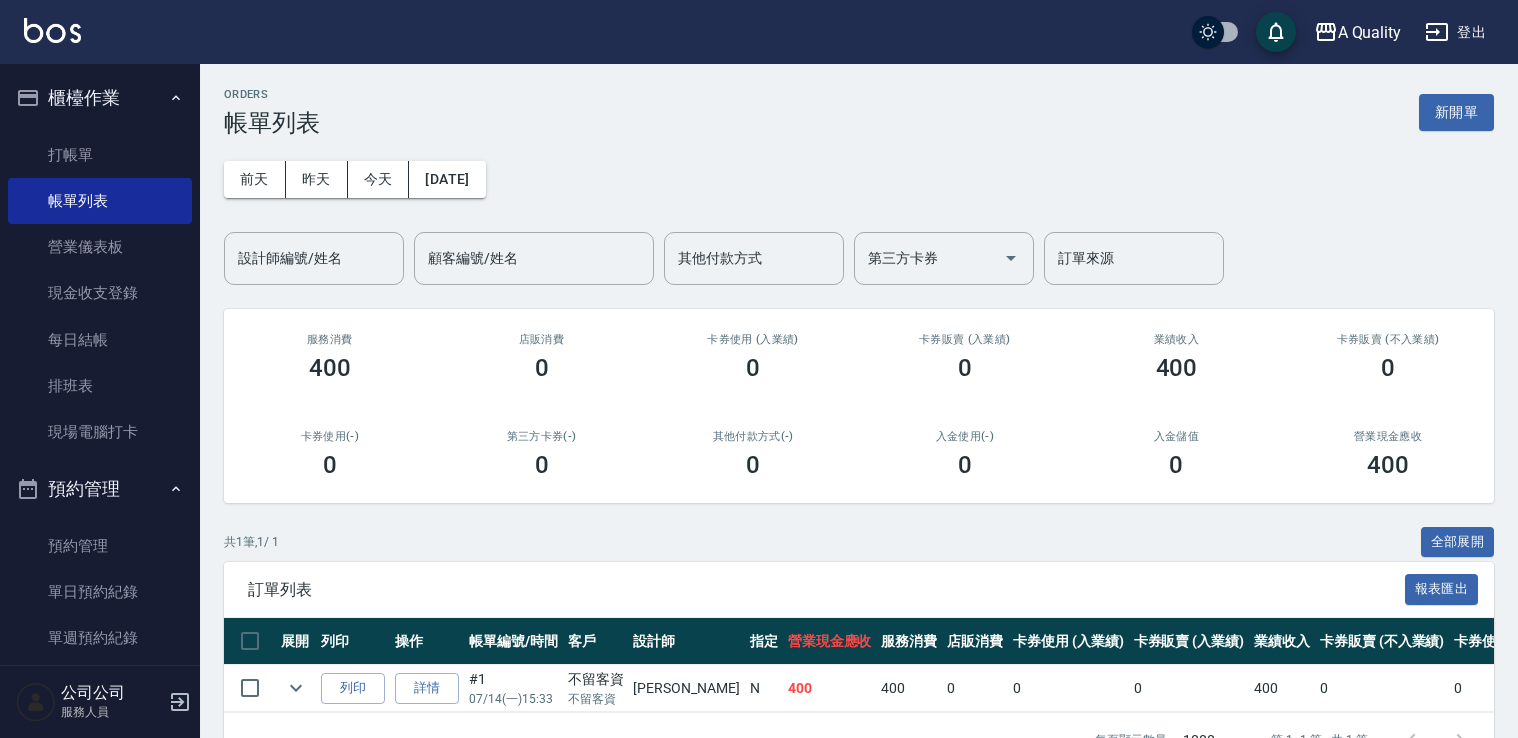 scroll, scrollTop: 0, scrollLeft: 0, axis: both 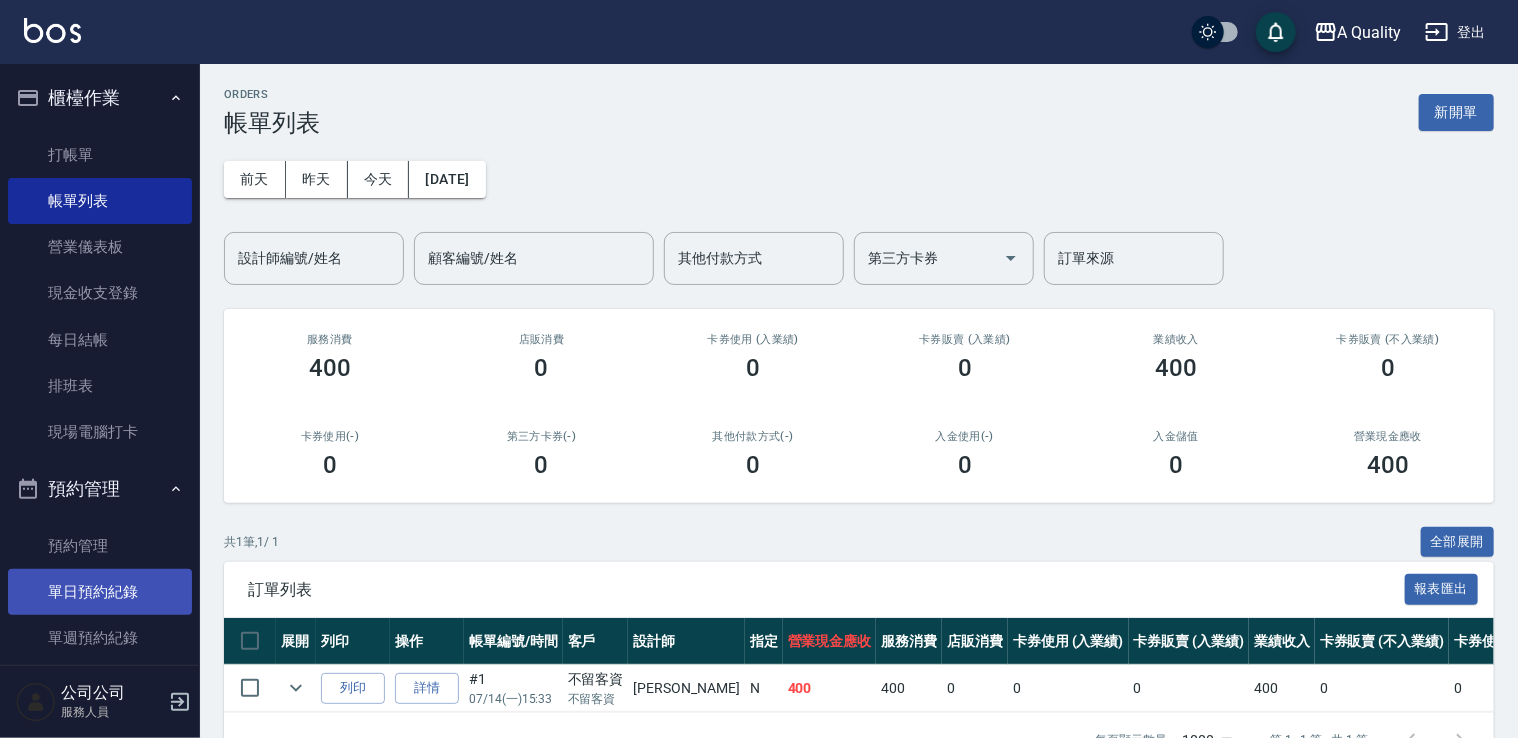 click on "單日預約紀錄" at bounding box center [100, 592] 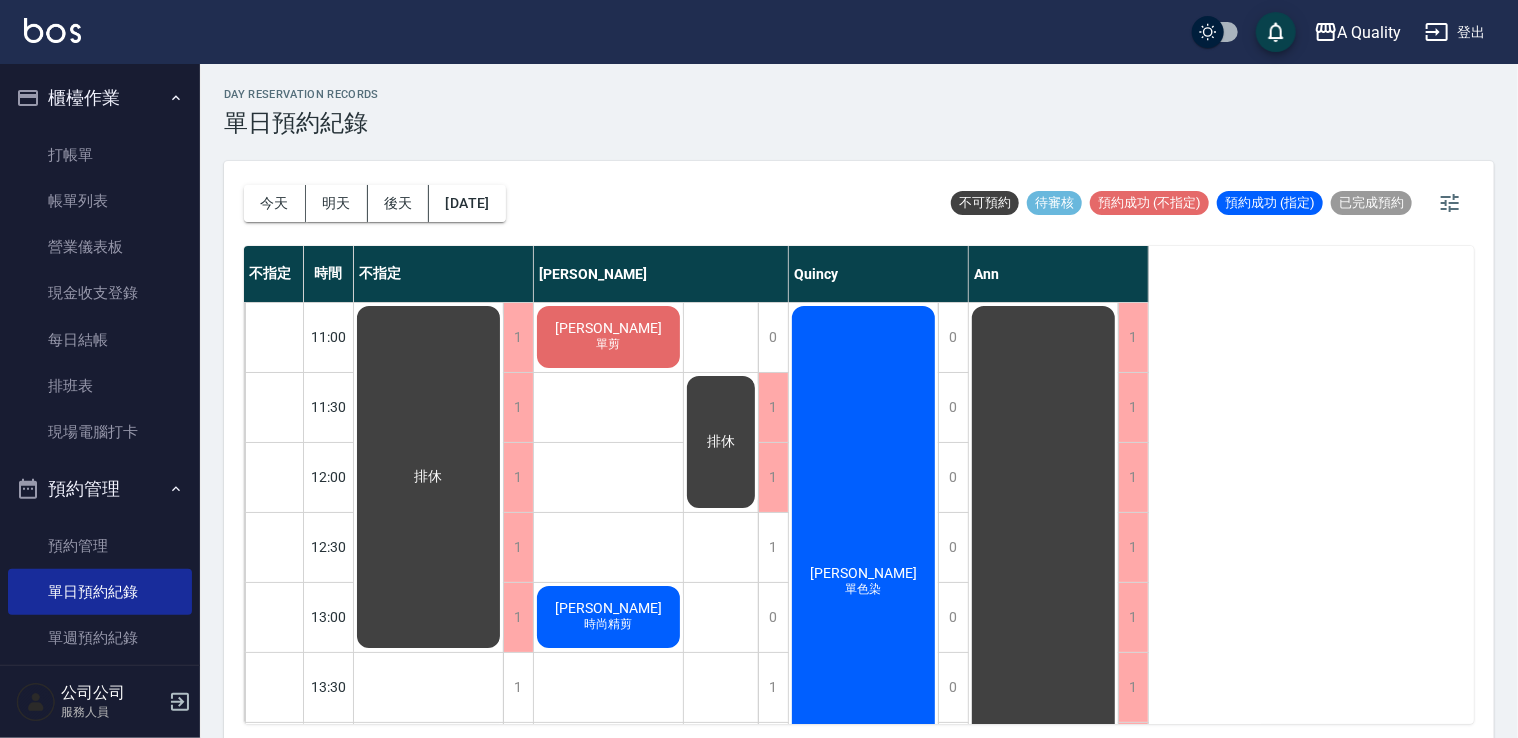 click on "[PERSON_NAME]" at bounding box center (429, 477) 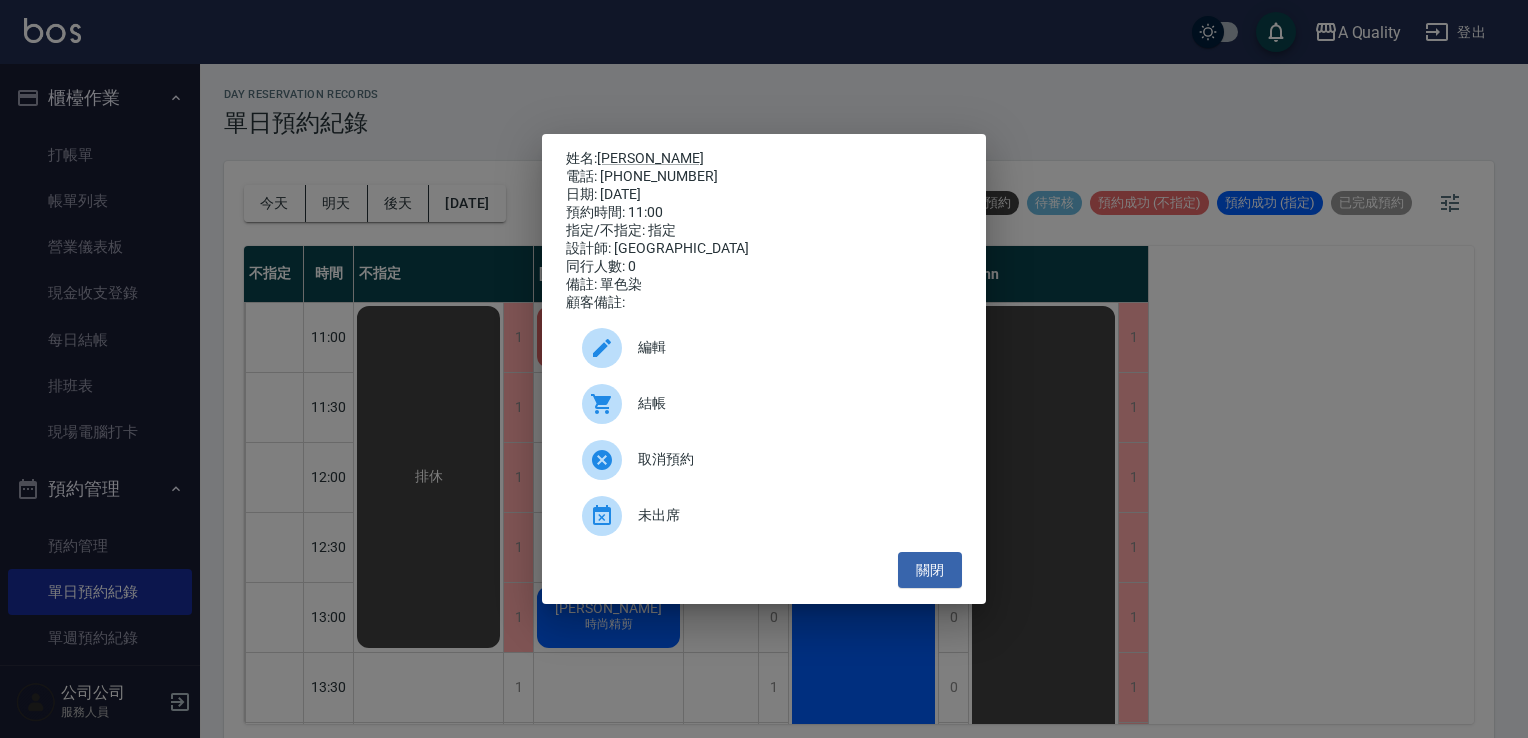 click on "結帳" at bounding box center [792, 403] 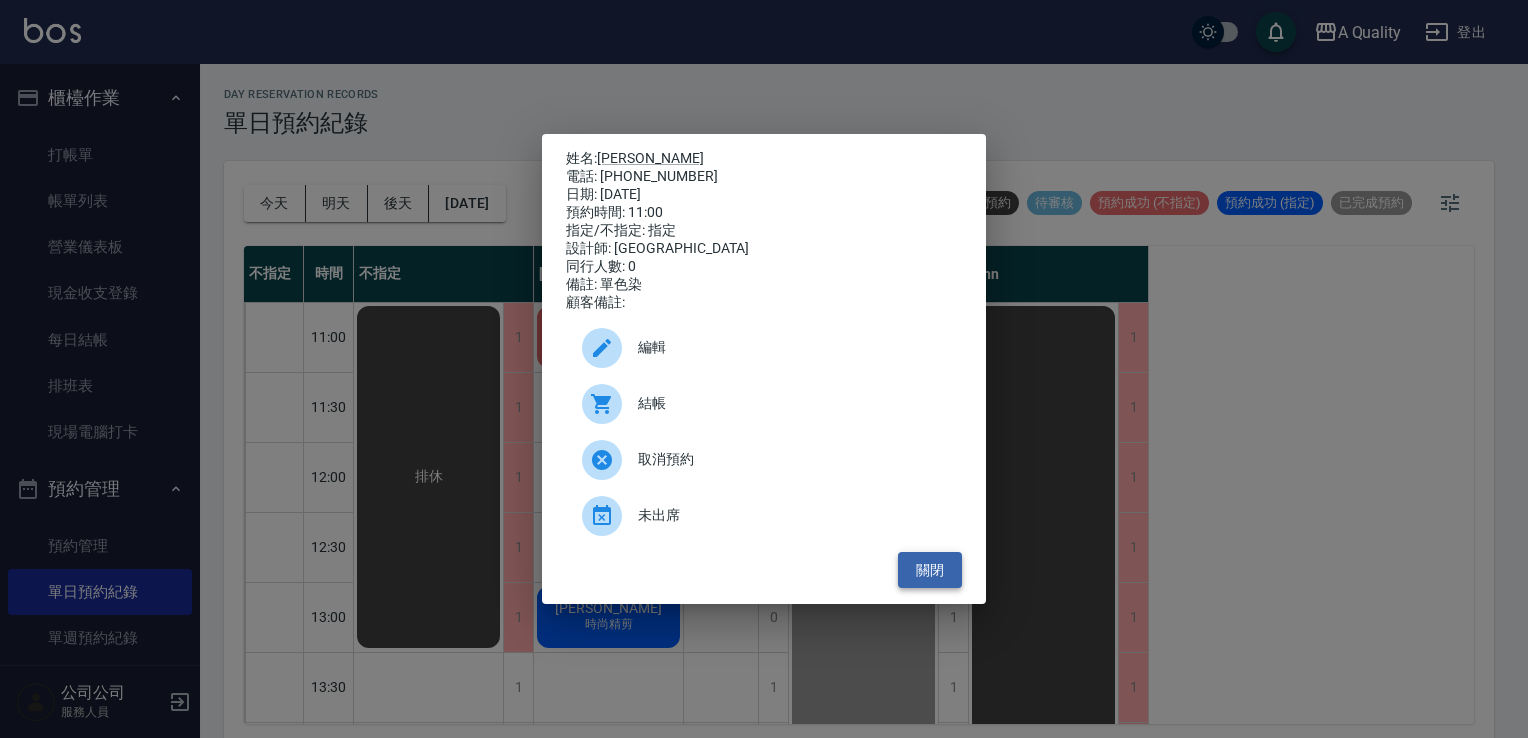 drag, startPoint x: 925, startPoint y: 562, endPoint x: 532, endPoint y: 507, distance: 396.82993 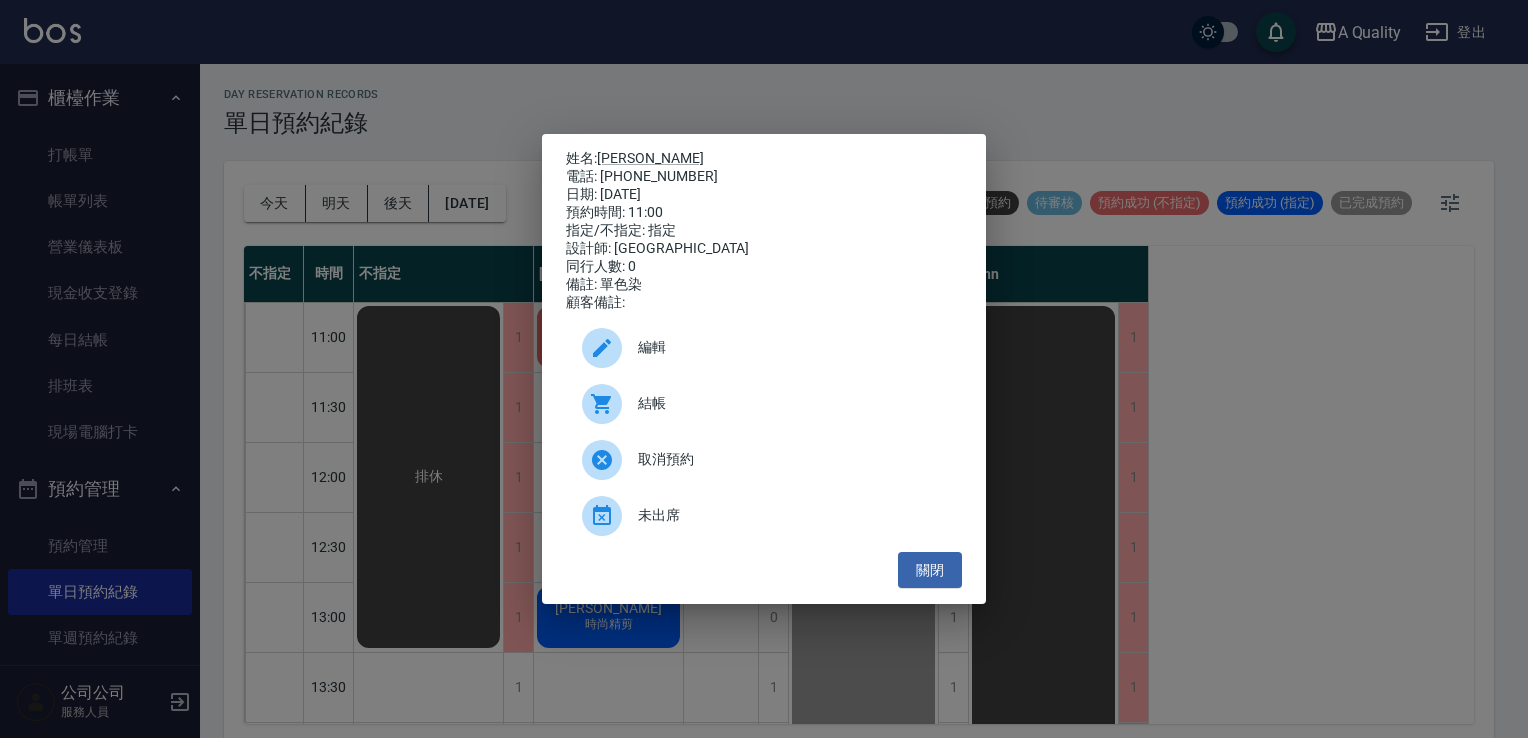 click on "關閉" at bounding box center [930, 570] 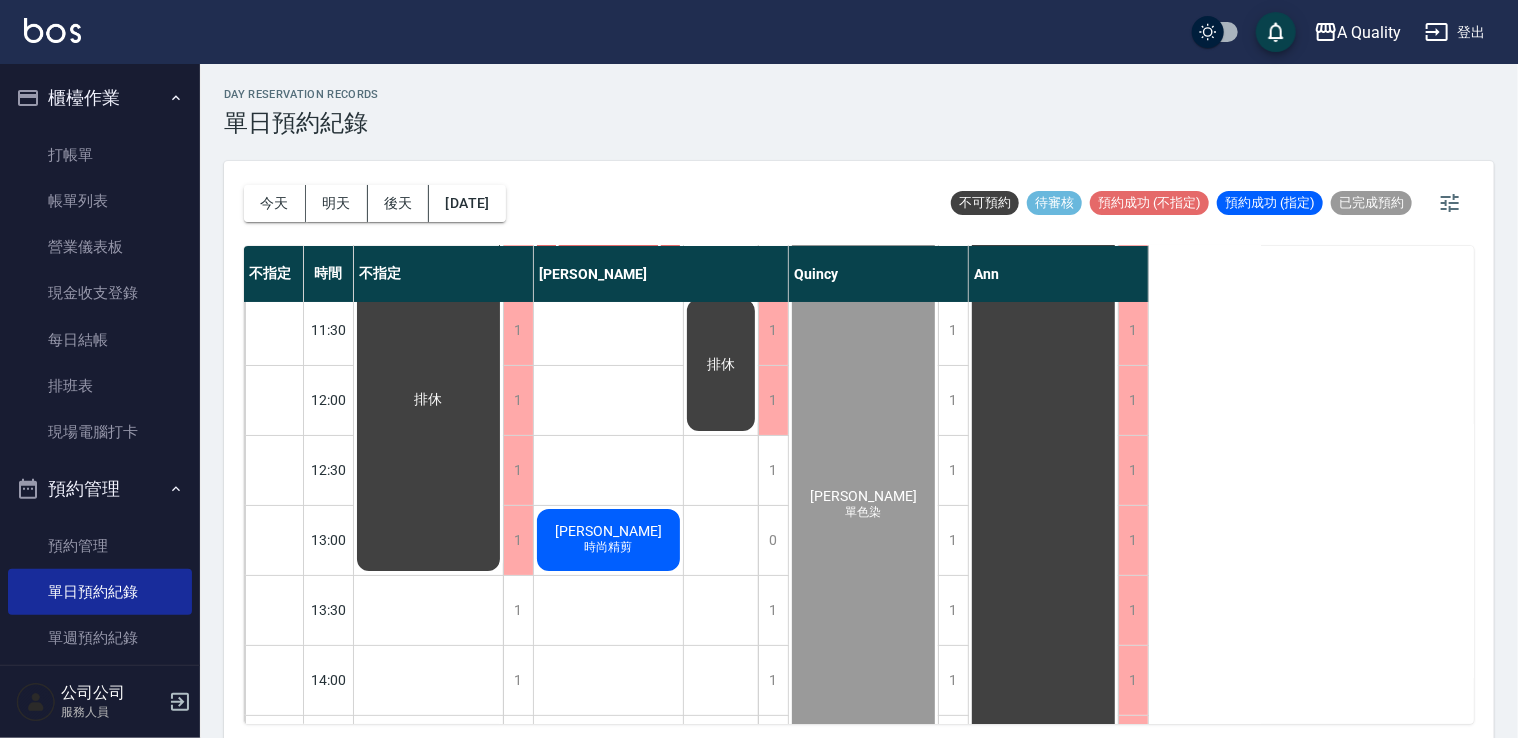 scroll, scrollTop: 0, scrollLeft: 0, axis: both 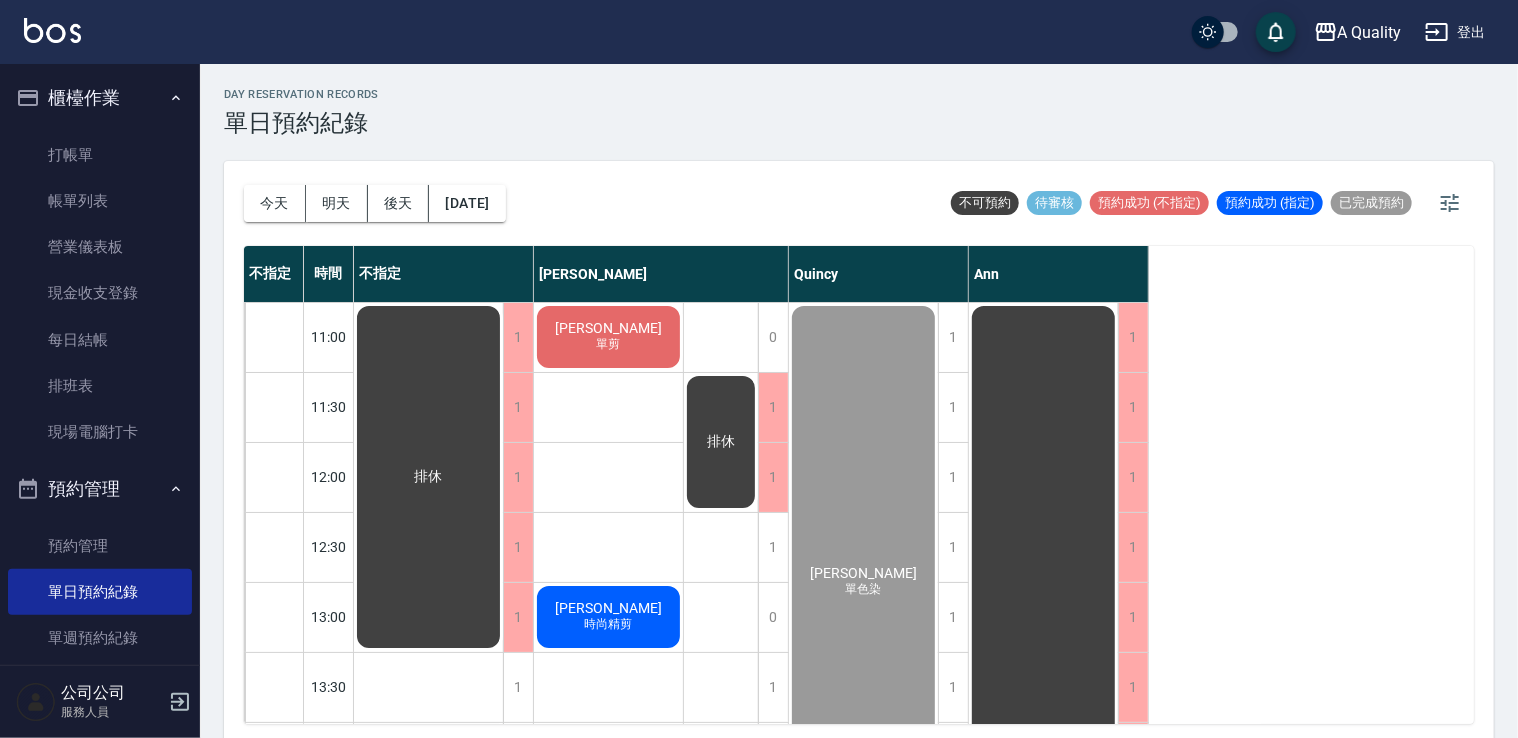 click on "[PERSON_NAME]" at bounding box center [429, 477] 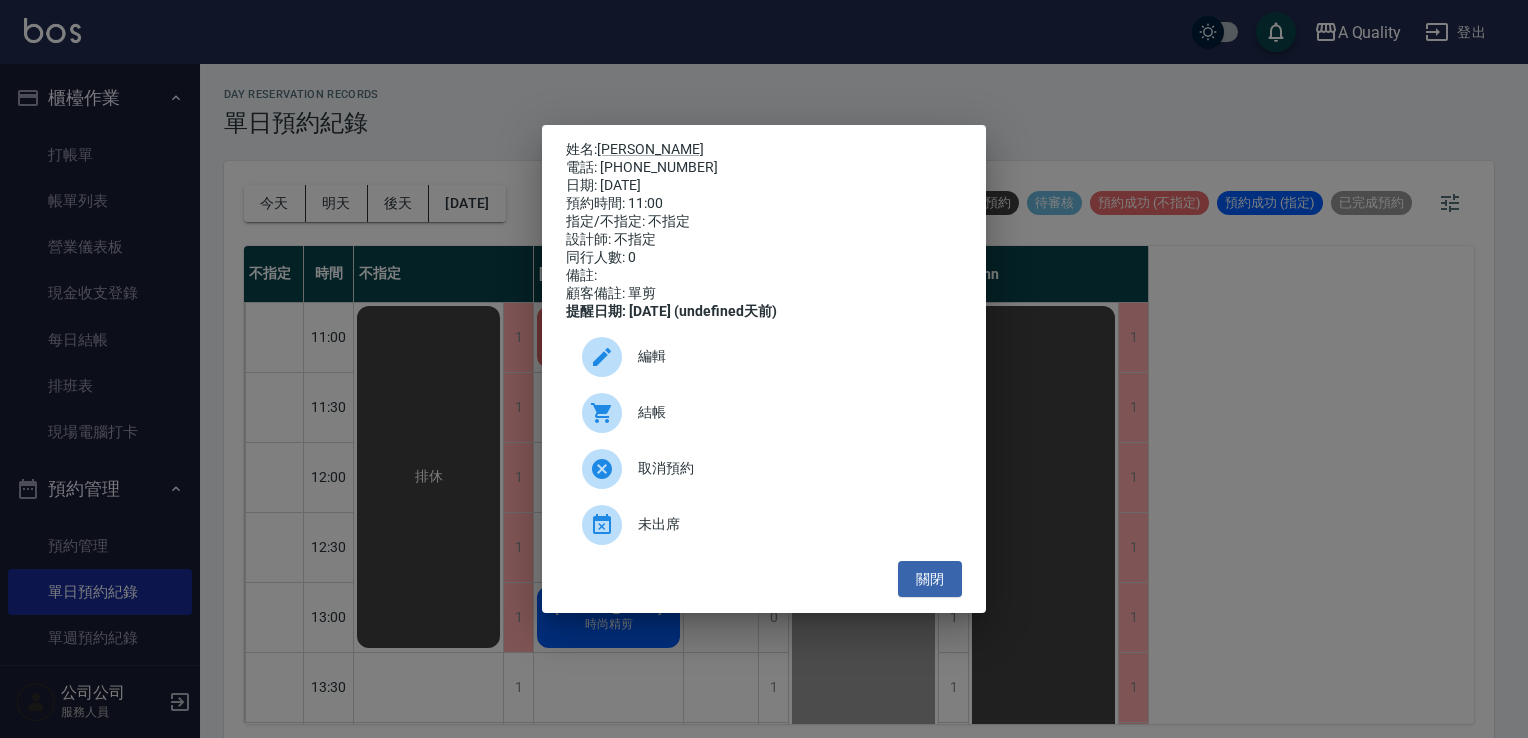 click on "結帳" at bounding box center (792, 412) 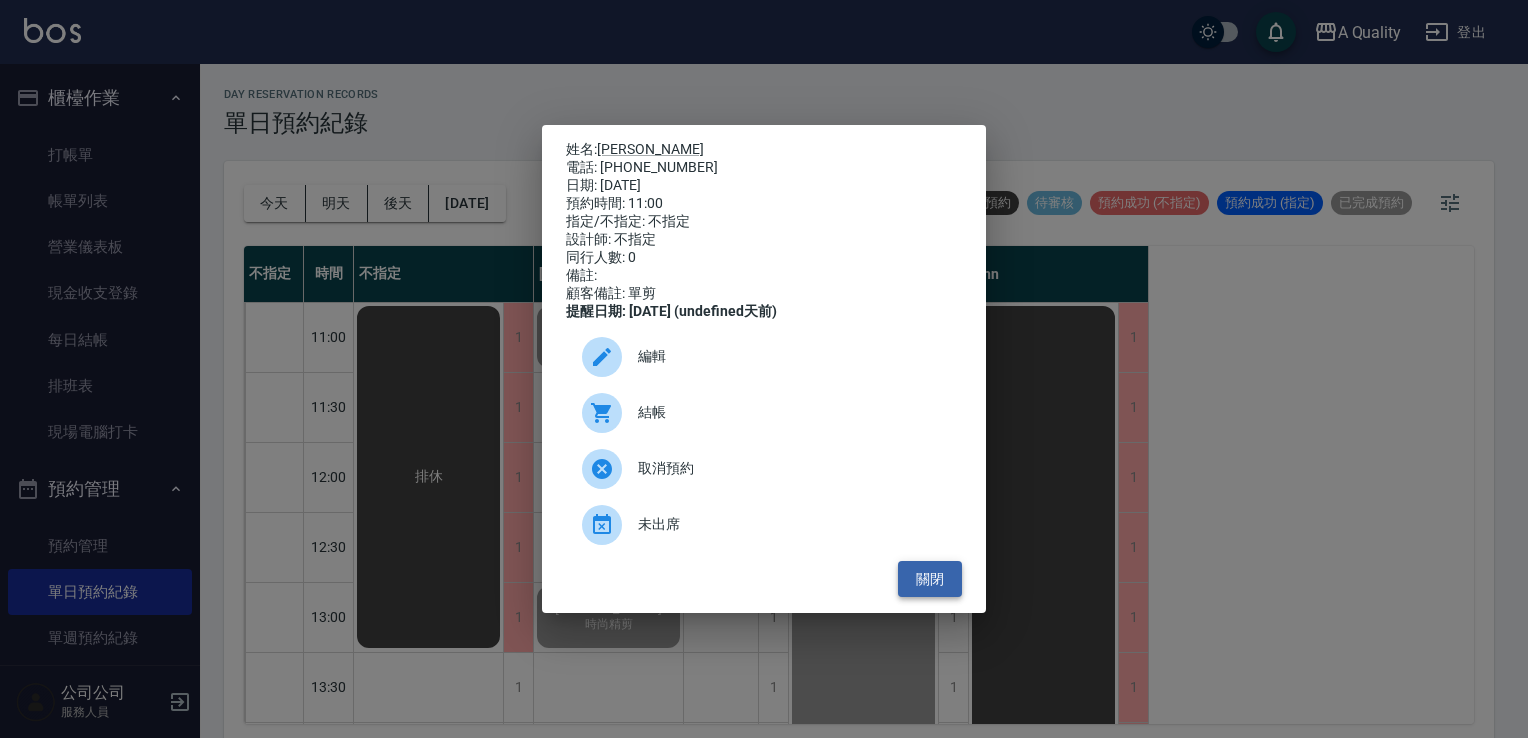 click on "關閉" at bounding box center (930, 579) 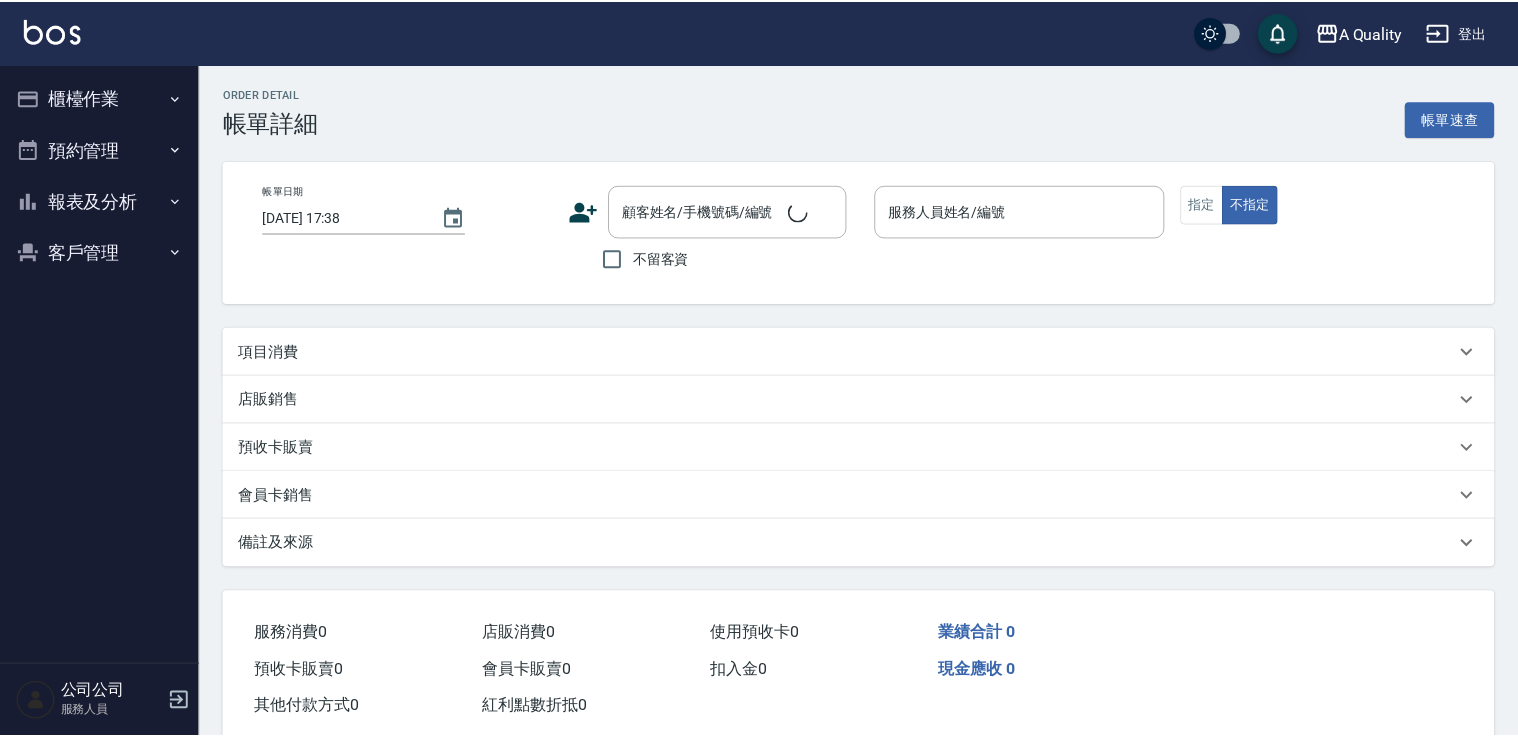scroll, scrollTop: 0, scrollLeft: 0, axis: both 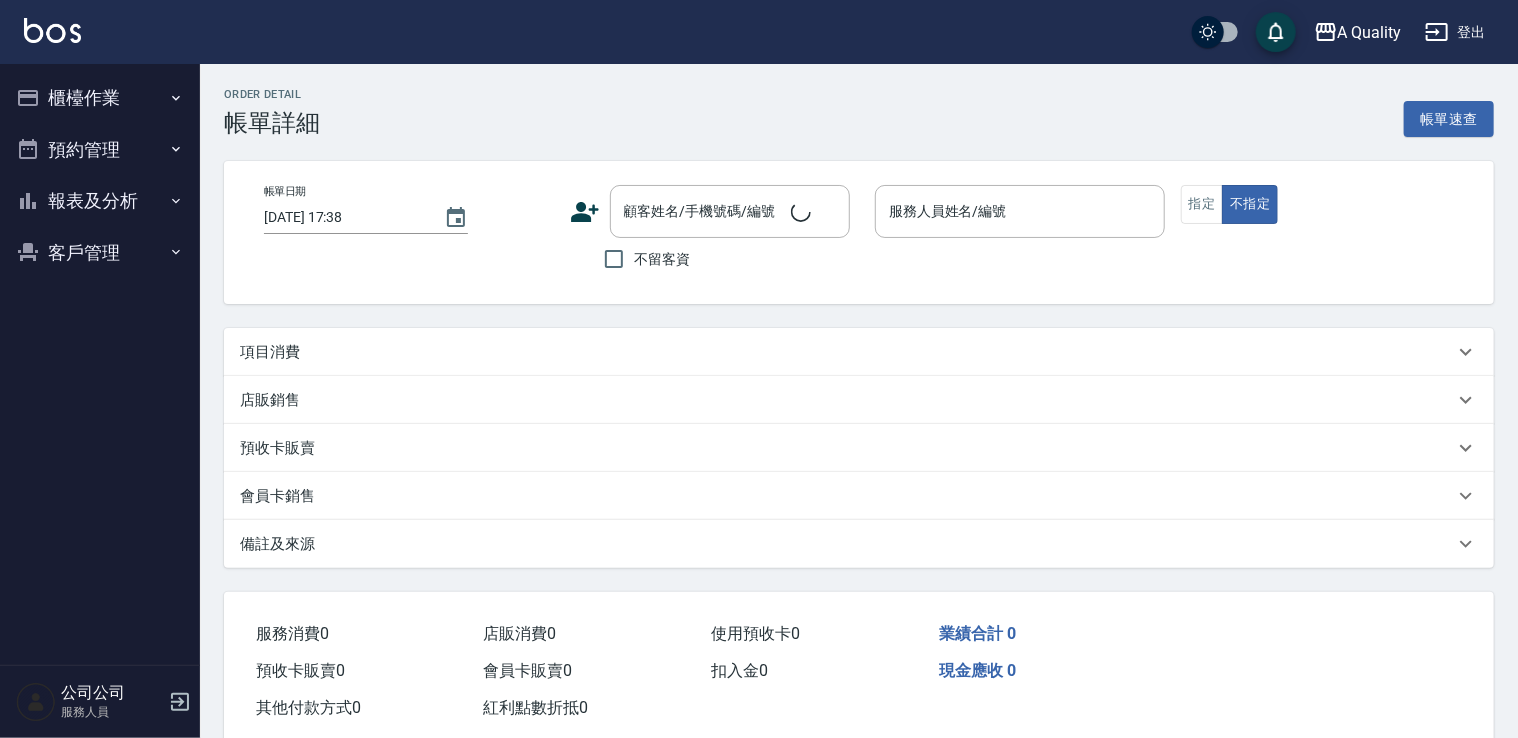 type on "2025/07/14 11:00" 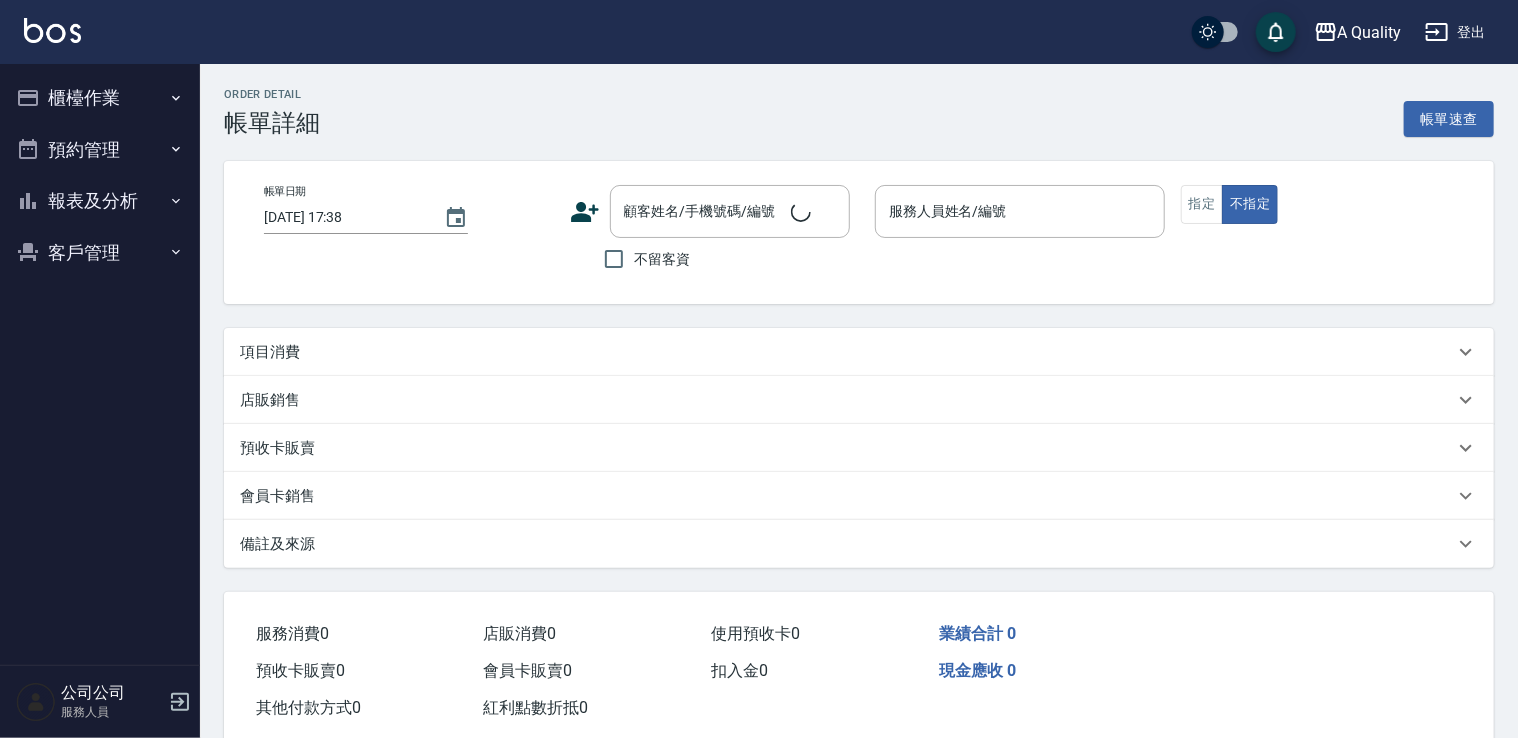 type on "Quincy(無代號)" 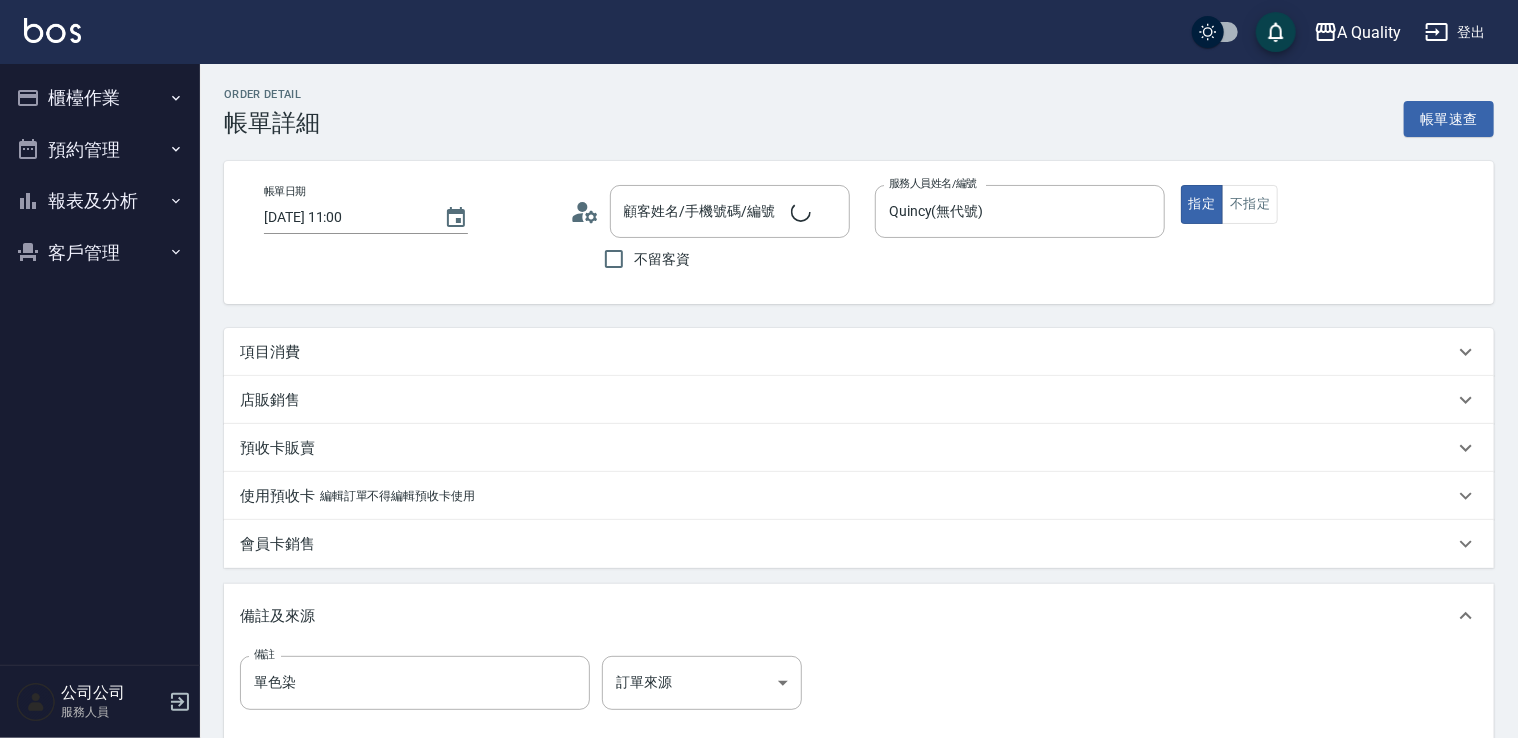 click on "項目消費" at bounding box center [859, 352] 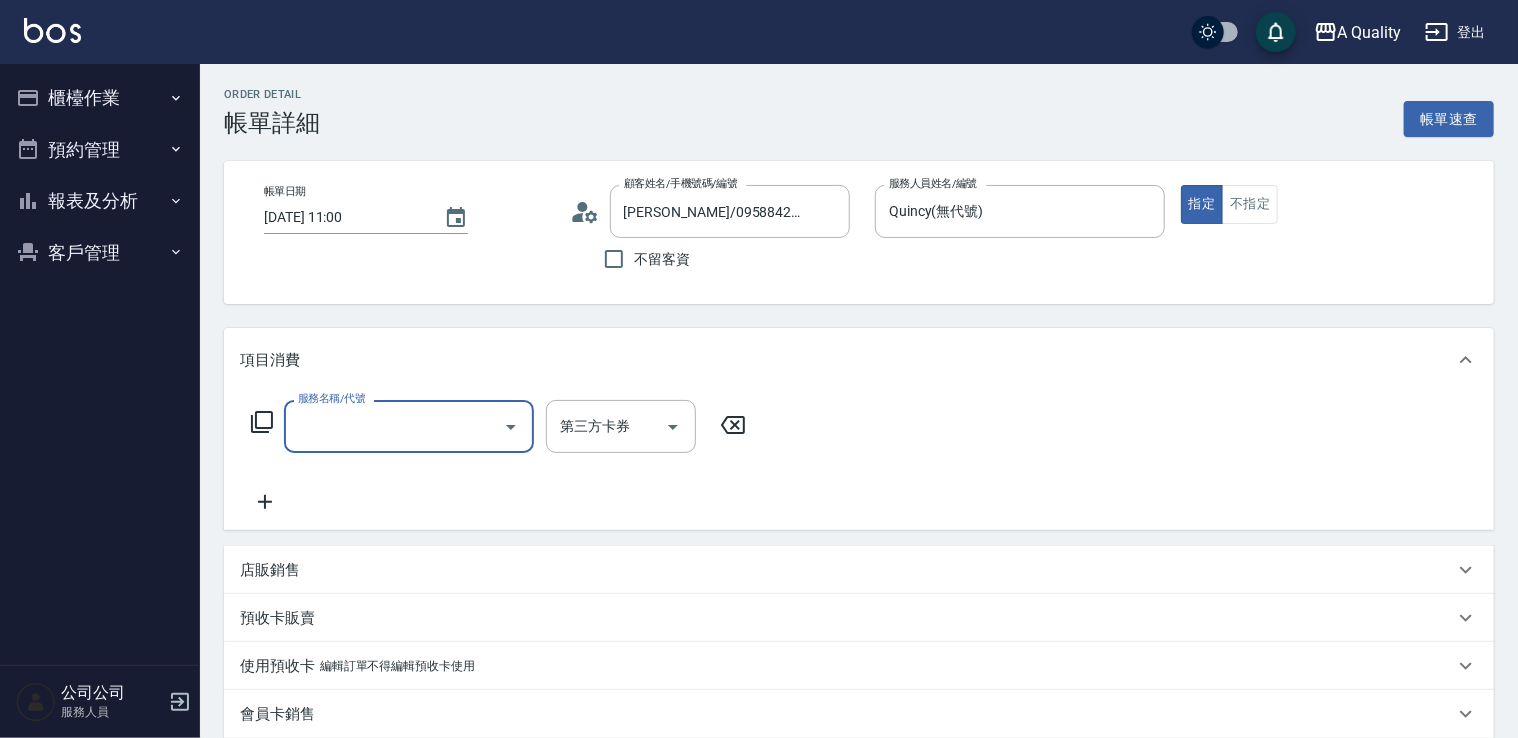 type on "林孟恬/0958842942/" 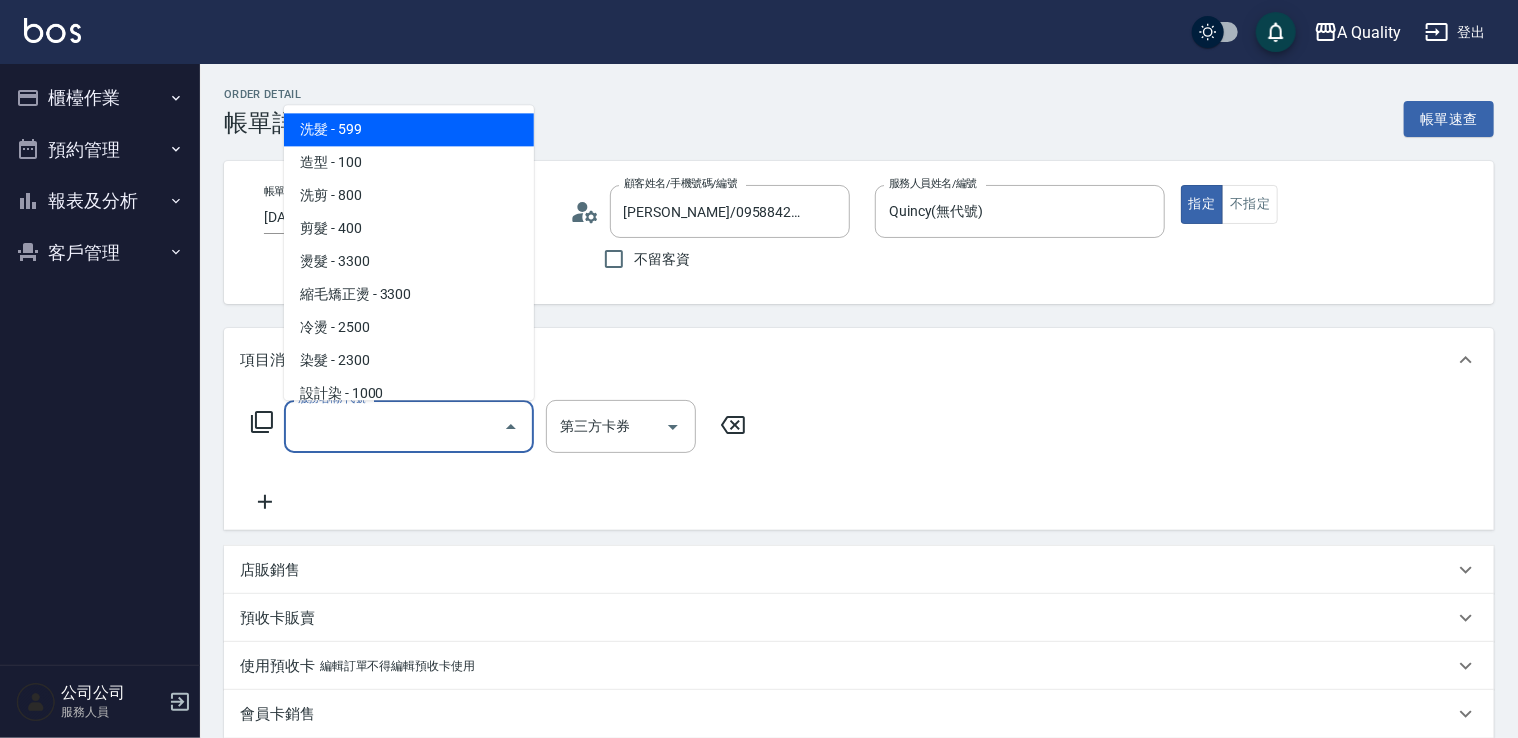 drag, startPoint x: 314, startPoint y: 415, endPoint x: 336, endPoint y: 420, distance: 22.561028 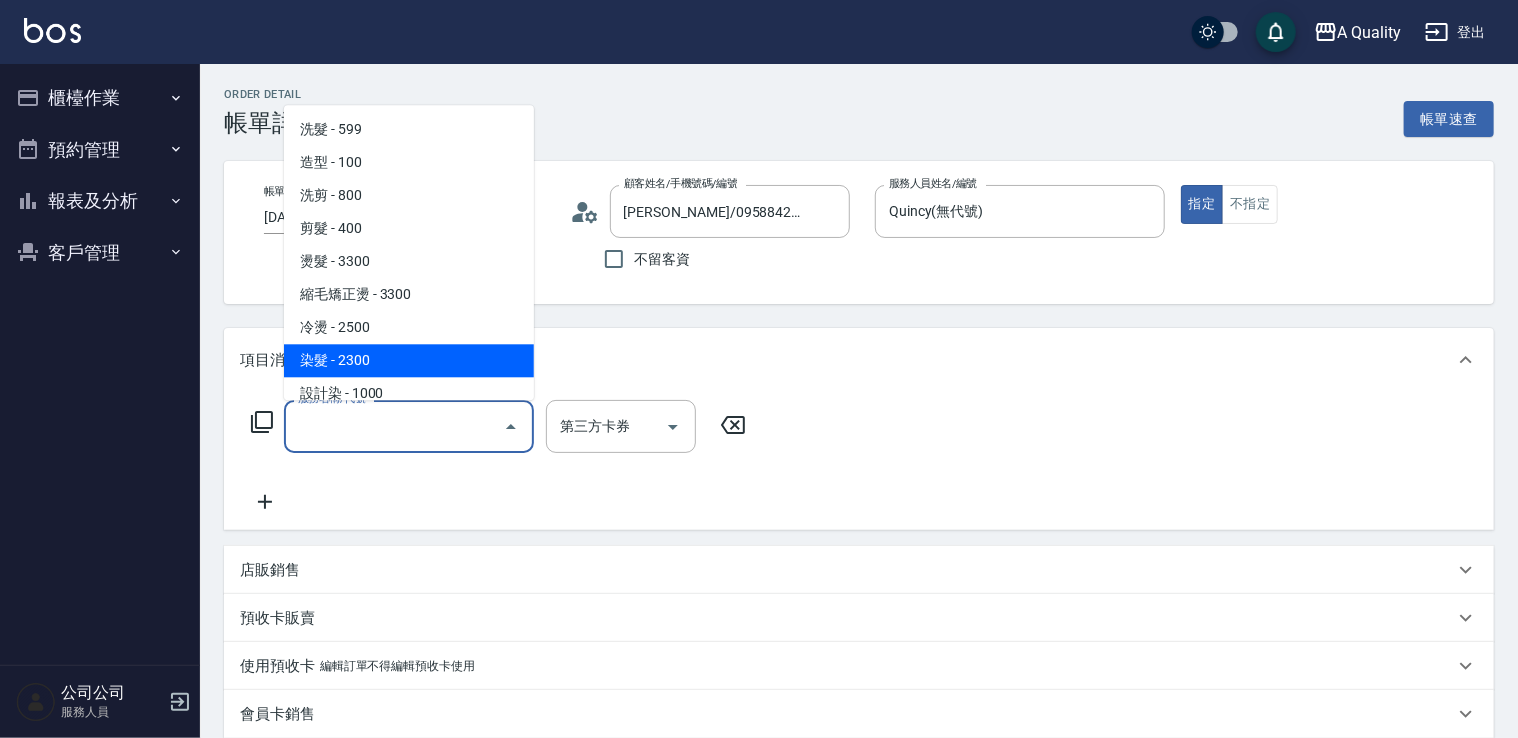 click on "染髮 - 2300" at bounding box center (409, 360) 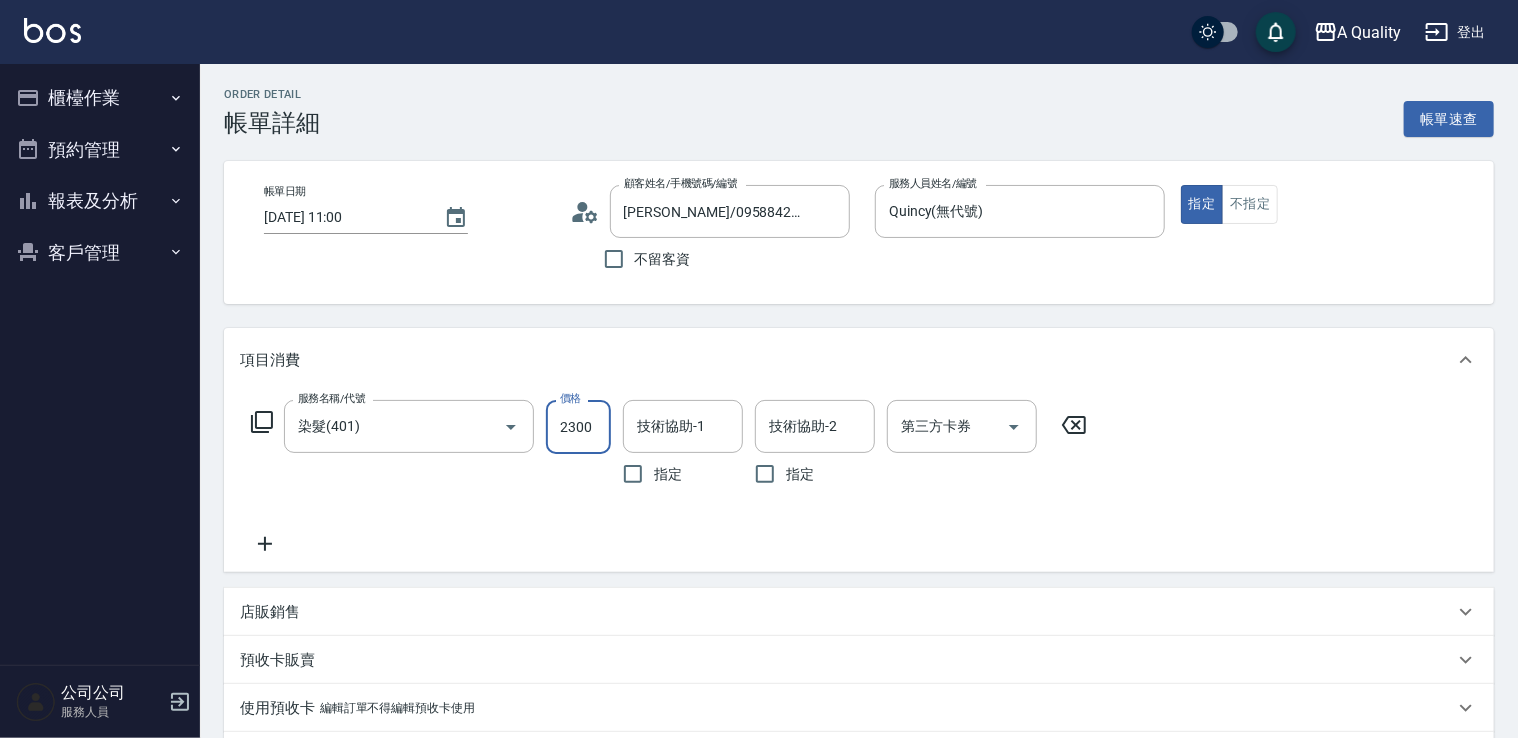 click on "2300" at bounding box center (578, 427) 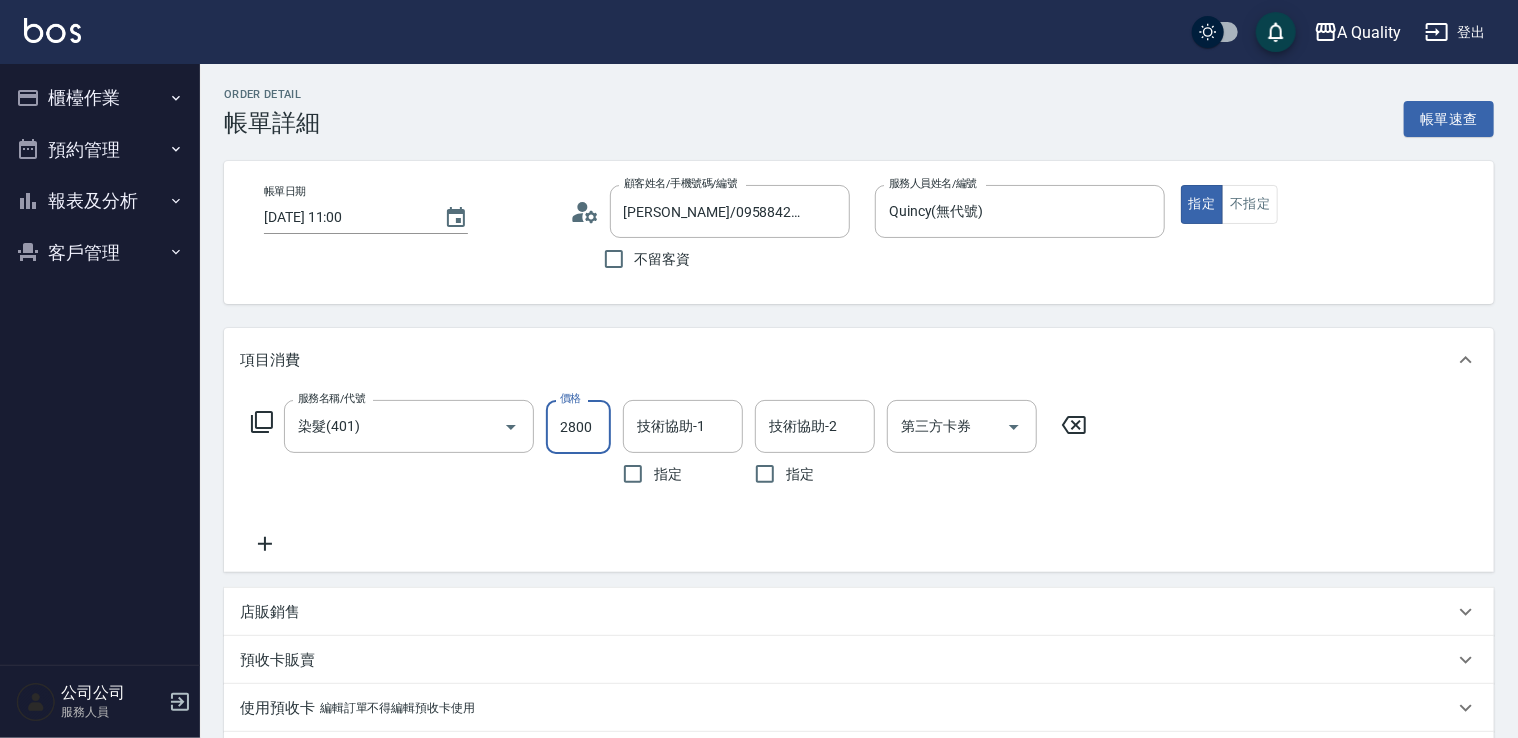 type on "2800" 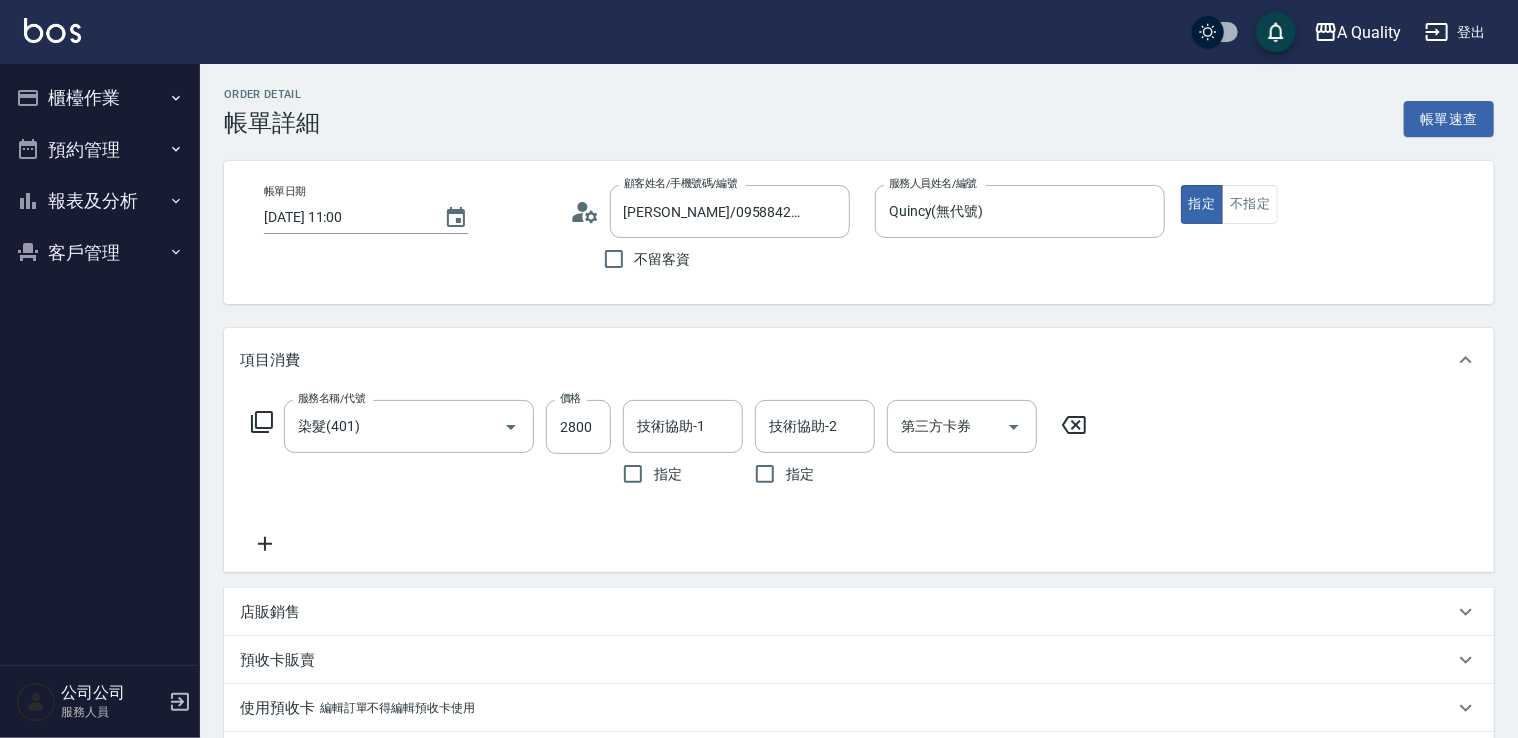 click 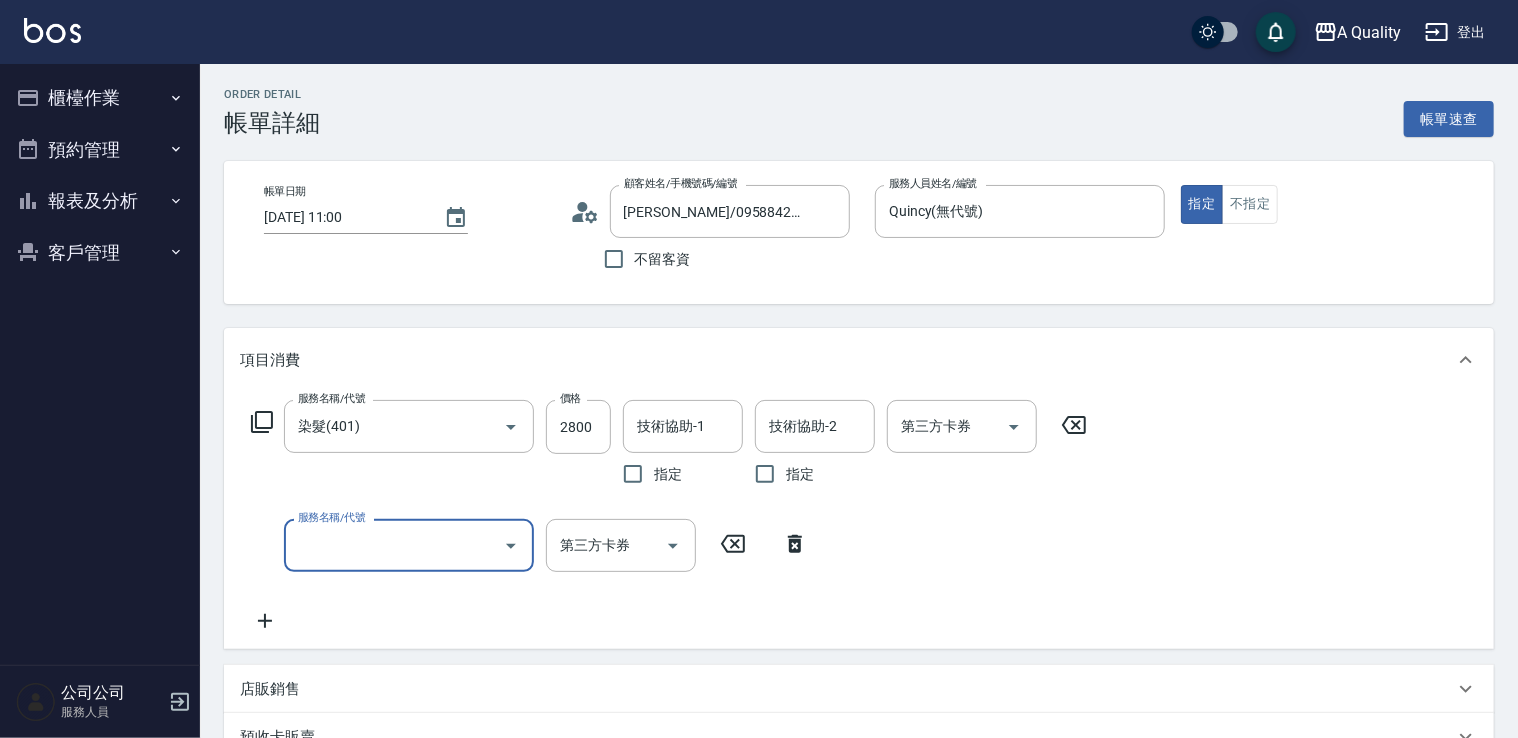 click on "服務名稱/代號" at bounding box center (394, 545) 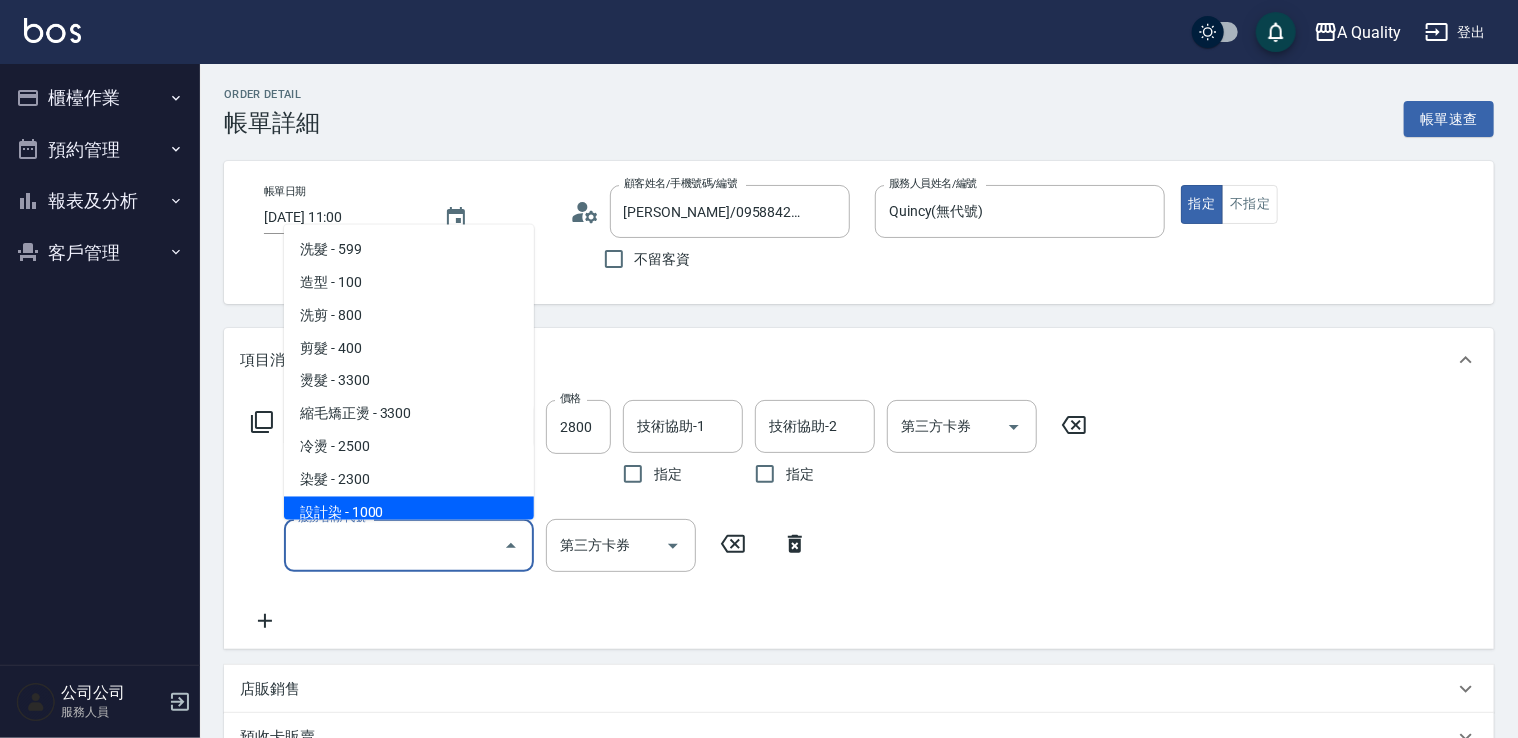 click on "設計染 - 1000" at bounding box center (409, 512) 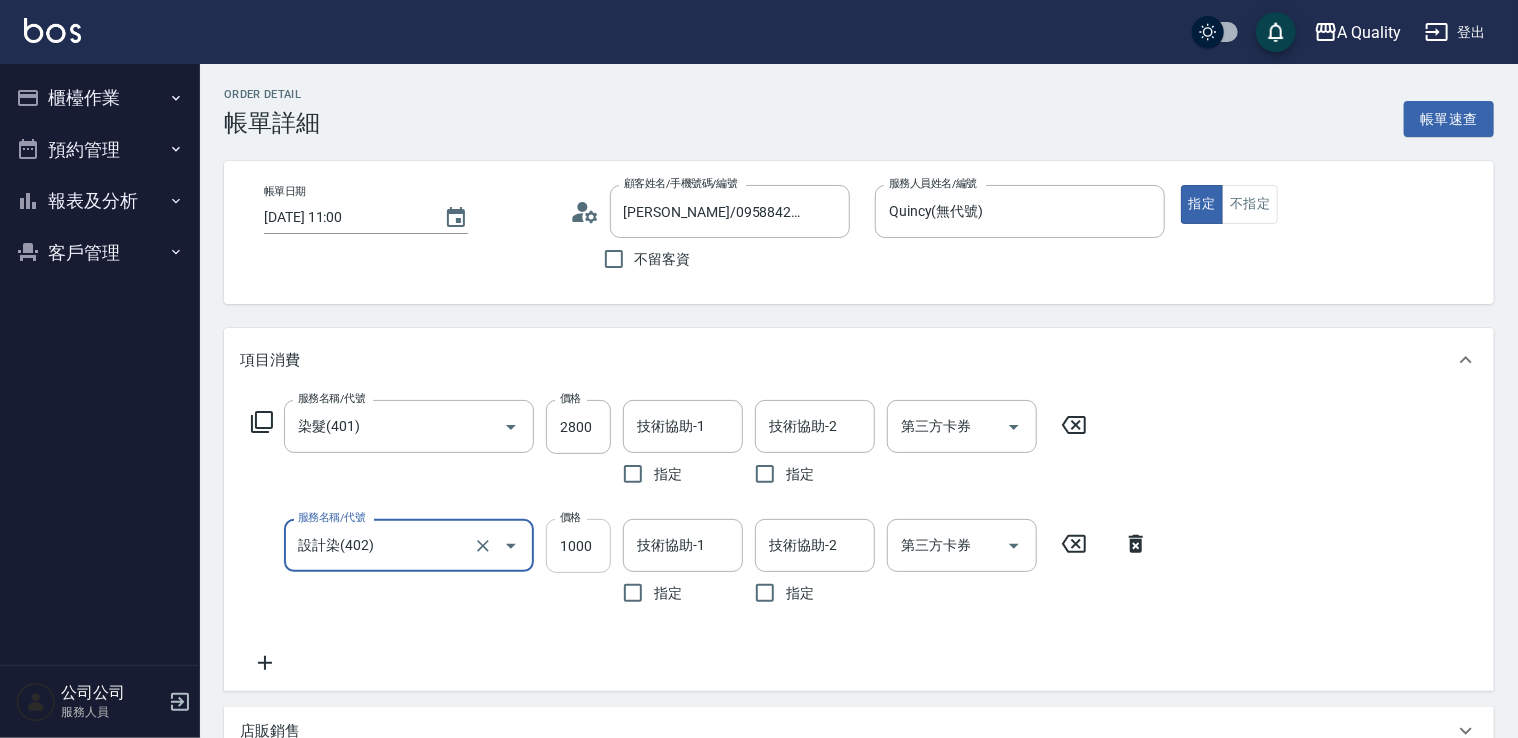 click on "1000" at bounding box center (578, 546) 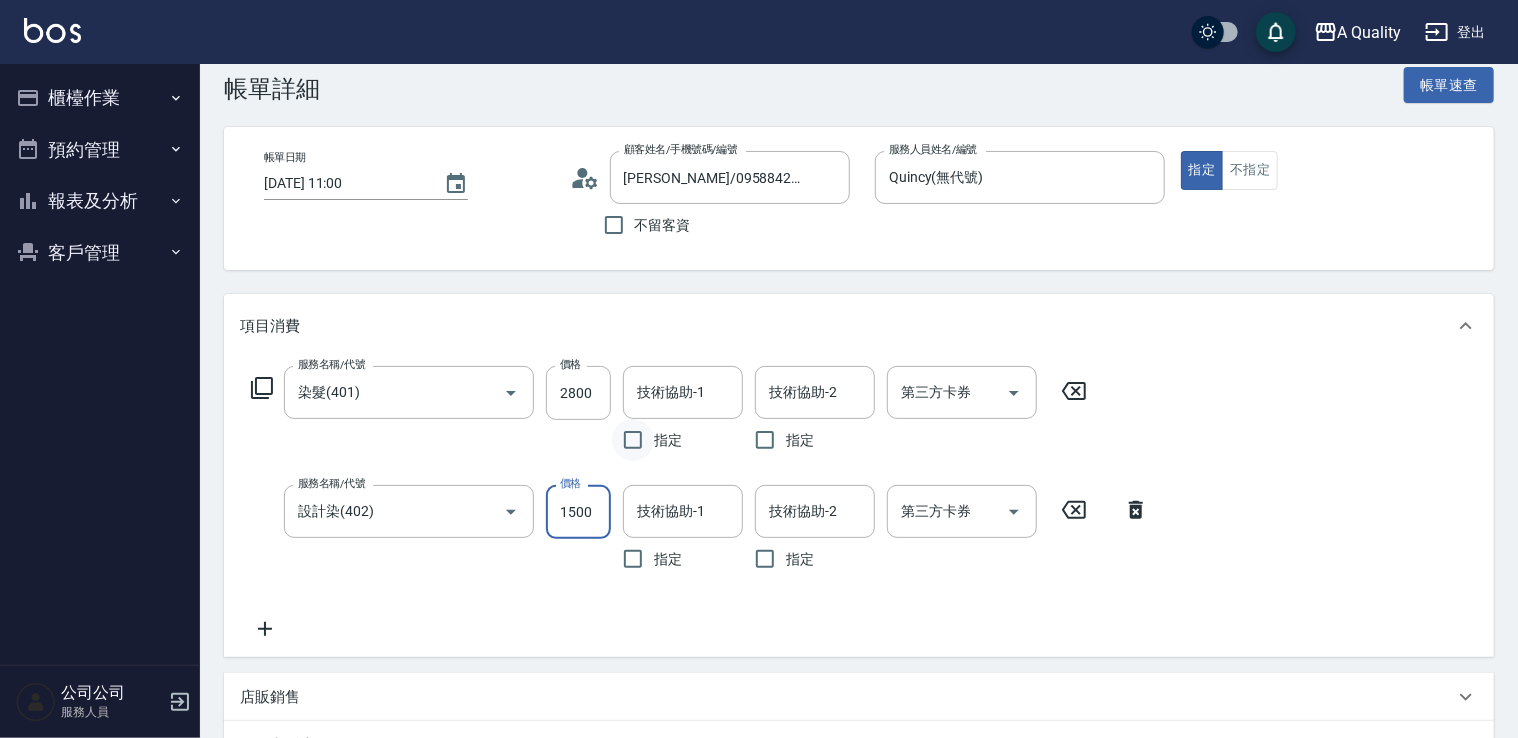 scroll, scrollTop: 0, scrollLeft: 0, axis: both 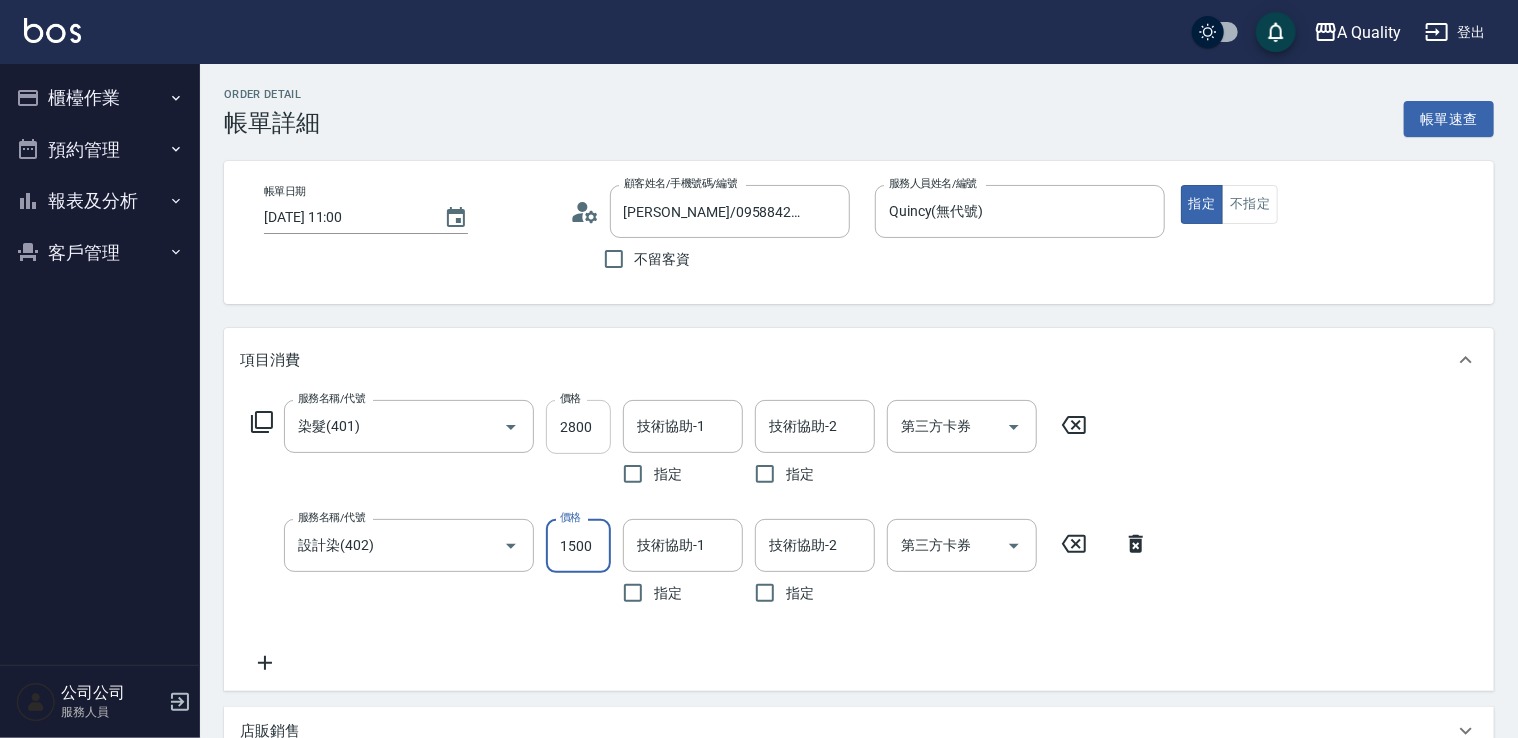 type on "1500" 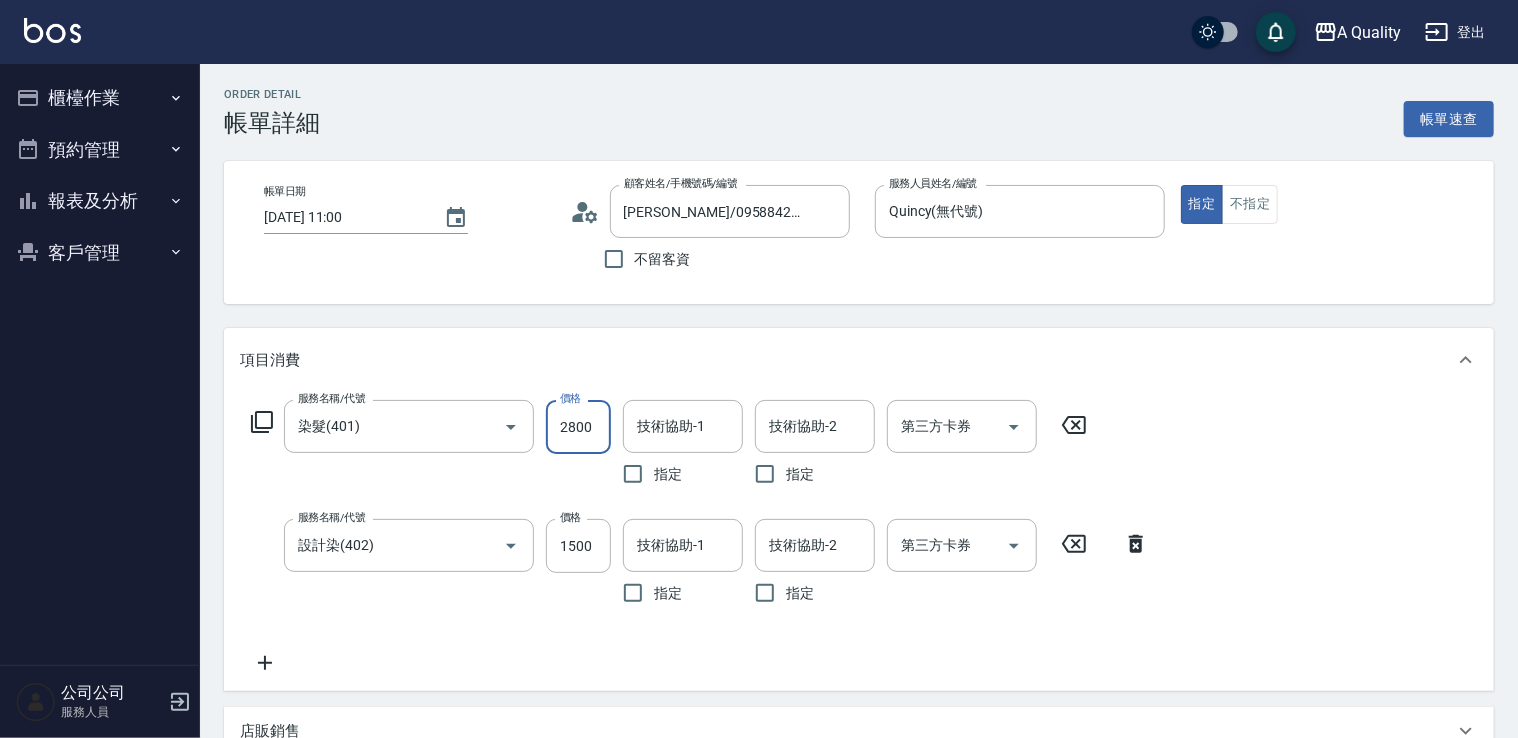 click on "2800" at bounding box center [578, 427] 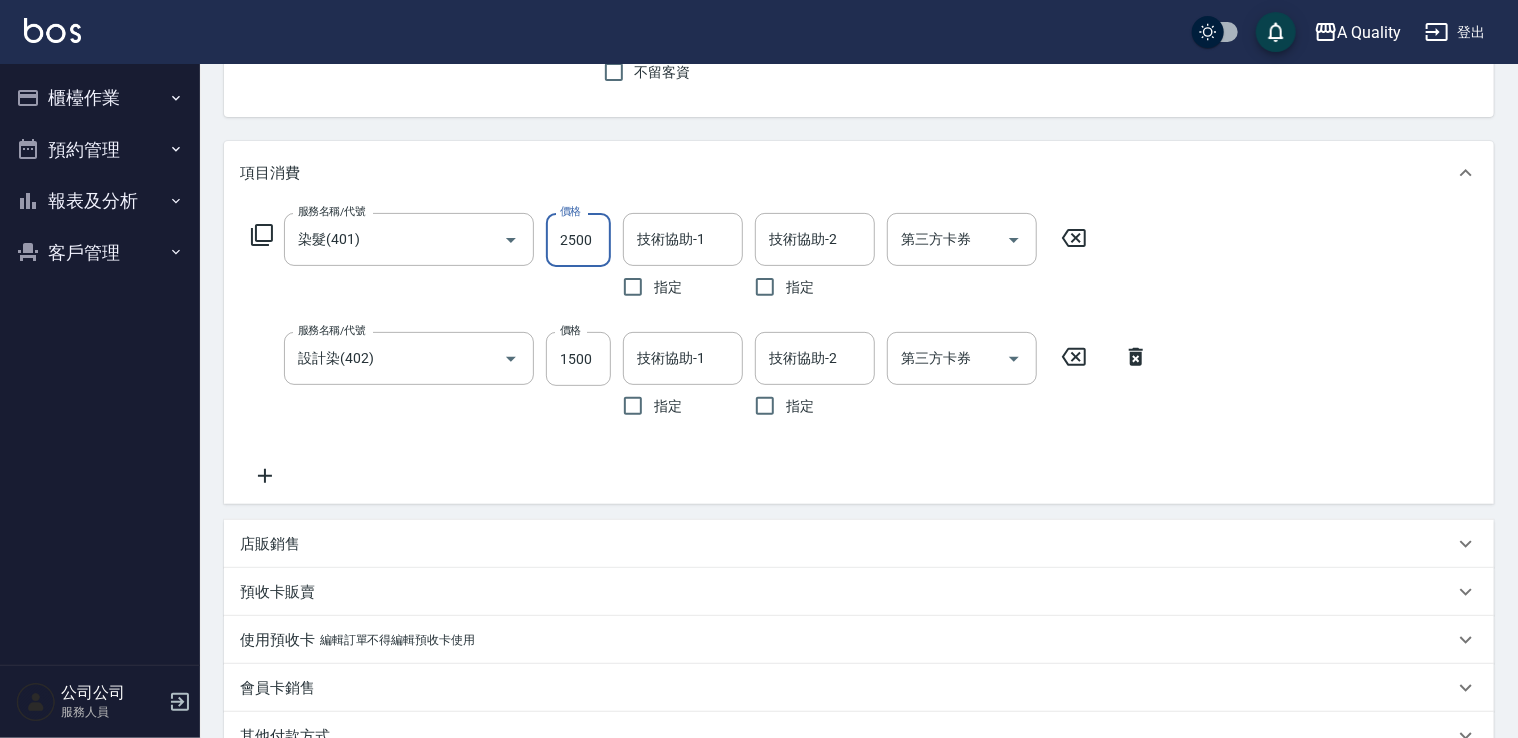 scroll, scrollTop: 200, scrollLeft: 0, axis: vertical 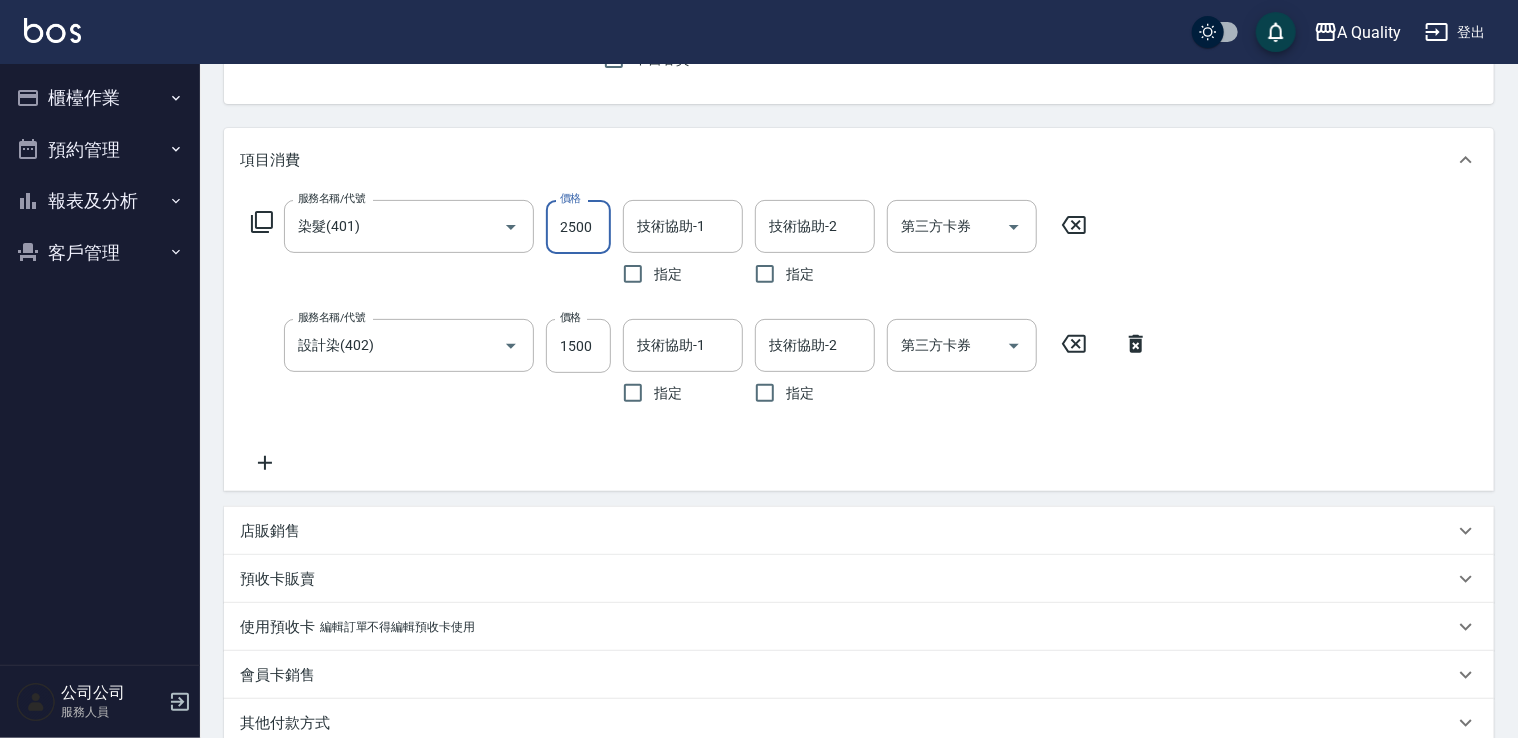 type on "2500" 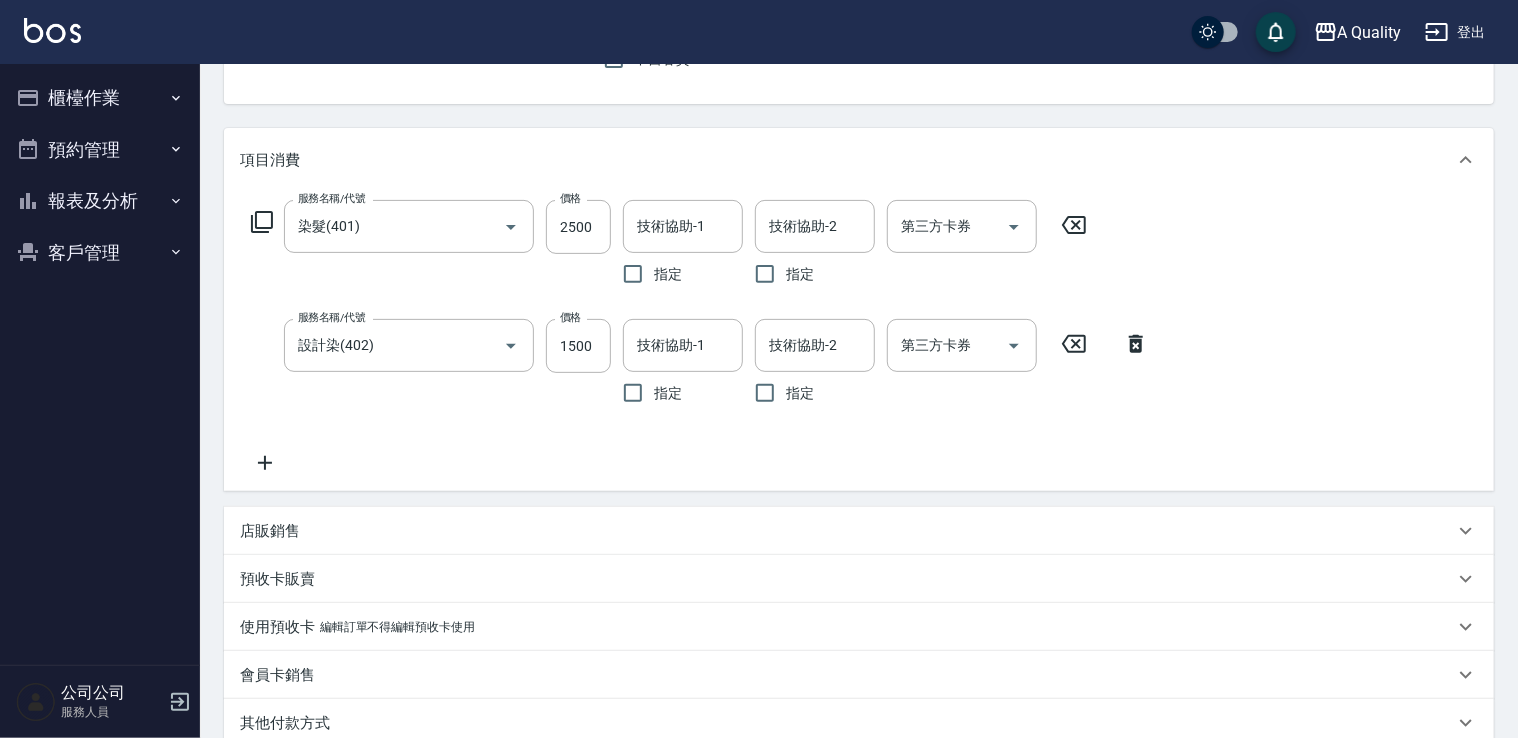 click 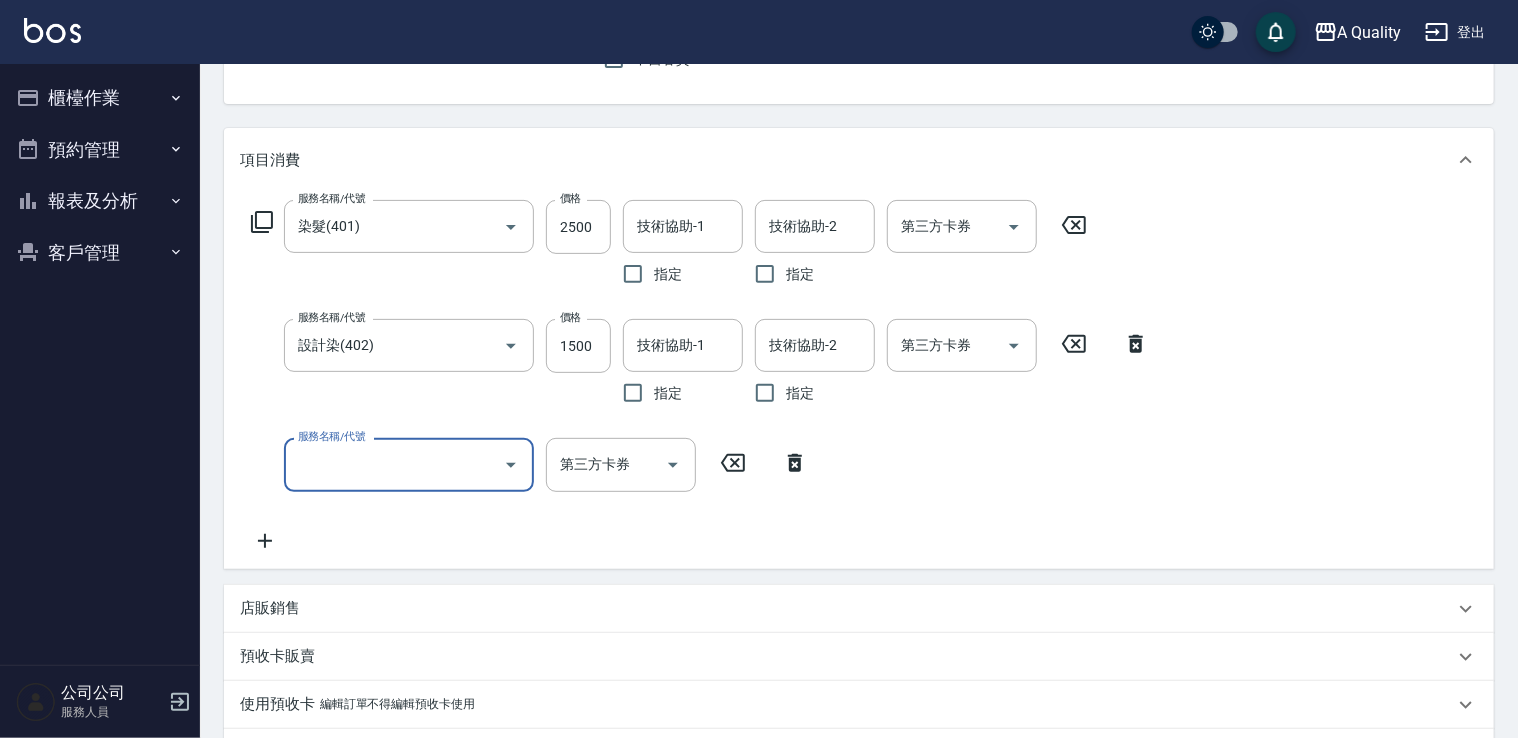click on "服務名稱/代號" at bounding box center (394, 464) 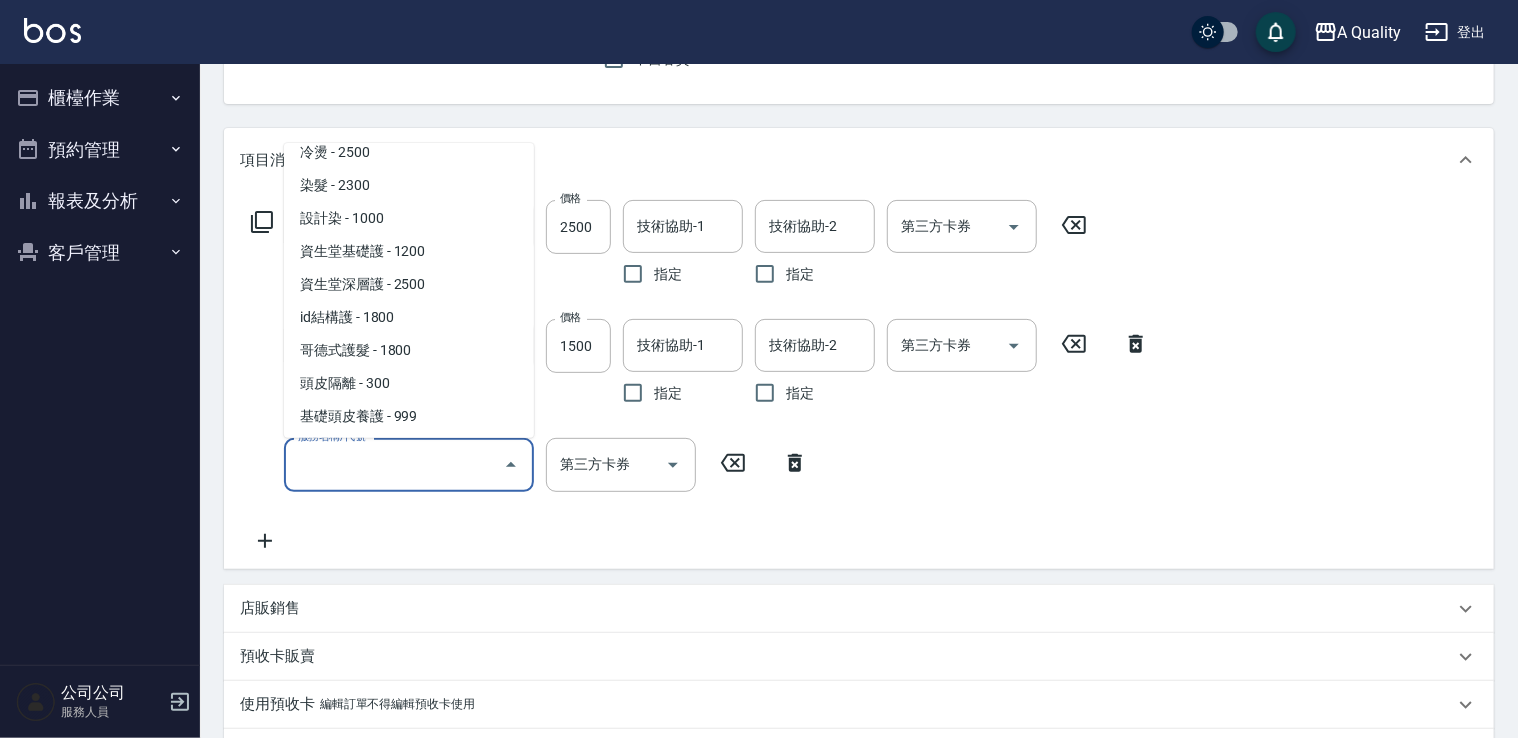 scroll, scrollTop: 281, scrollLeft: 0, axis: vertical 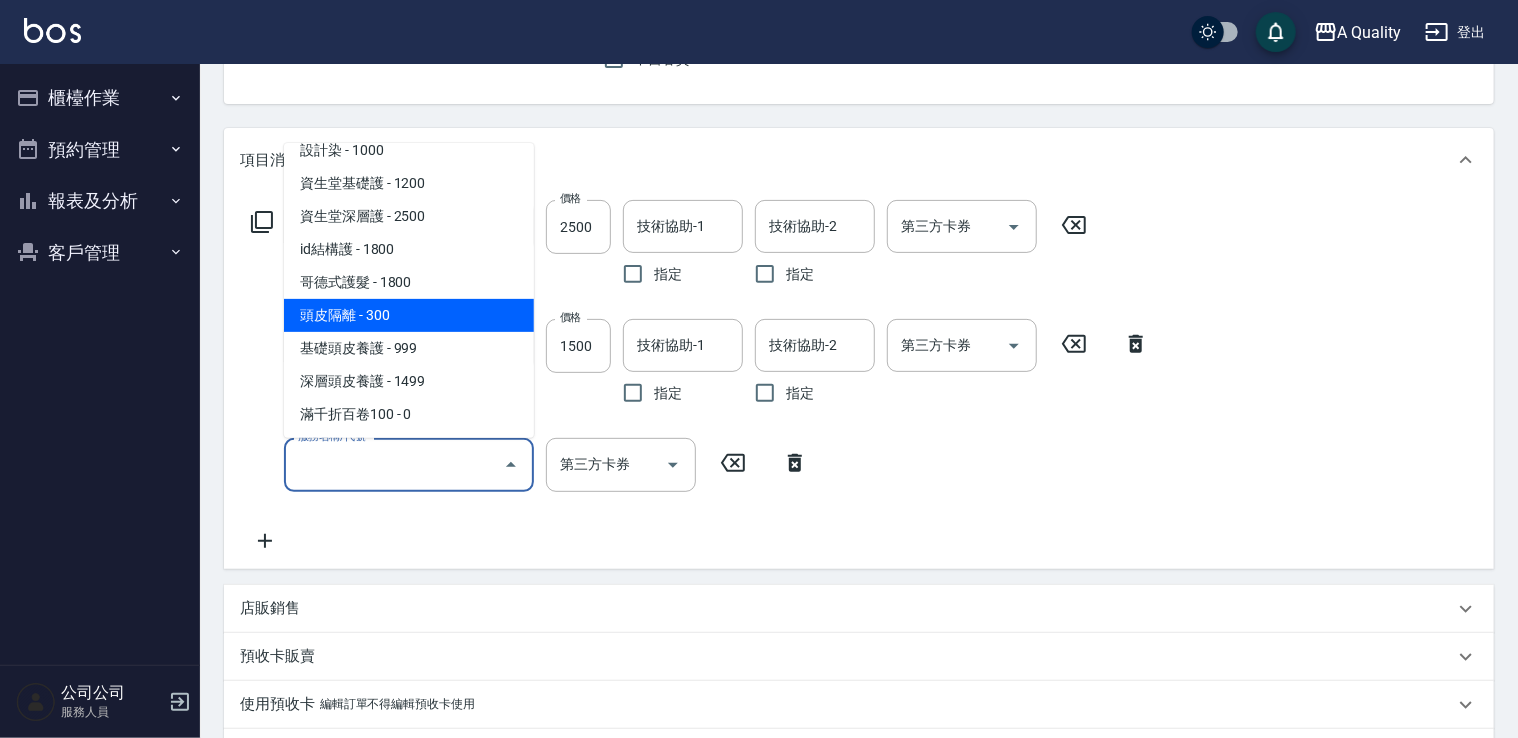 click on "頭皮隔離 - 300" at bounding box center [409, 315] 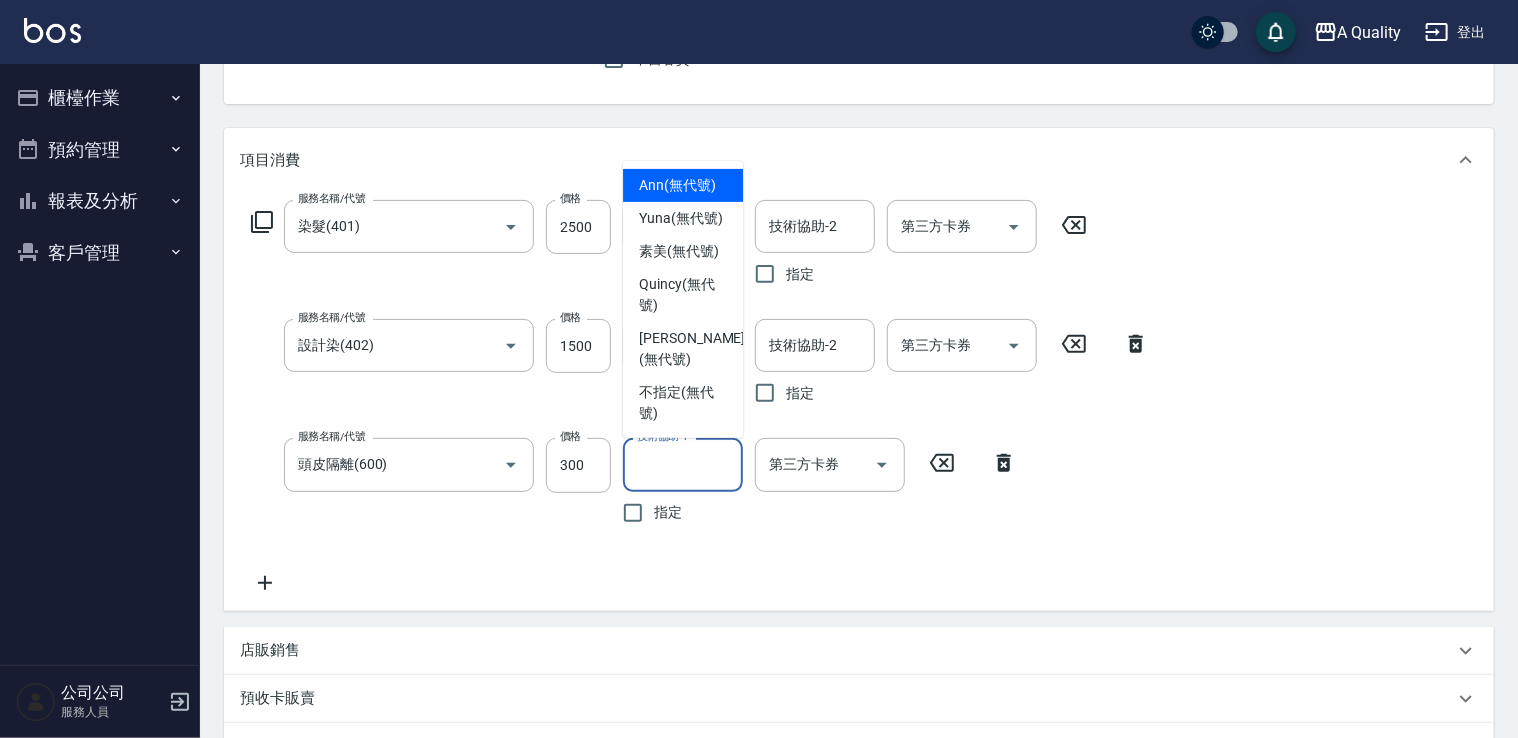 click on "技術協助-1" at bounding box center [683, 464] 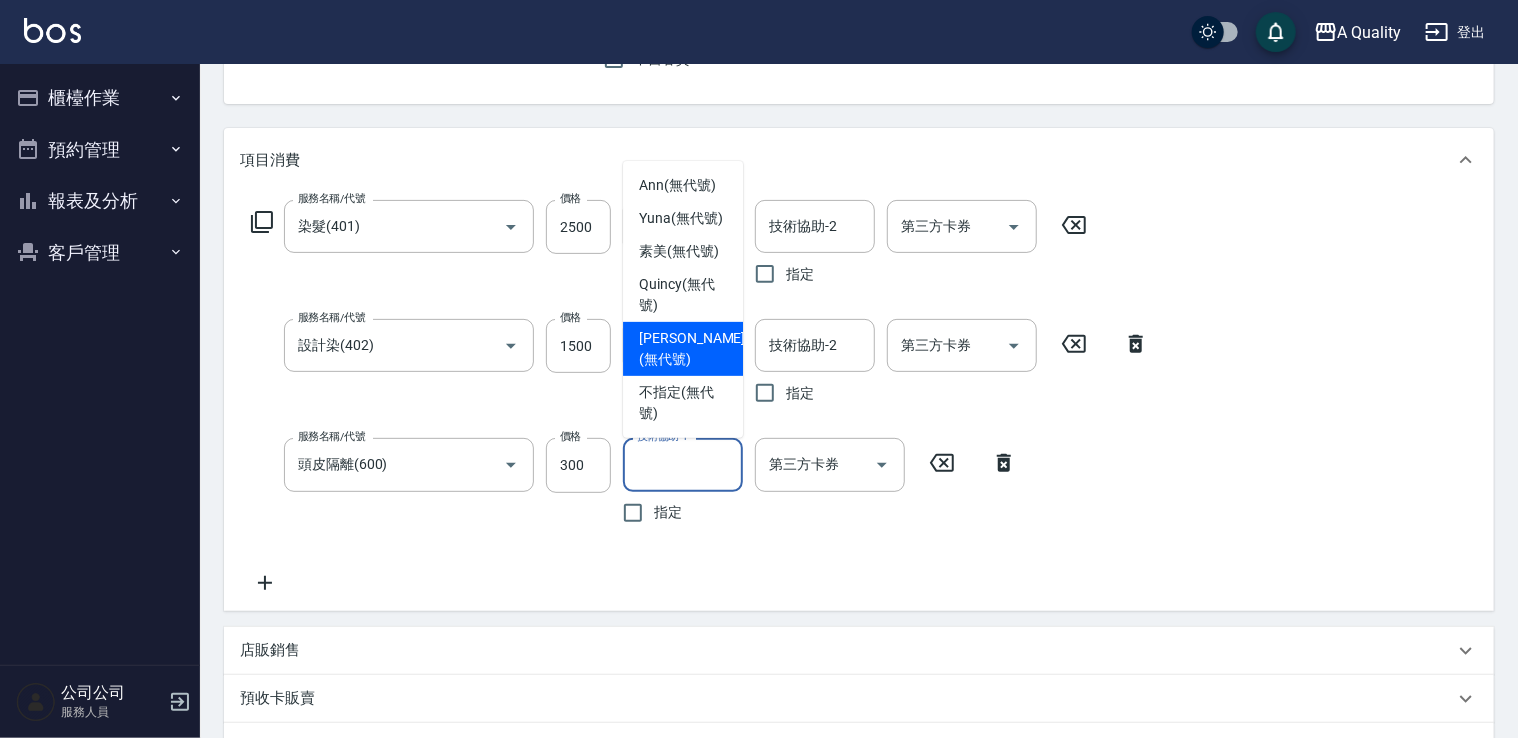 click on "Taylor (無代號)" at bounding box center [692, 349] 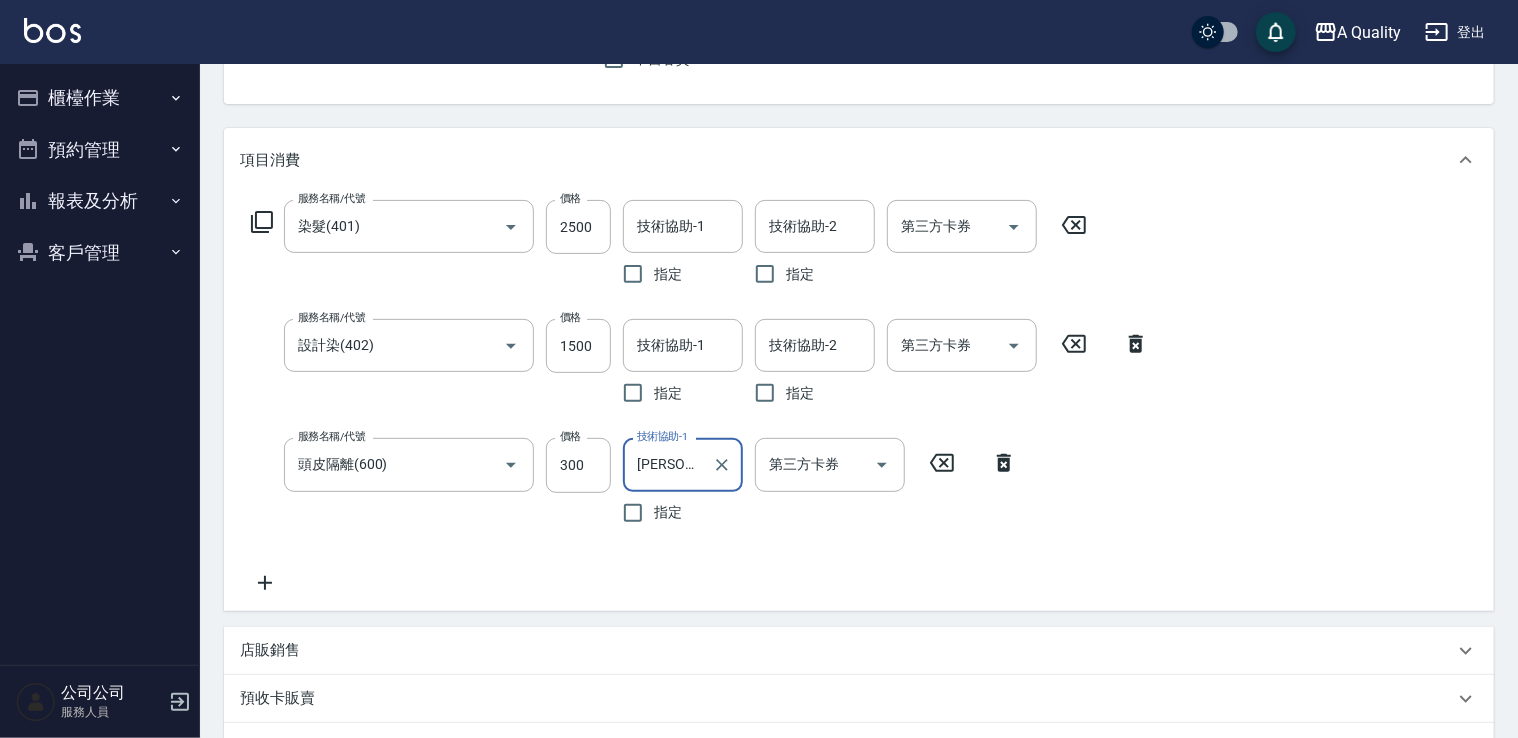 click on "服務名稱/代號 染髮(401) 服務名稱/代號 價格 2500 價格 技術協助-1 技術協助-1 指定 技術協助-2 技術協助-2 指定 第三方卡券 第三方卡券 服務名稱/代號 設計染(402) 服務名稱/代號 價格 1500 價格 技術協助-1 技術協助-1 指定 技術協助-2 技術協助-2 指定 第三方卡券 第三方卡券 服務名稱/代號 頭皮隔離(600) 服務名稱/代號 價格 300 價格 技術協助-1 Taylor(無代號) 技術協助-1 指定 第三方卡券 第三方卡券" at bounding box center (859, 401) 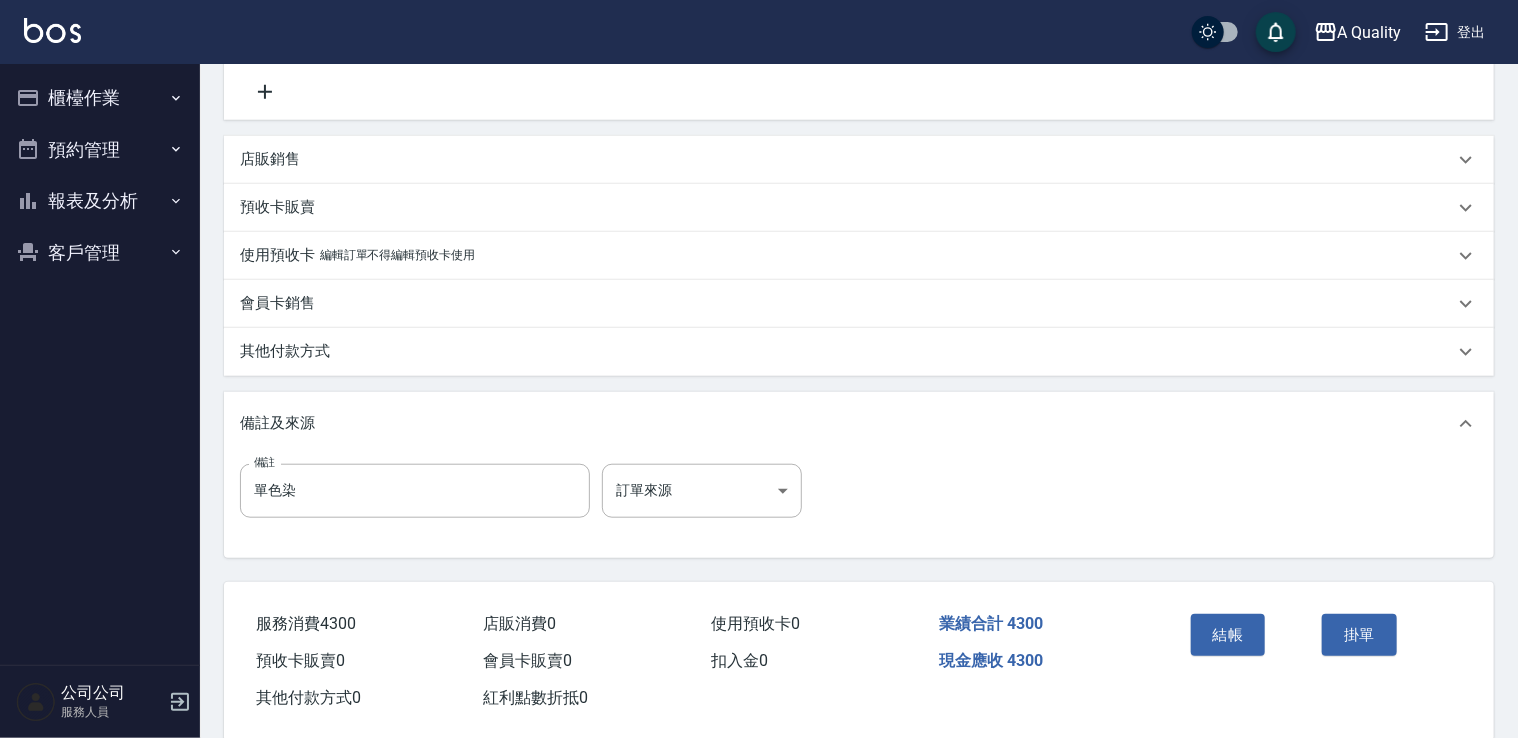 scroll, scrollTop: 724, scrollLeft: 0, axis: vertical 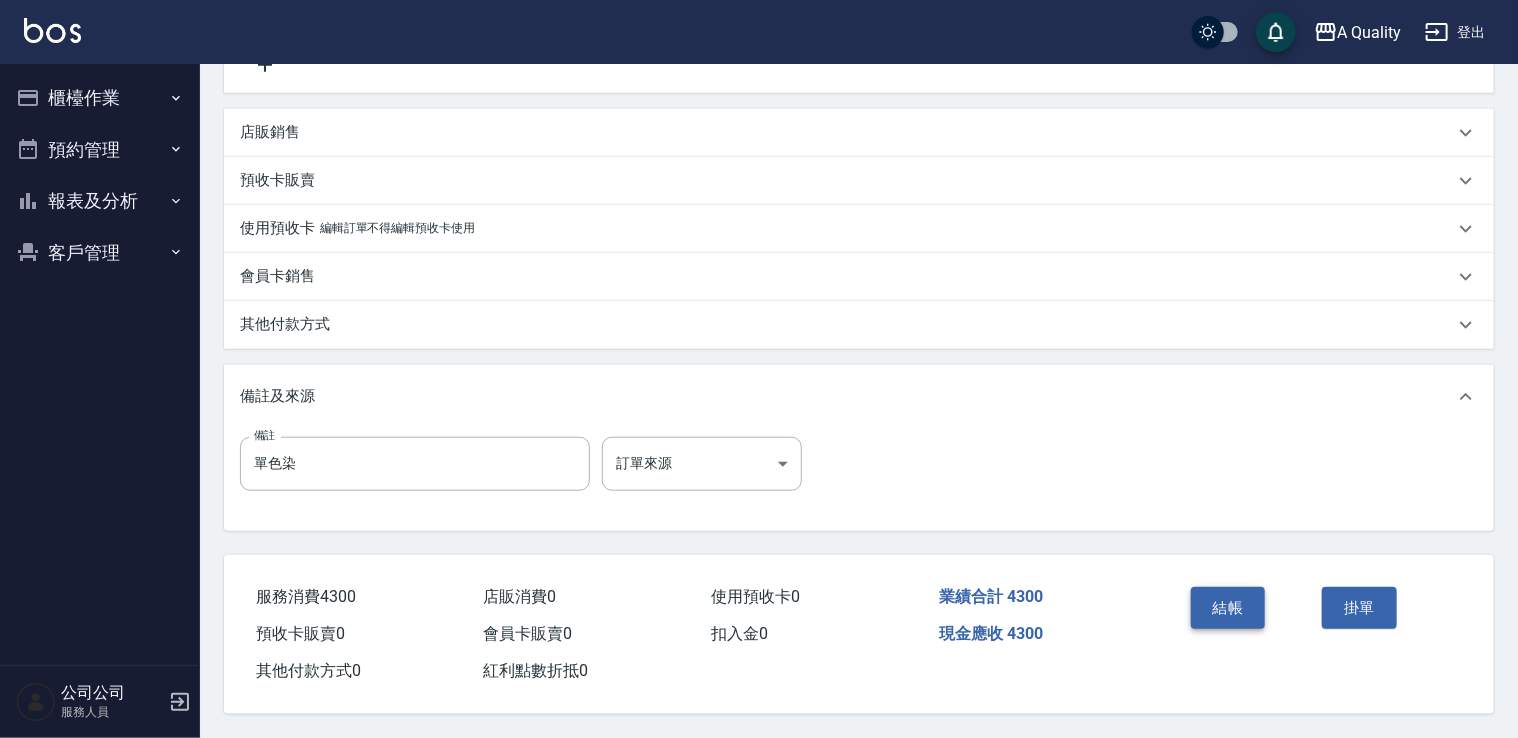 click on "結帳" at bounding box center (1228, 608) 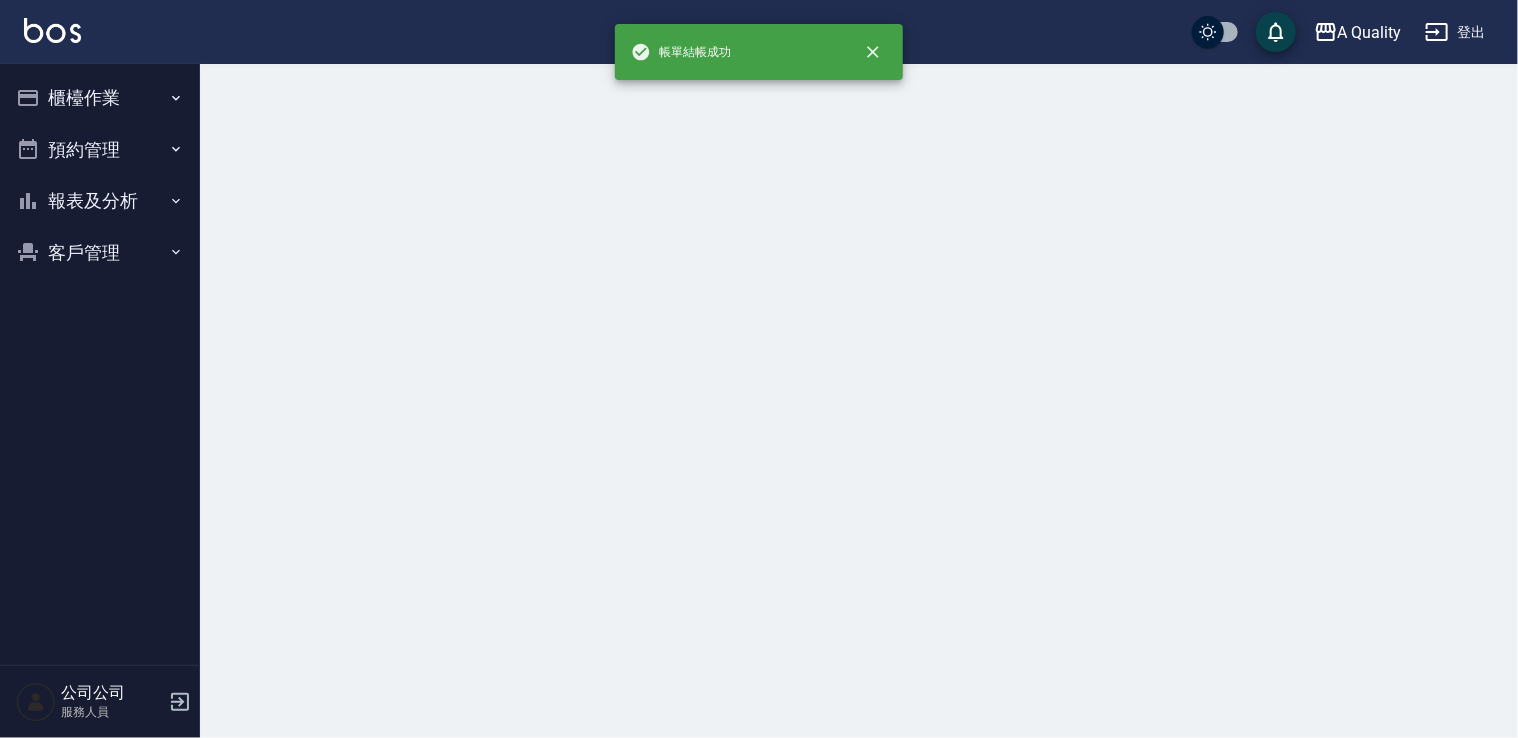 scroll, scrollTop: 0, scrollLeft: 0, axis: both 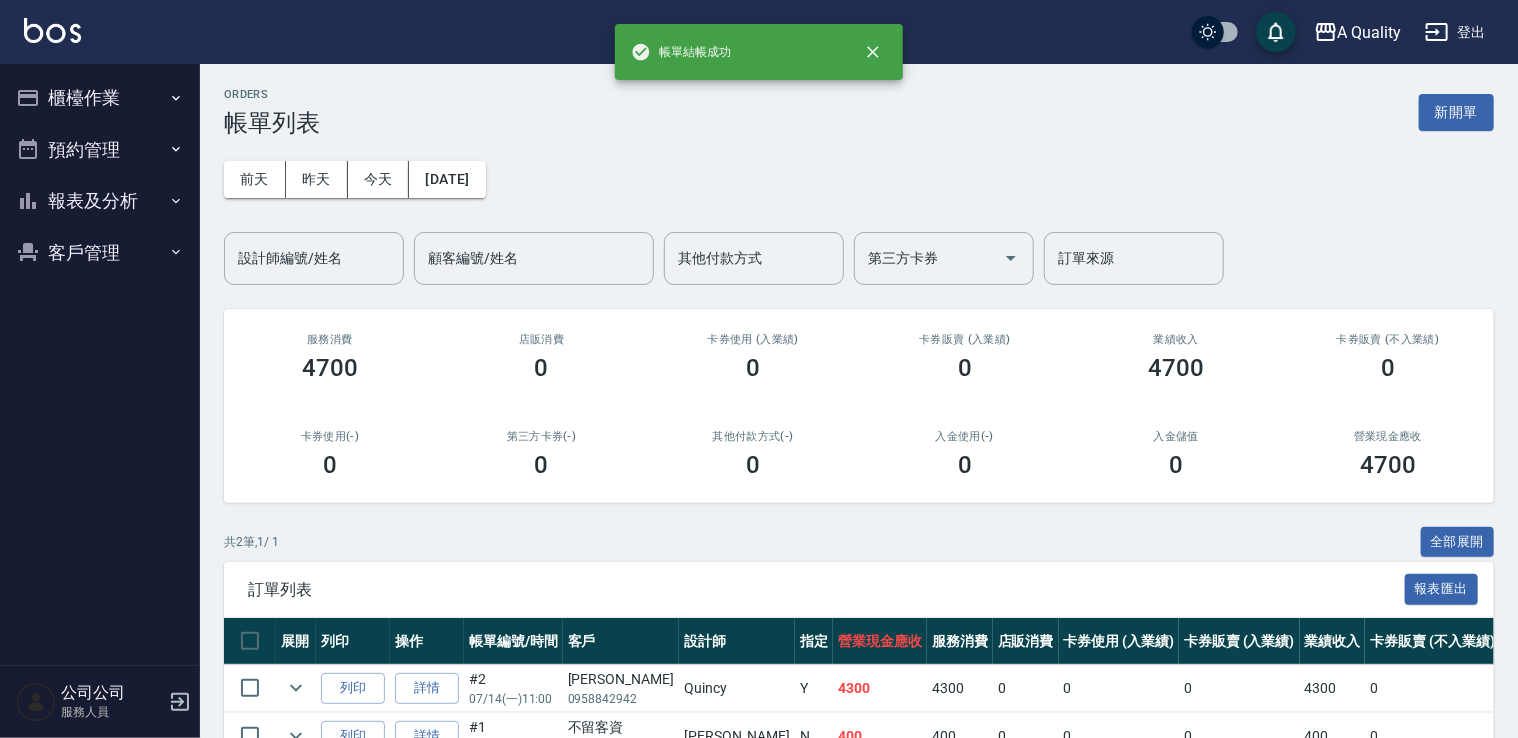 drag, startPoint x: 67, startPoint y: 138, endPoint x: 74, endPoint y: 150, distance: 13.892444 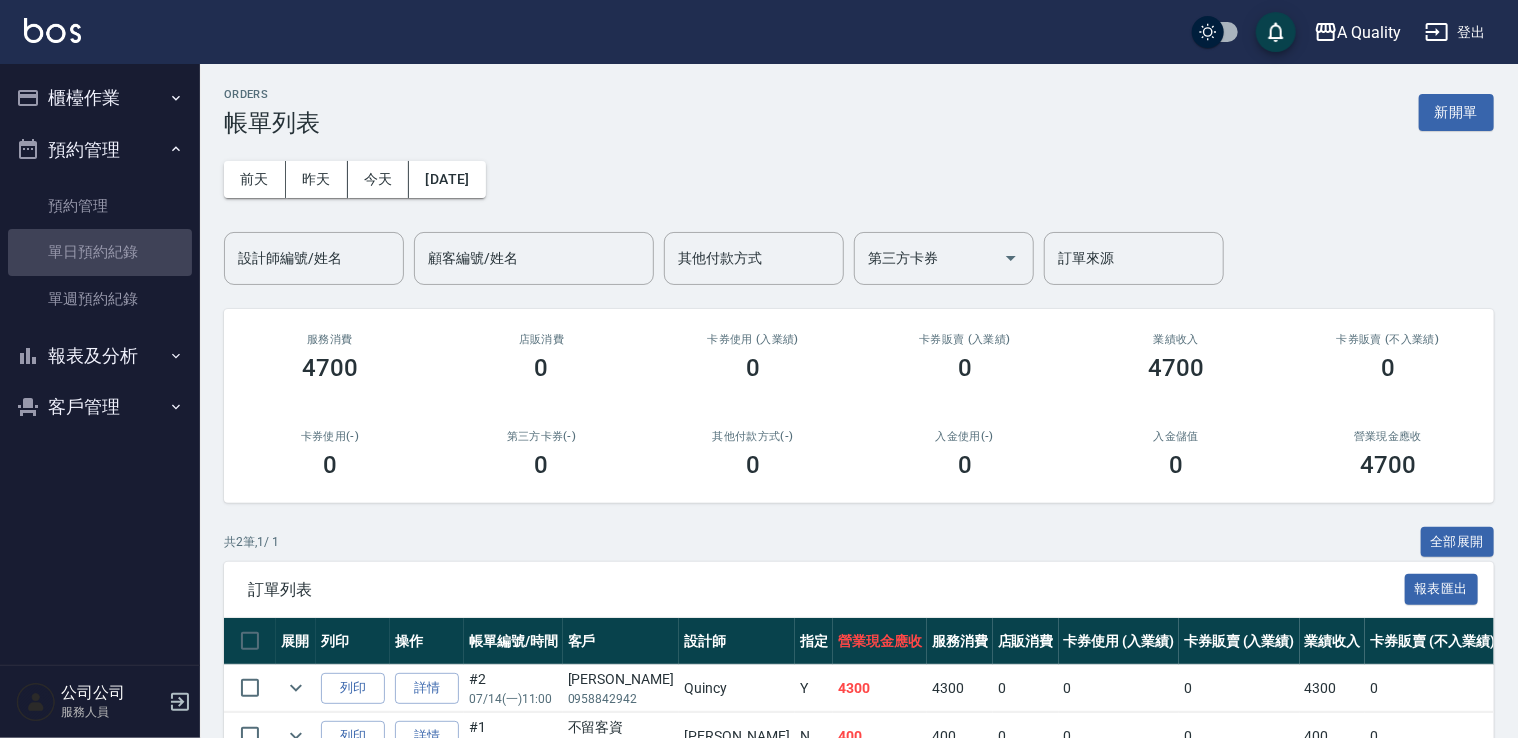 drag, startPoint x: 125, startPoint y: 239, endPoint x: 267, endPoint y: 271, distance: 145.56099 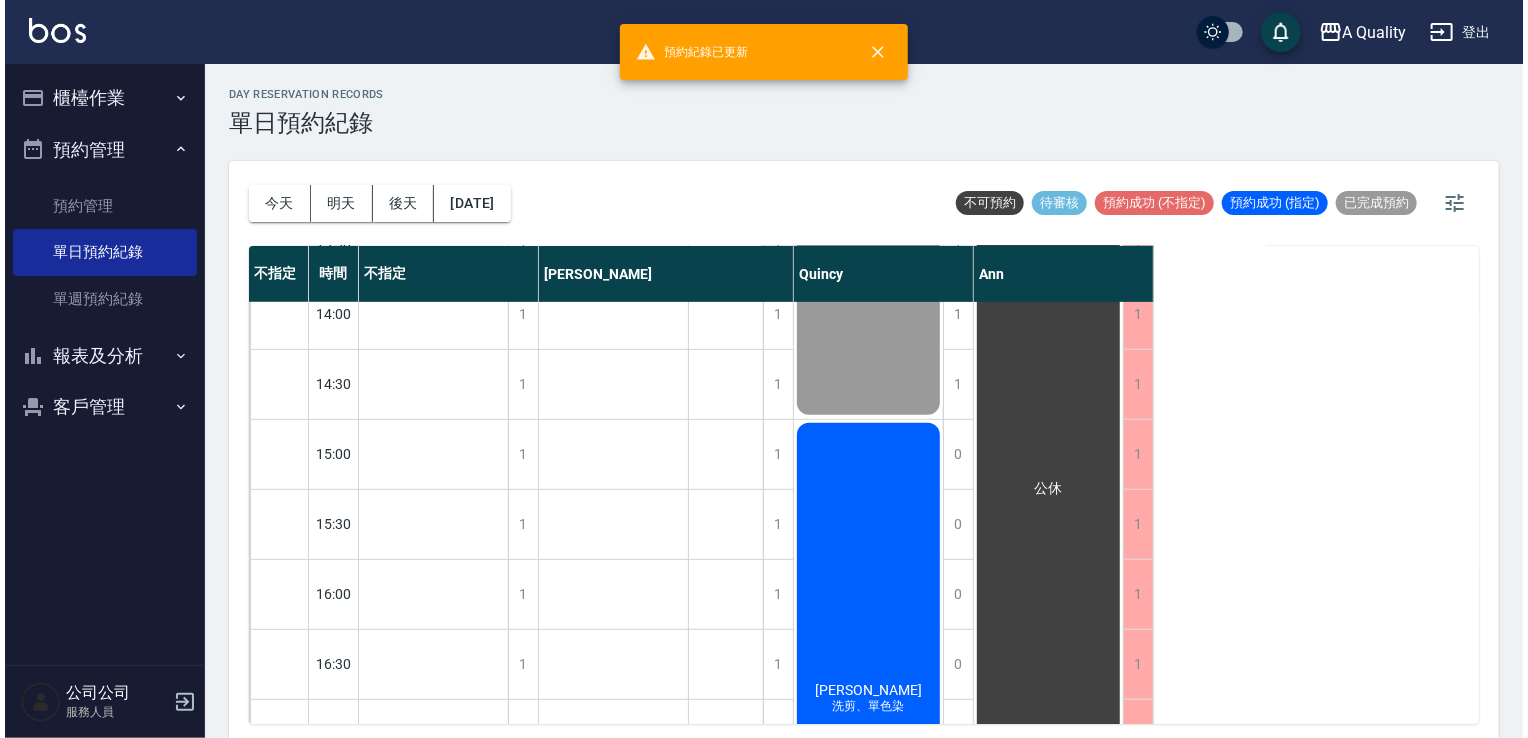 scroll, scrollTop: 500, scrollLeft: 0, axis: vertical 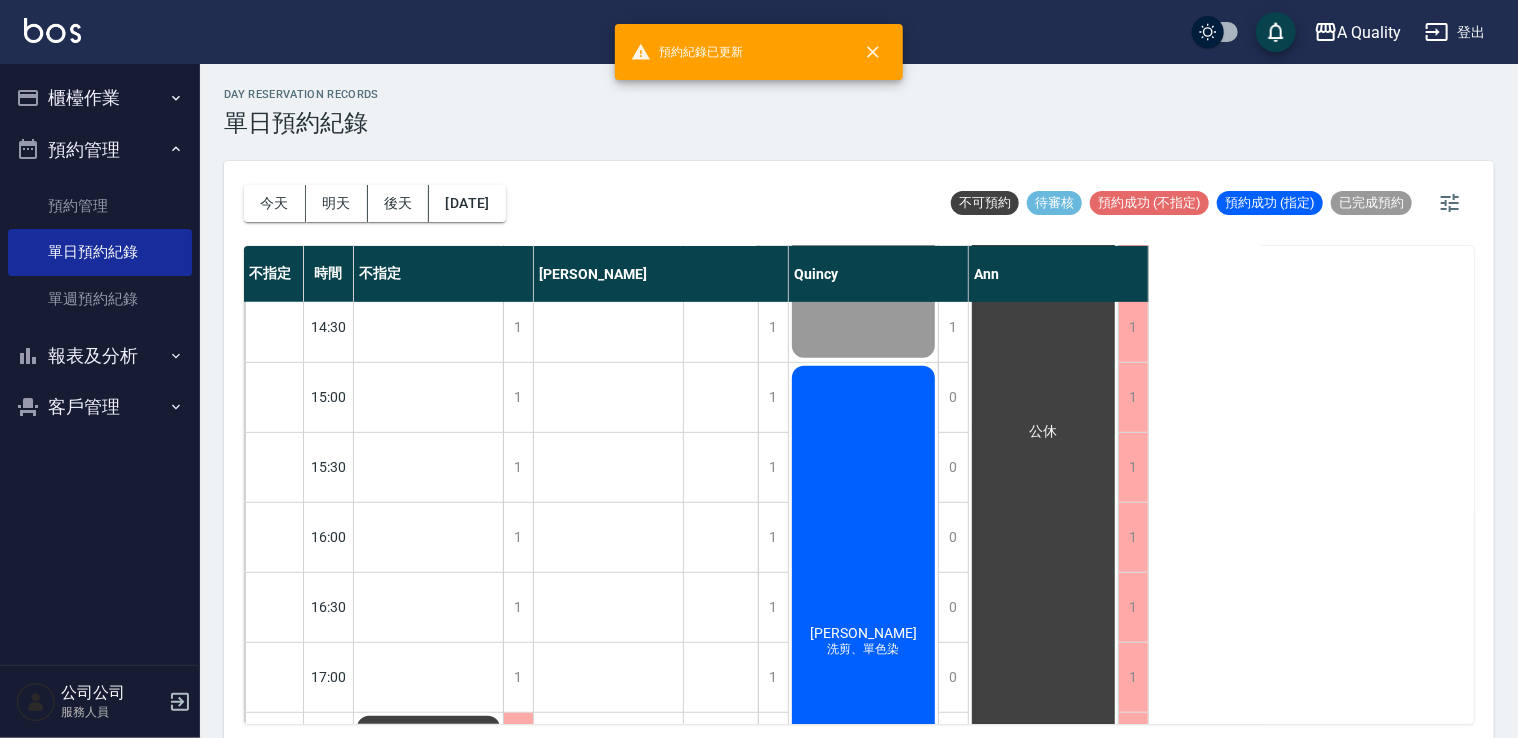 click on "陳苡均" at bounding box center [429, -23] 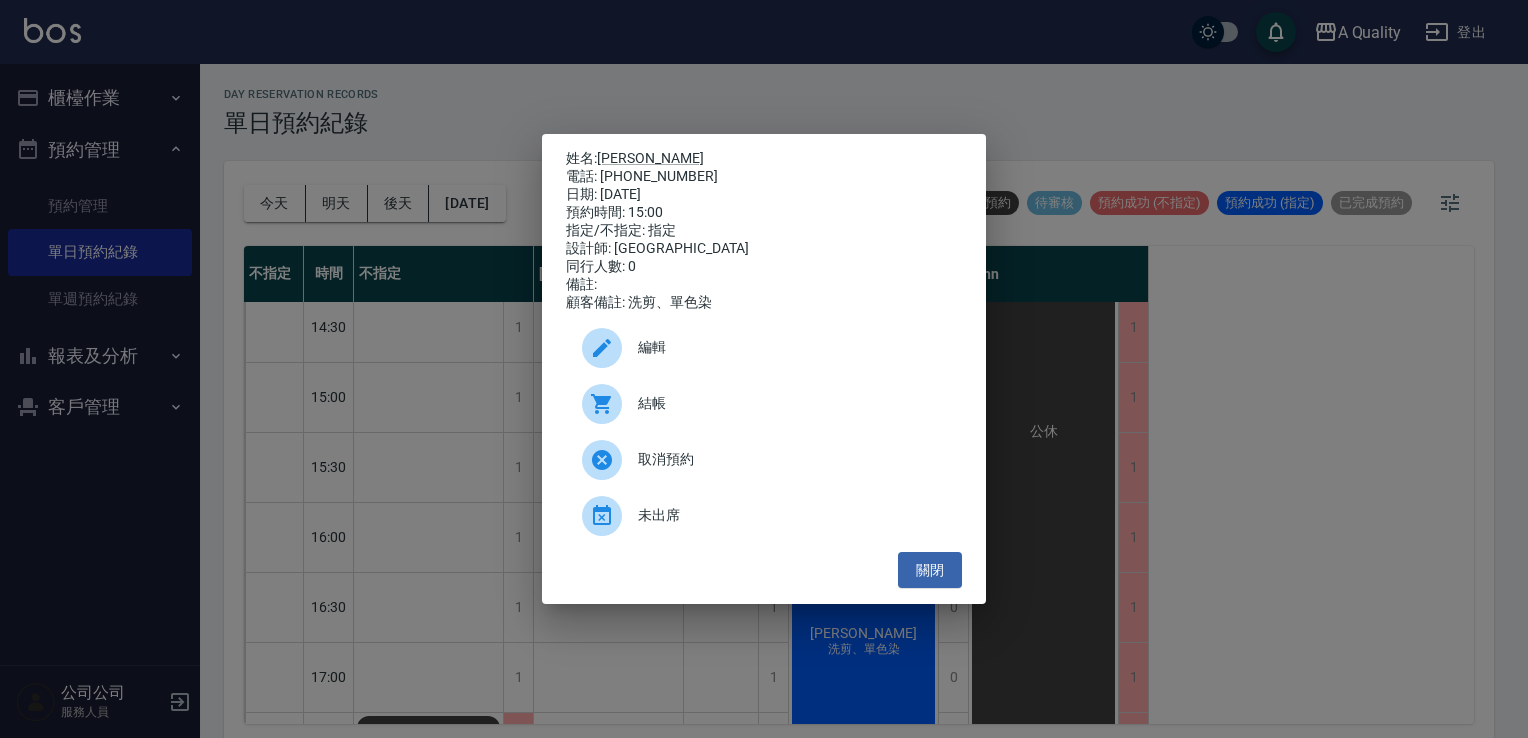 click on "結帳" at bounding box center [764, 404] 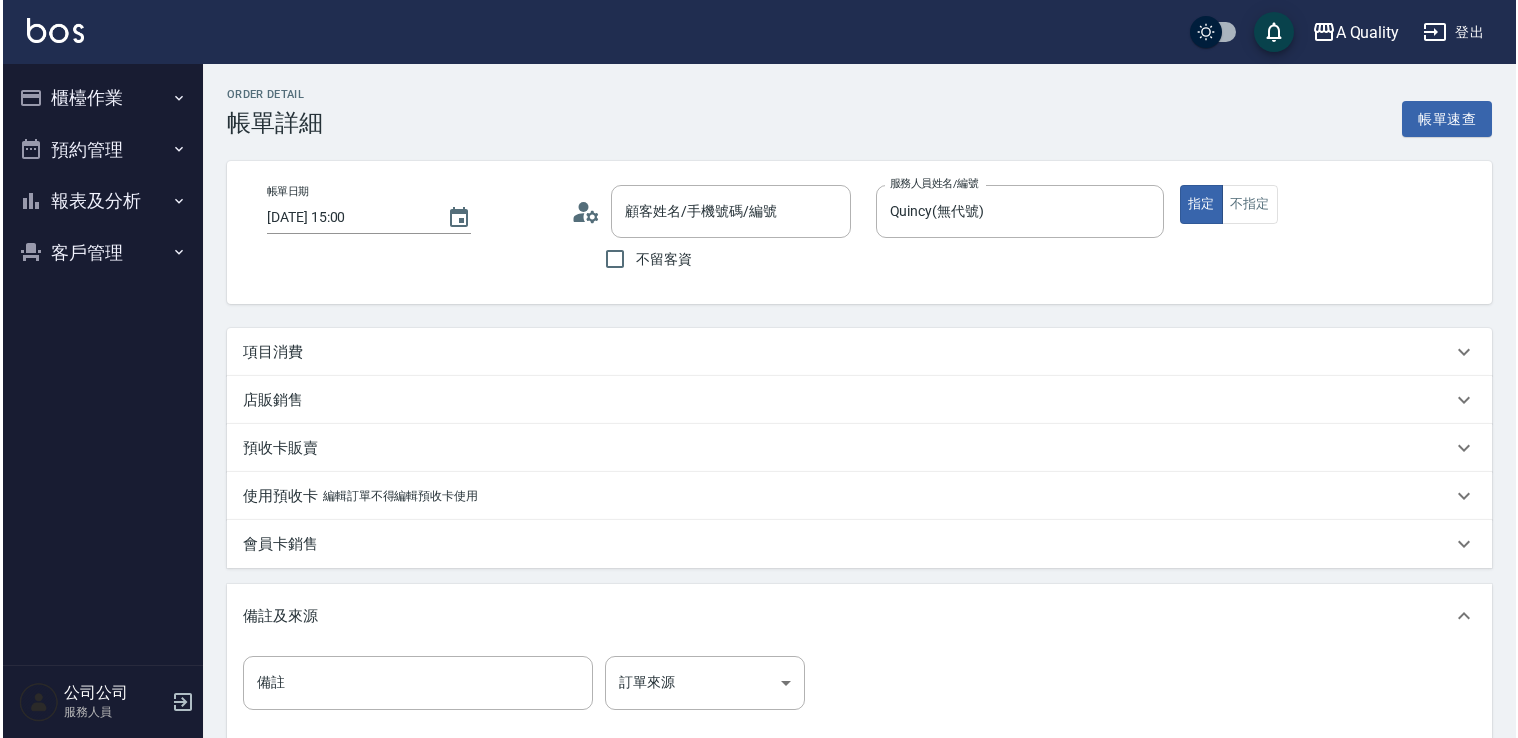 scroll, scrollTop: 0, scrollLeft: 0, axis: both 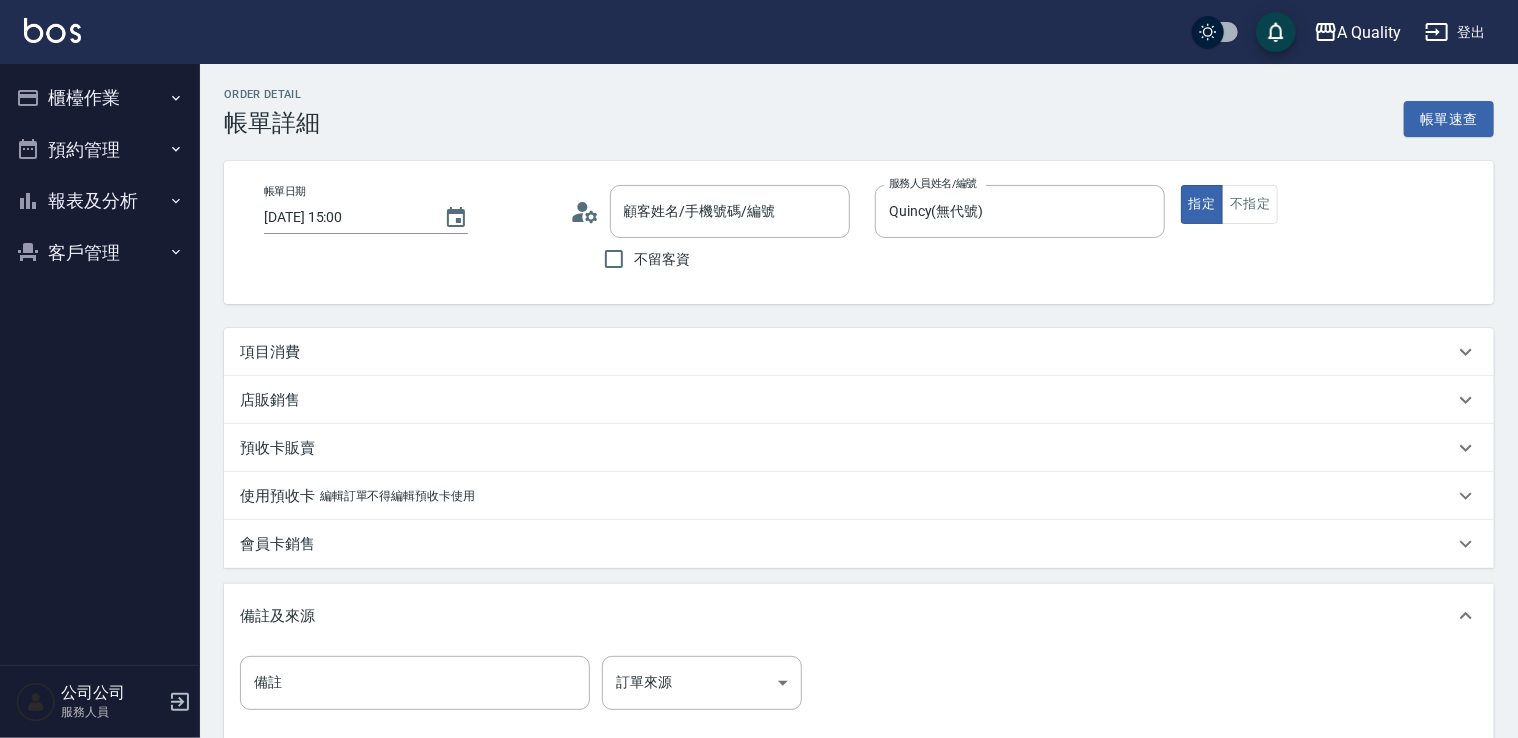 type on "[PERSON_NAME]/0915399374/" 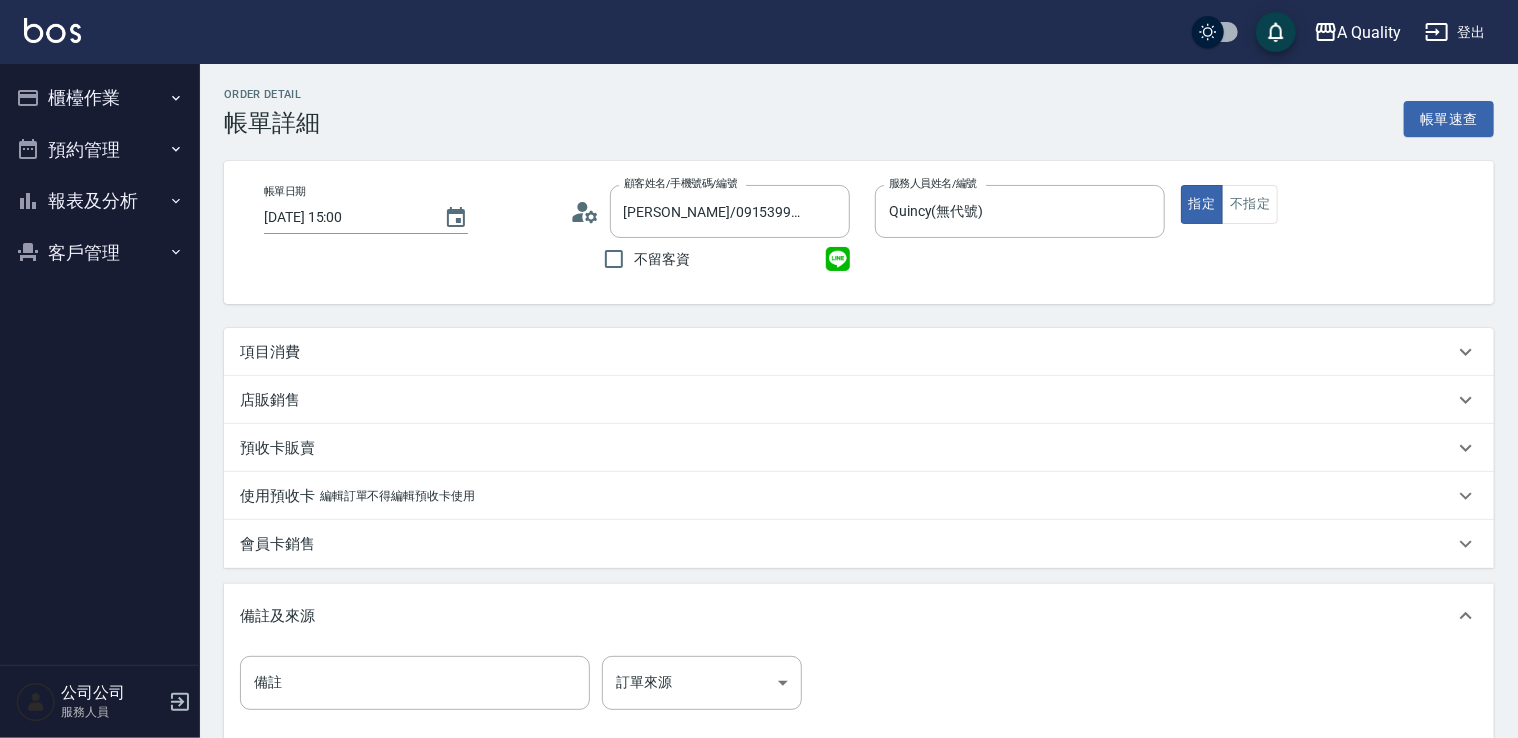 click on "店販銷售" at bounding box center [270, 400] 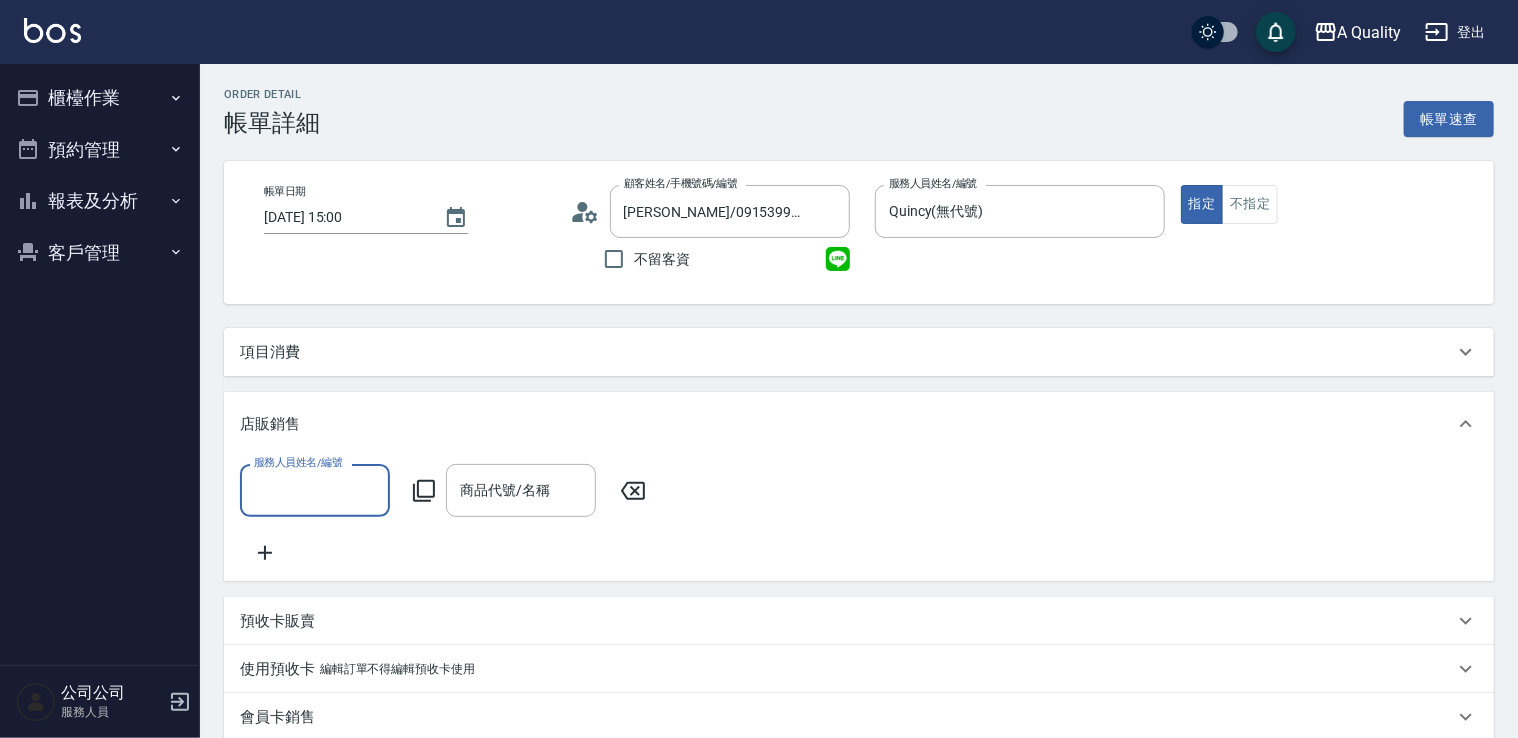 scroll, scrollTop: 0, scrollLeft: 0, axis: both 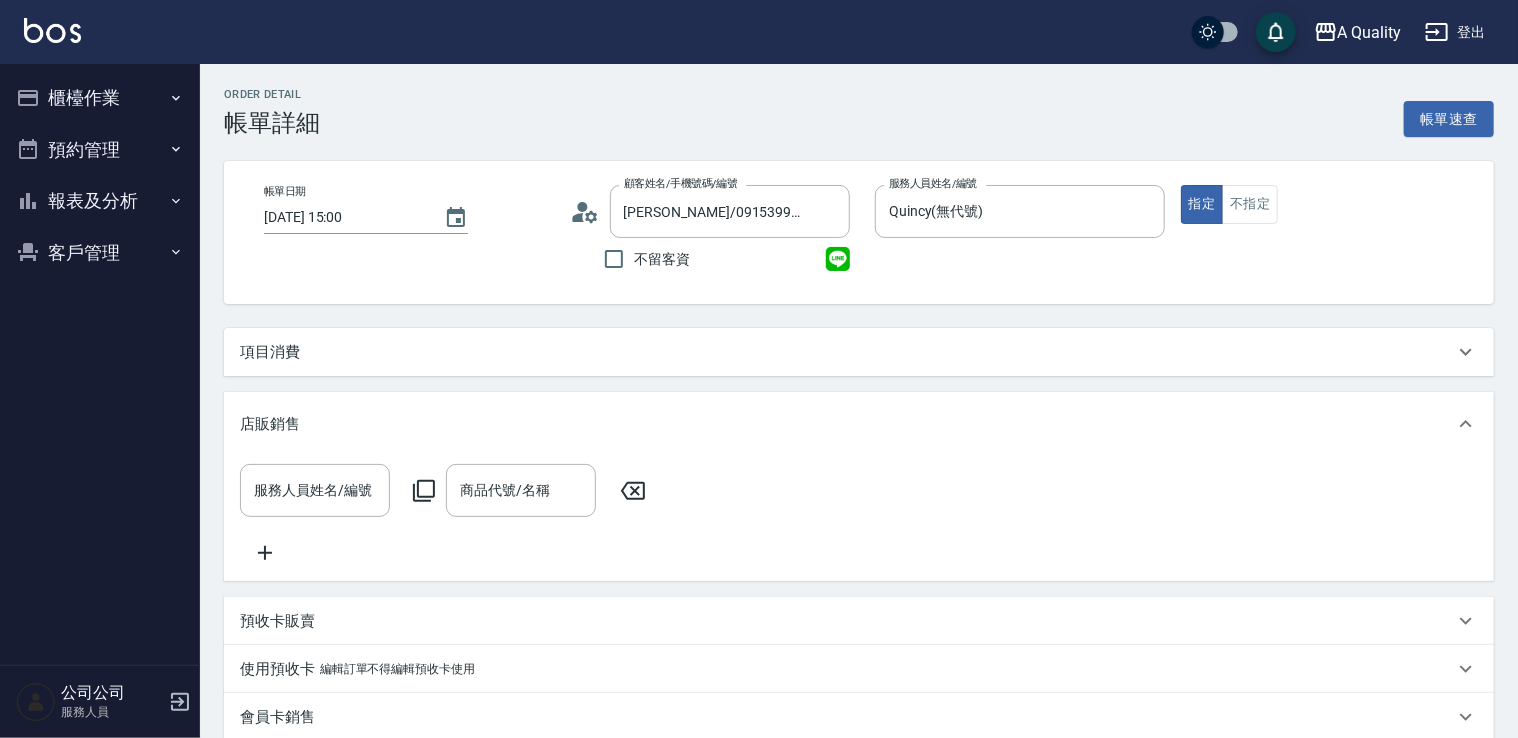 click on "項目消費" at bounding box center [270, 352] 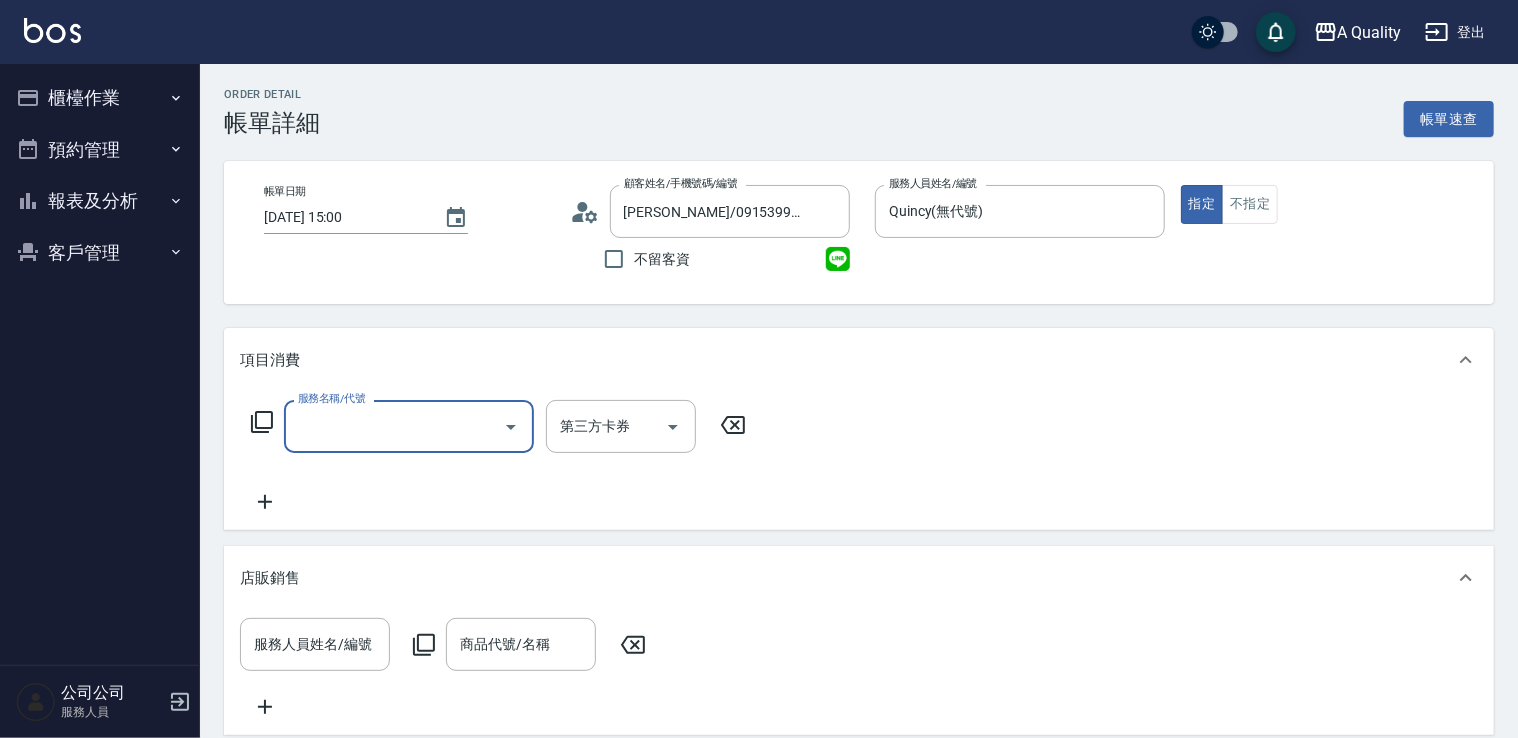scroll, scrollTop: 0, scrollLeft: 0, axis: both 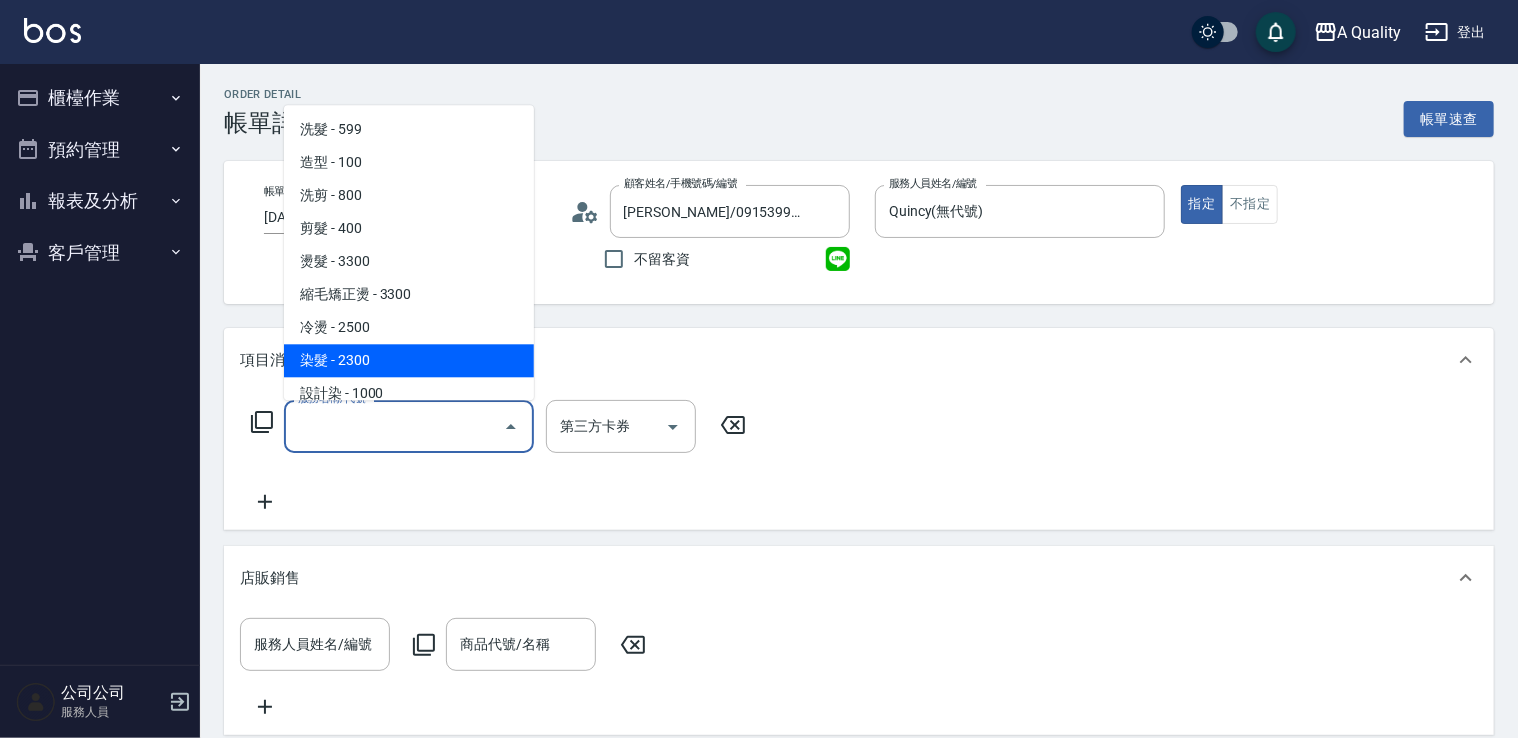 click on "染髮 - 2300" at bounding box center [409, 360] 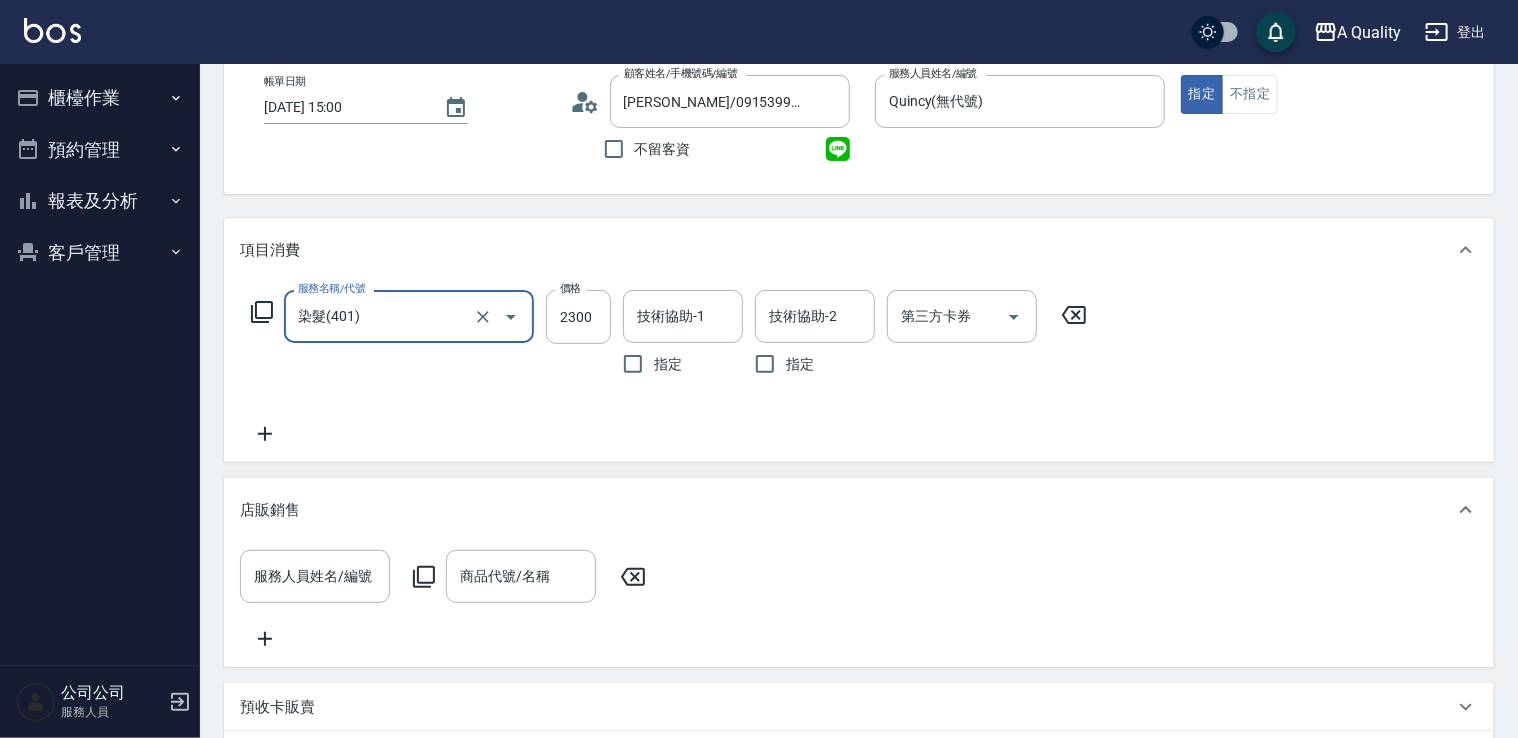 scroll, scrollTop: 0, scrollLeft: 0, axis: both 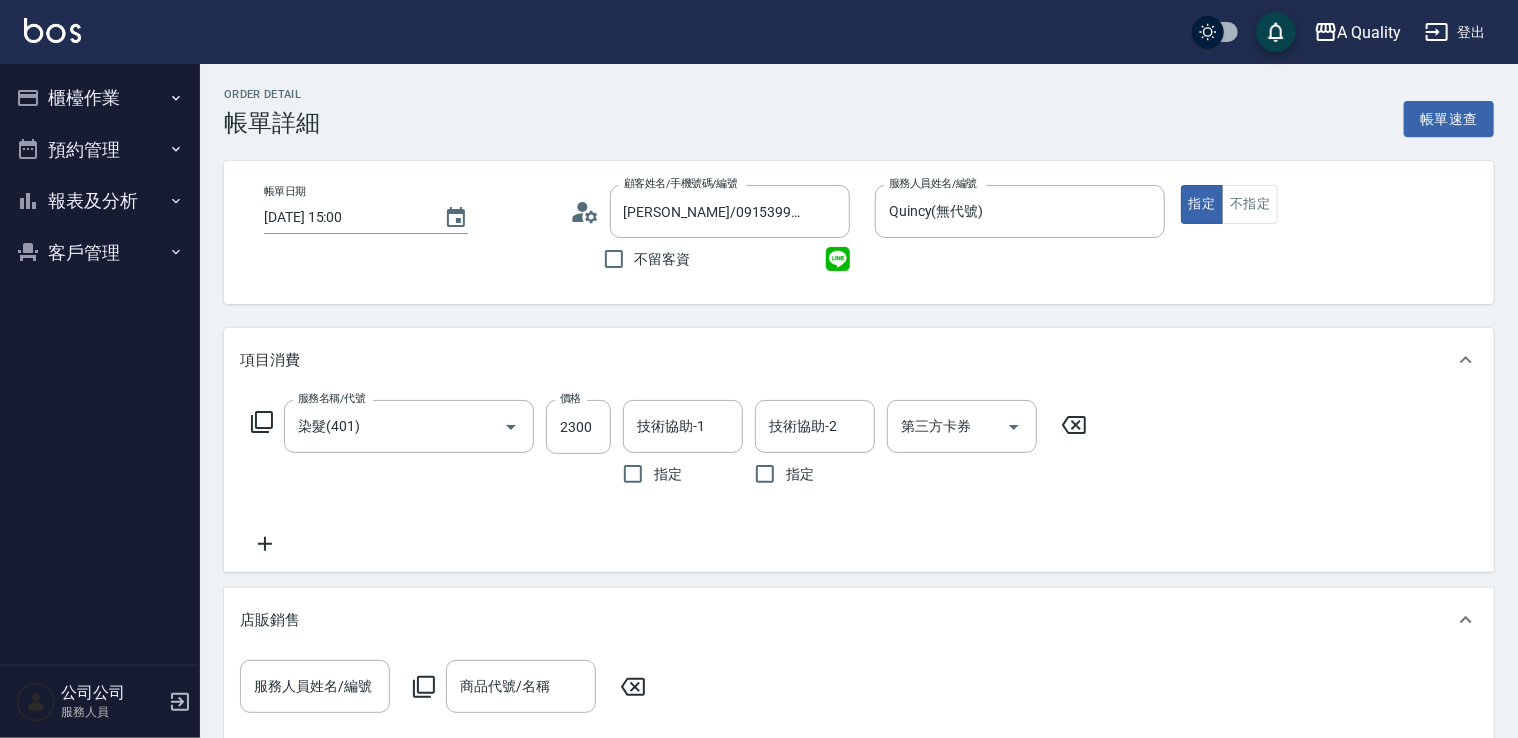 click 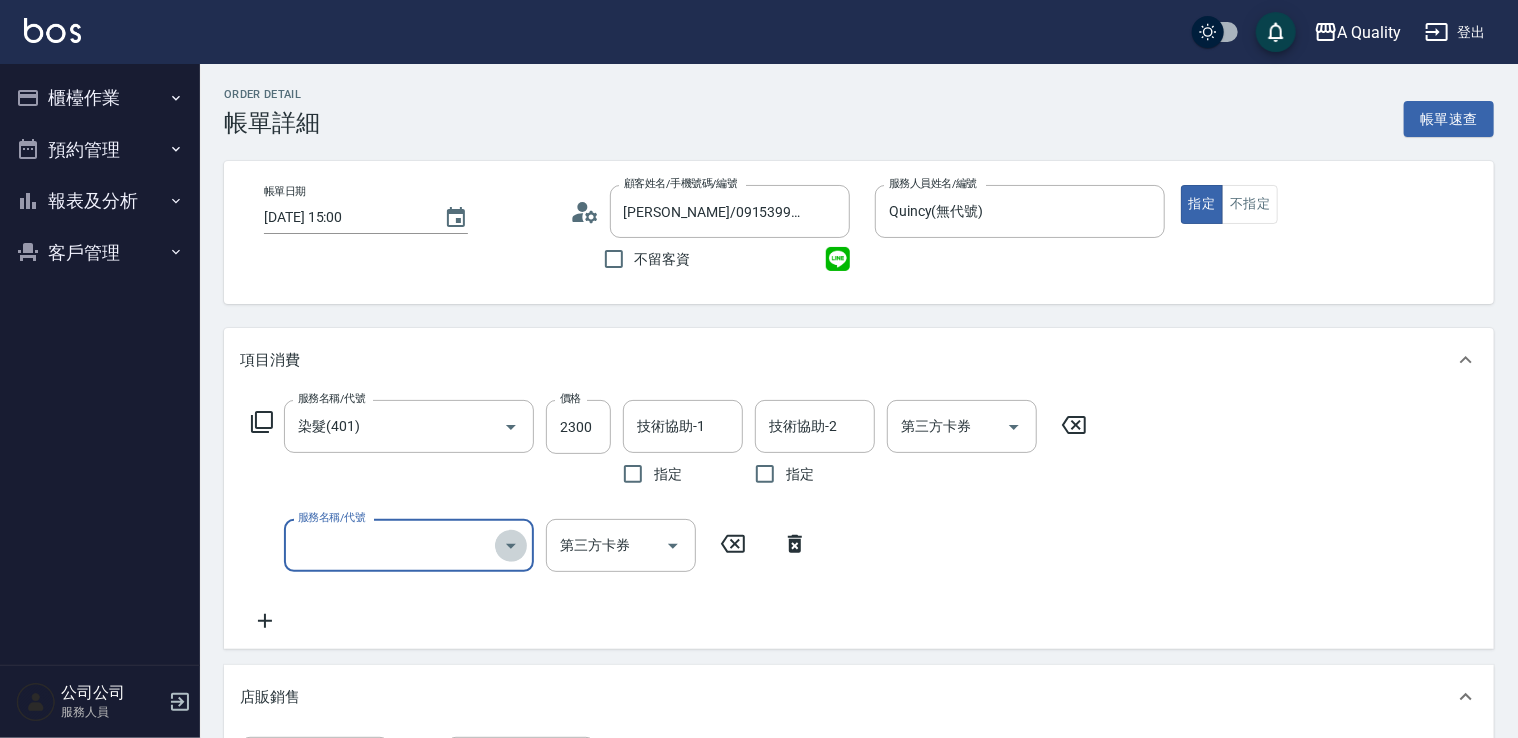 click 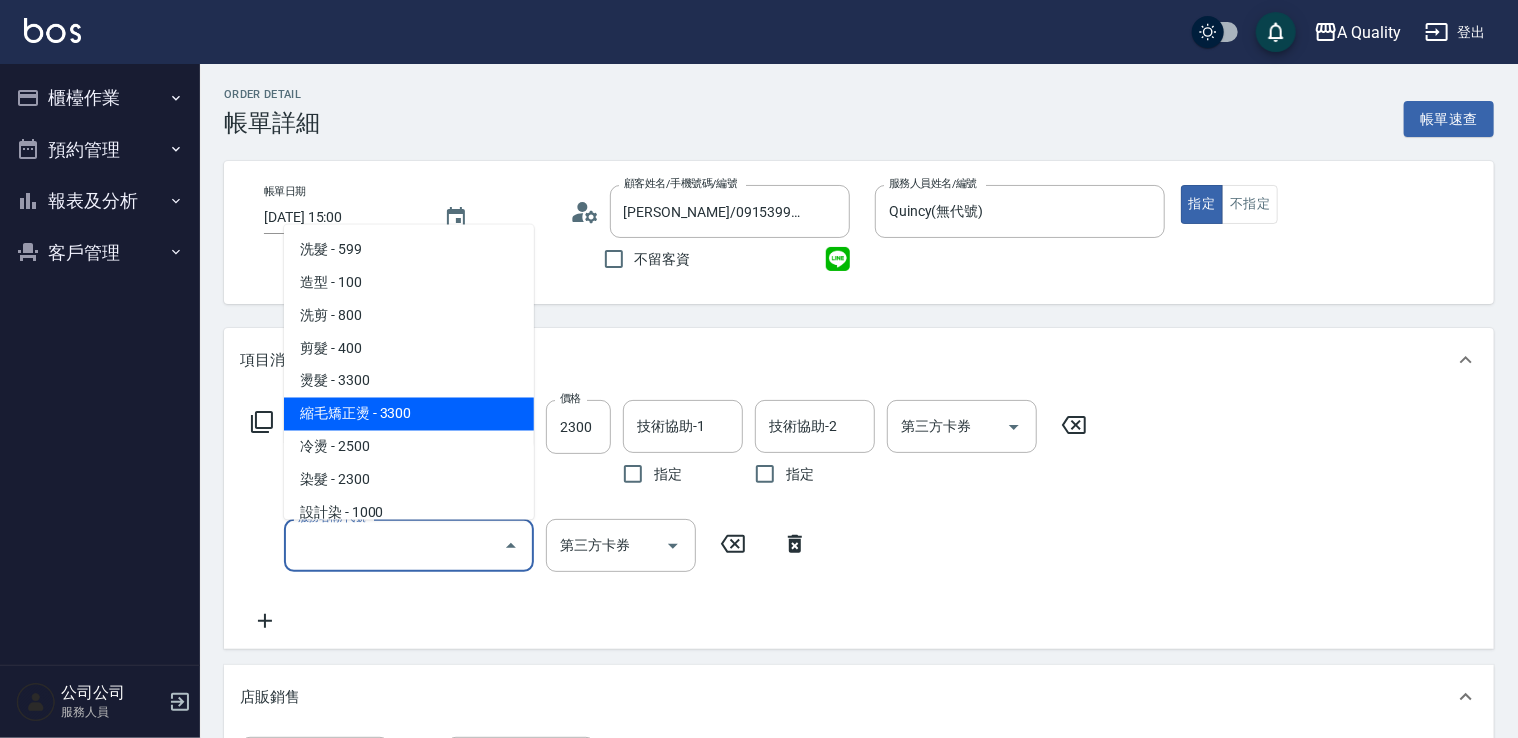 scroll, scrollTop: 200, scrollLeft: 0, axis: vertical 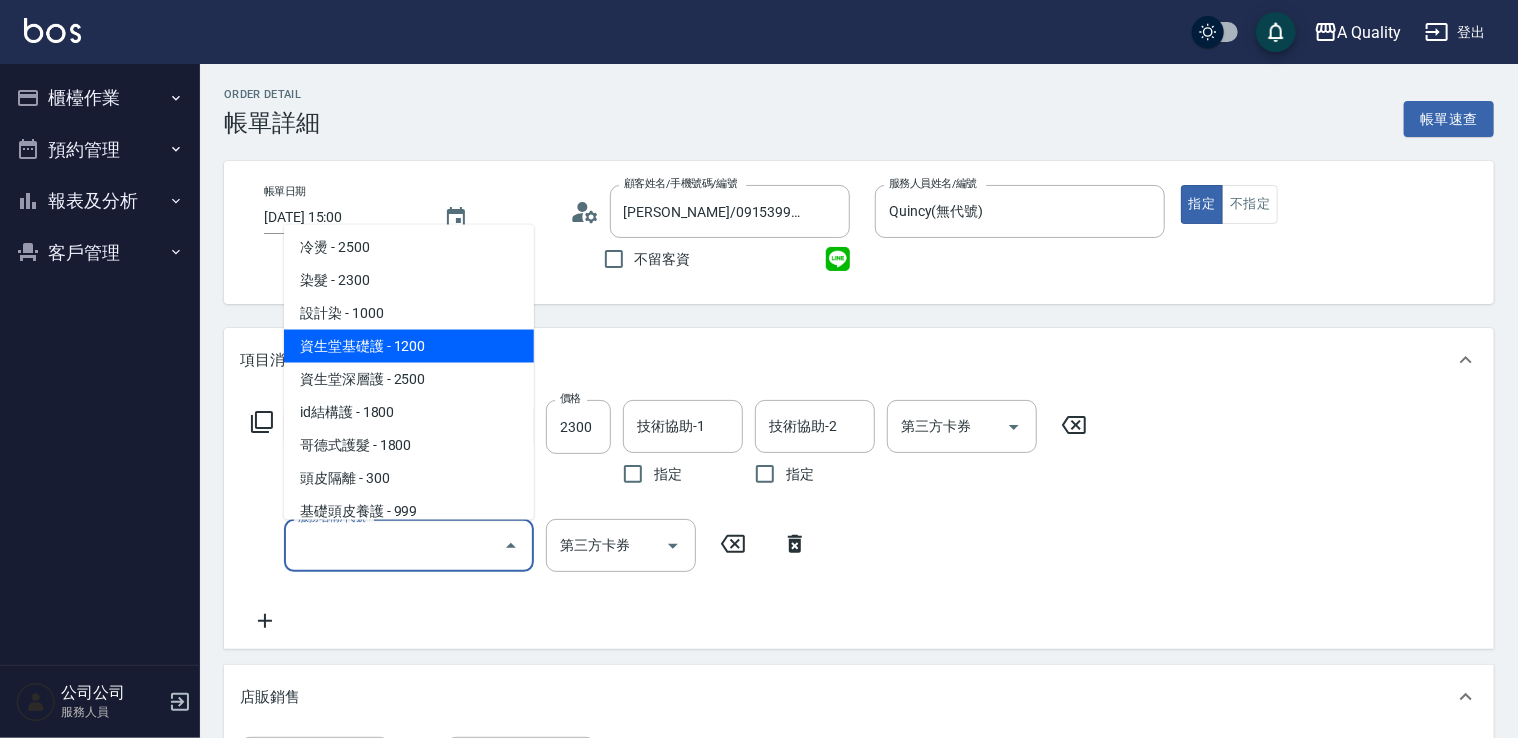 click on "資生堂基礎護 - 1200" at bounding box center (409, 345) 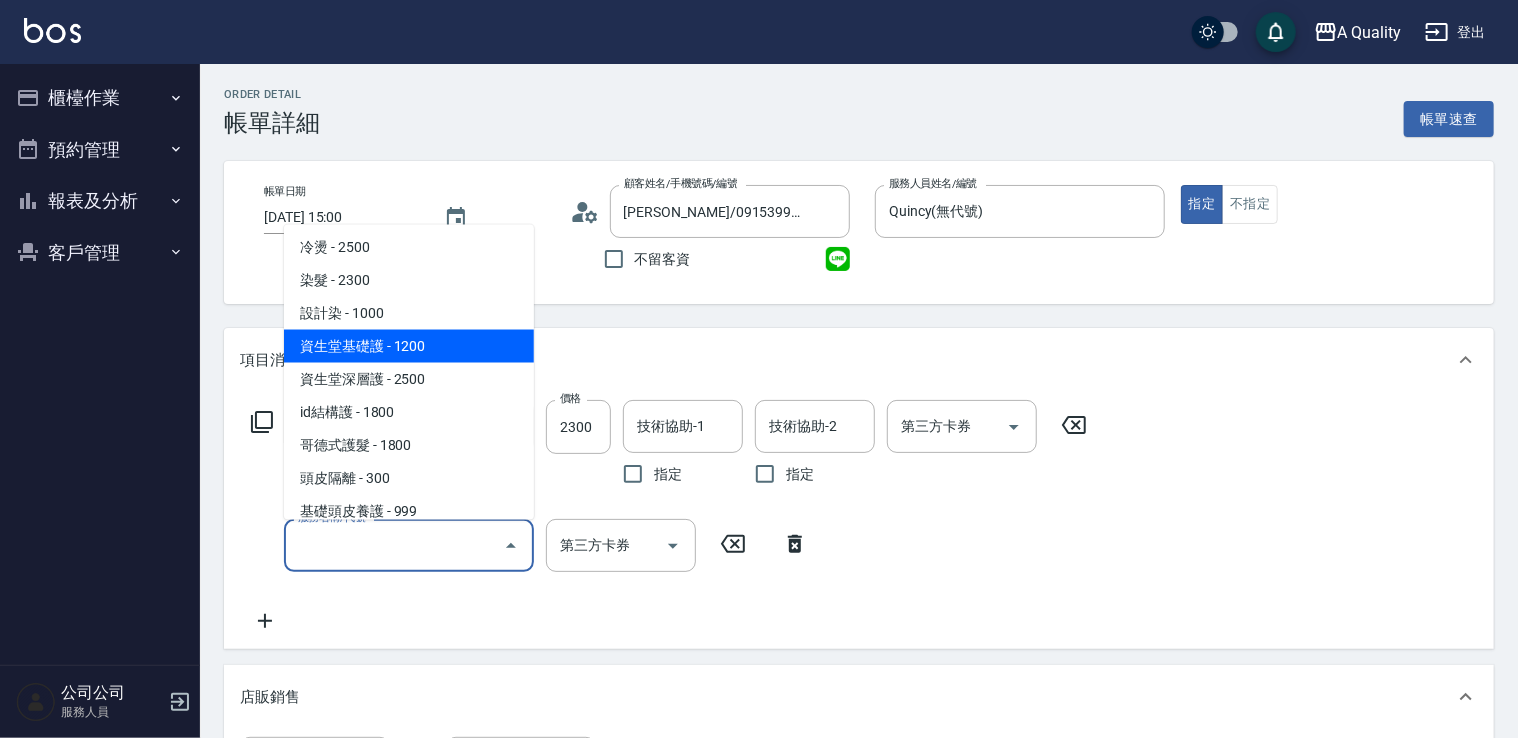 type on "資生堂基礎護(501)" 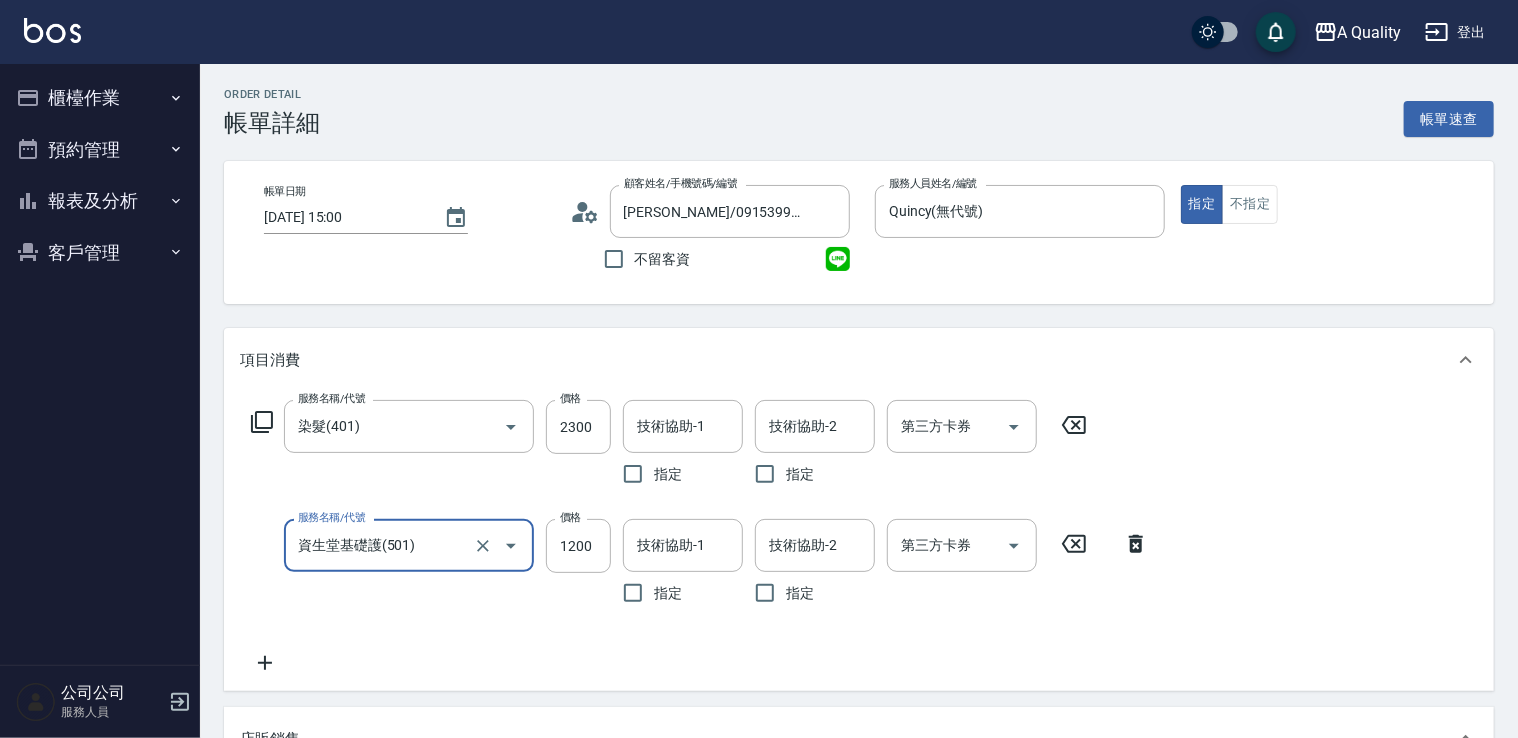 scroll, scrollTop: 100, scrollLeft: 0, axis: vertical 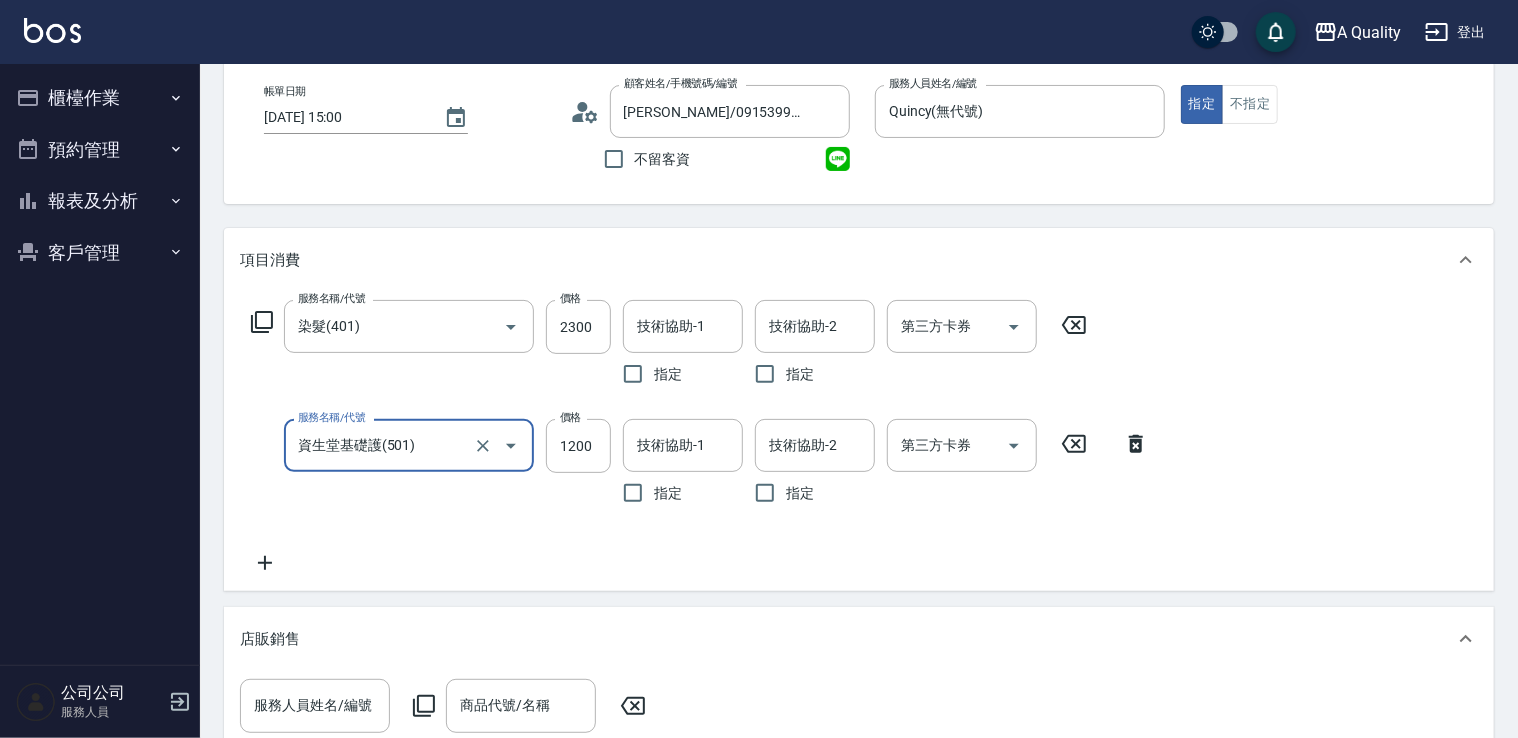 click 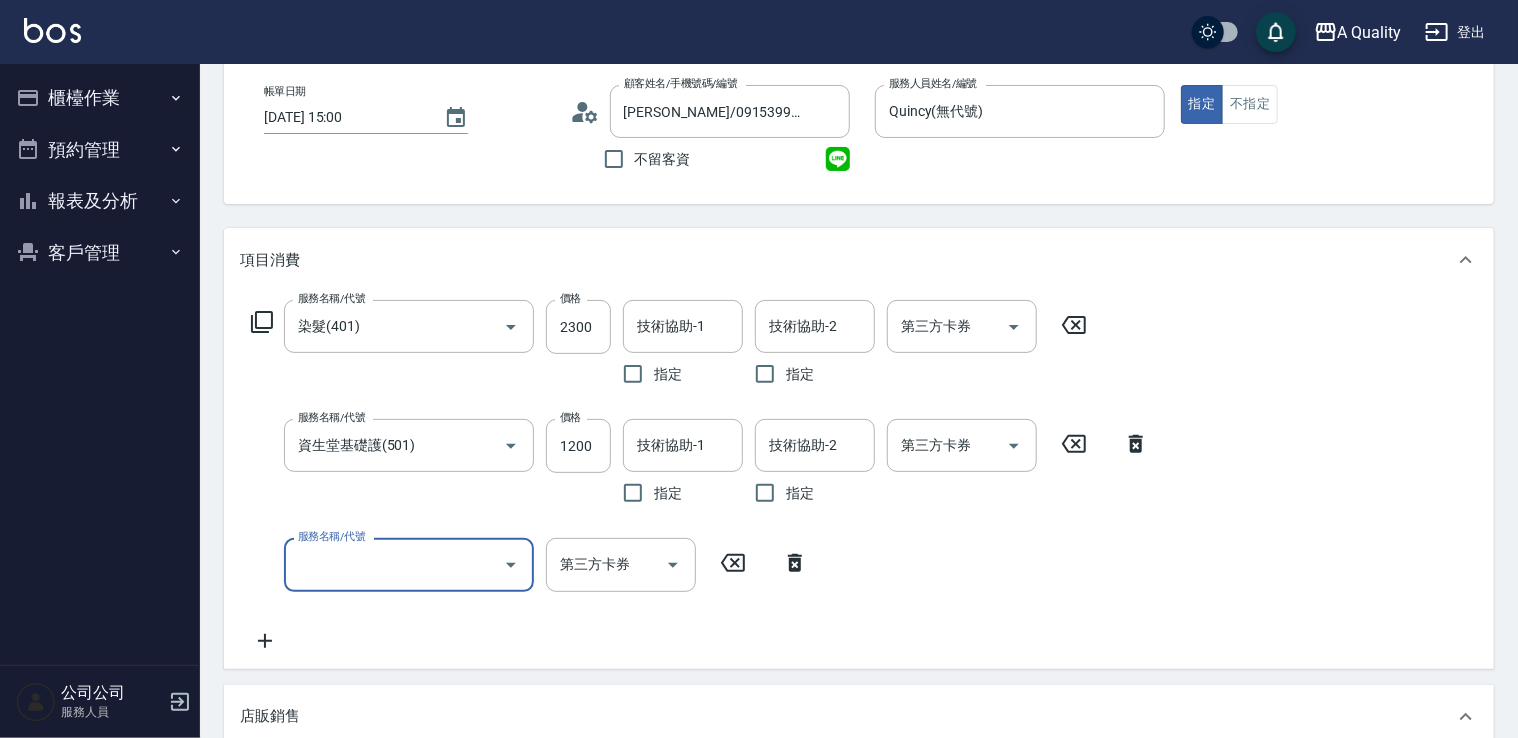 click at bounding box center [511, 565] 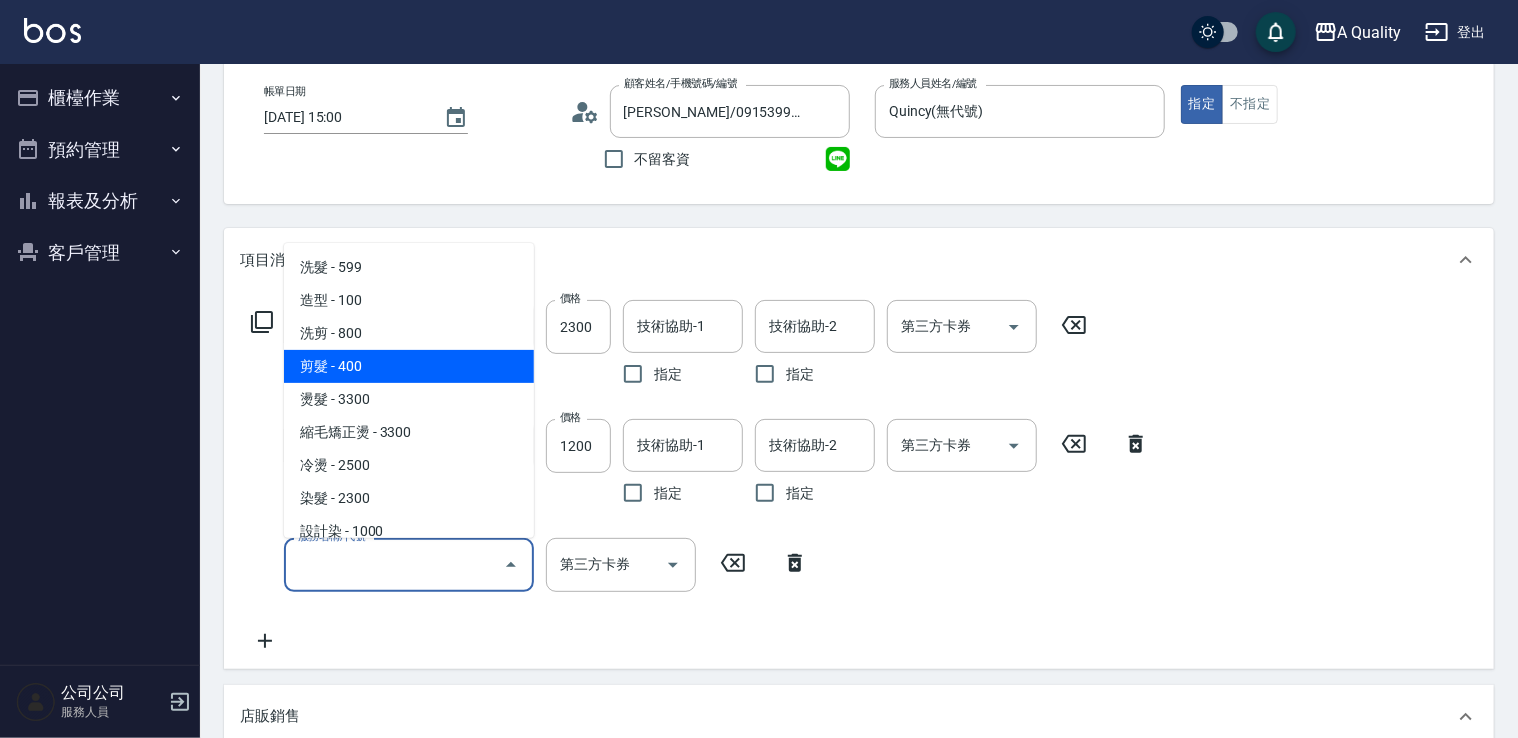 drag, startPoint x: 332, startPoint y: 366, endPoint x: 486, endPoint y: 433, distance: 167.94344 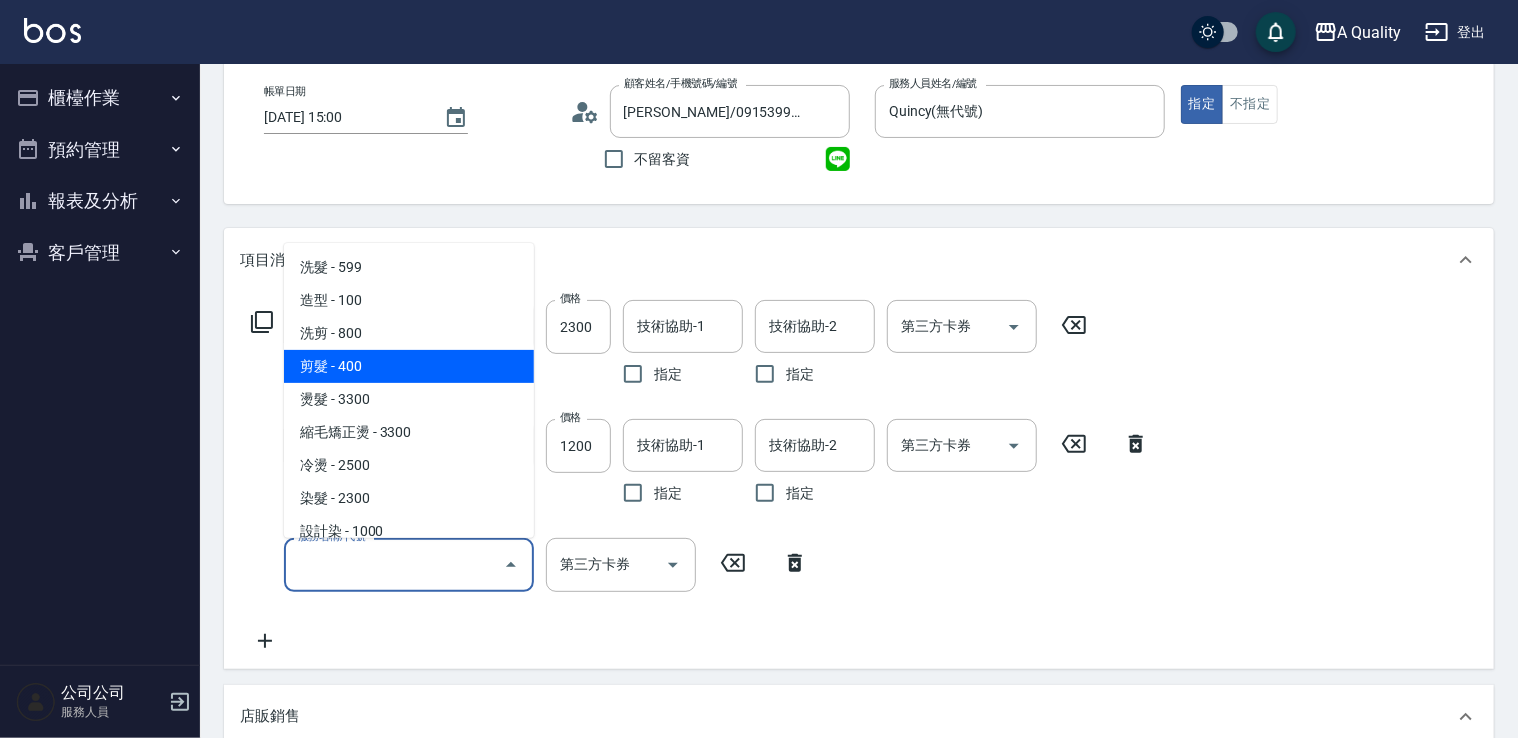 click on "剪髮 - 400" at bounding box center (409, 366) 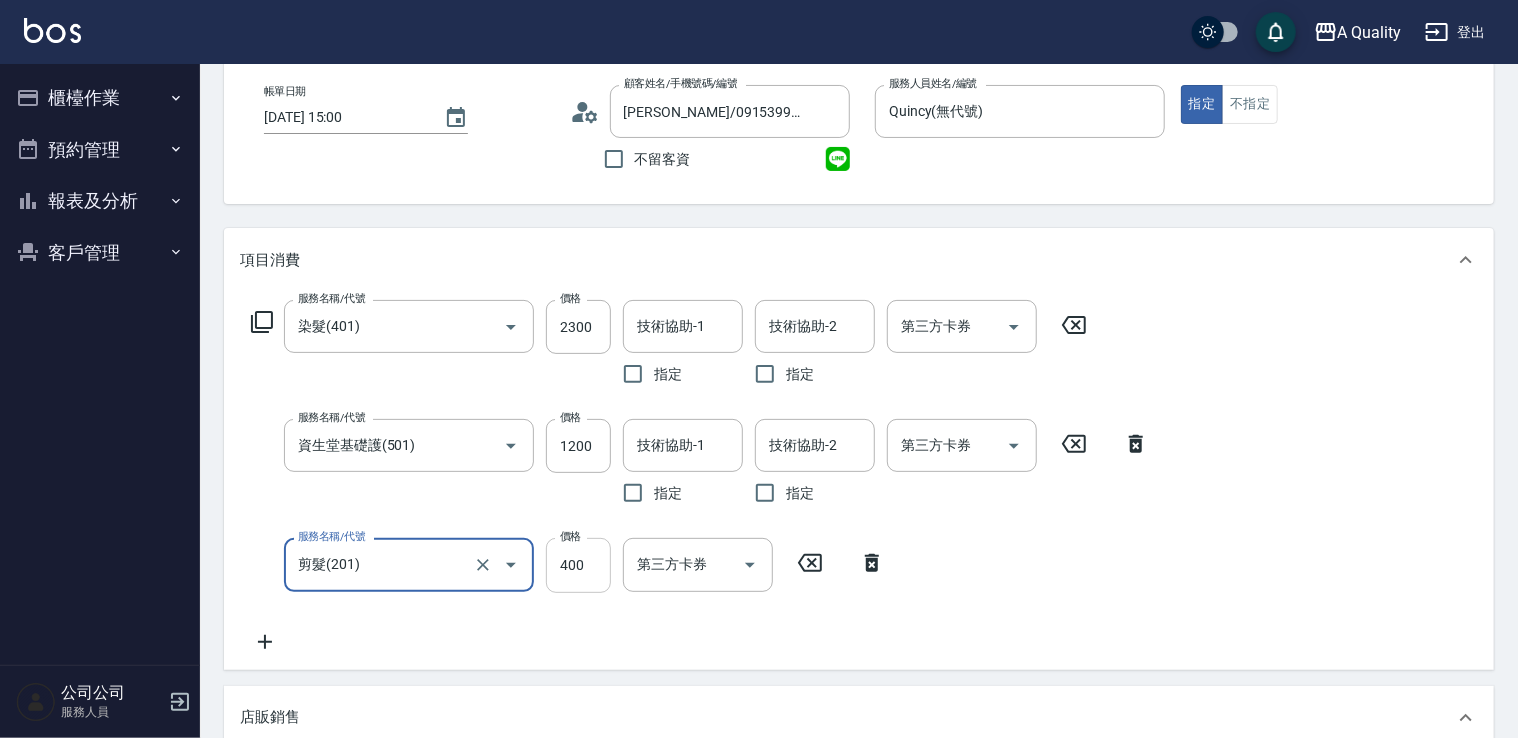 click on "400" at bounding box center (578, 565) 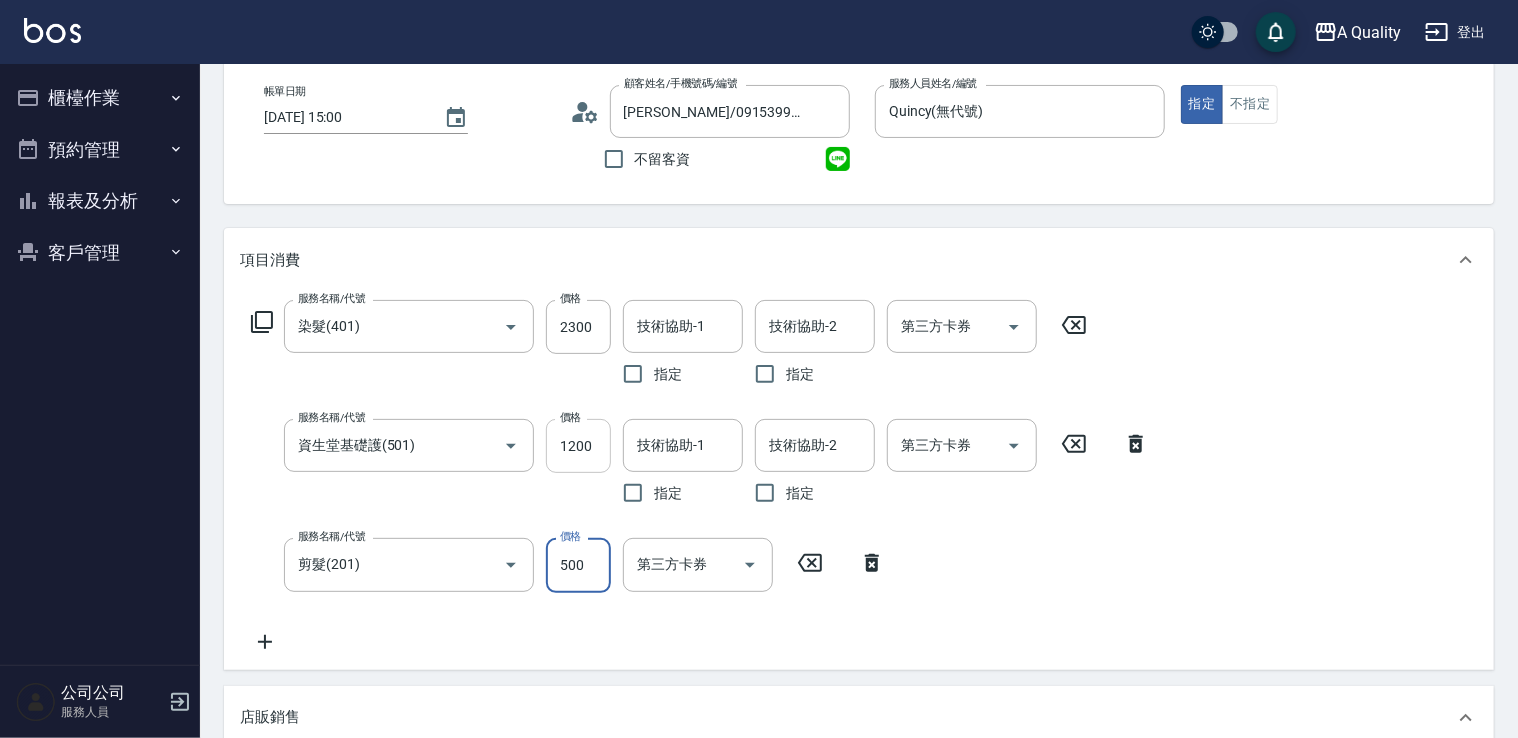 type on "500" 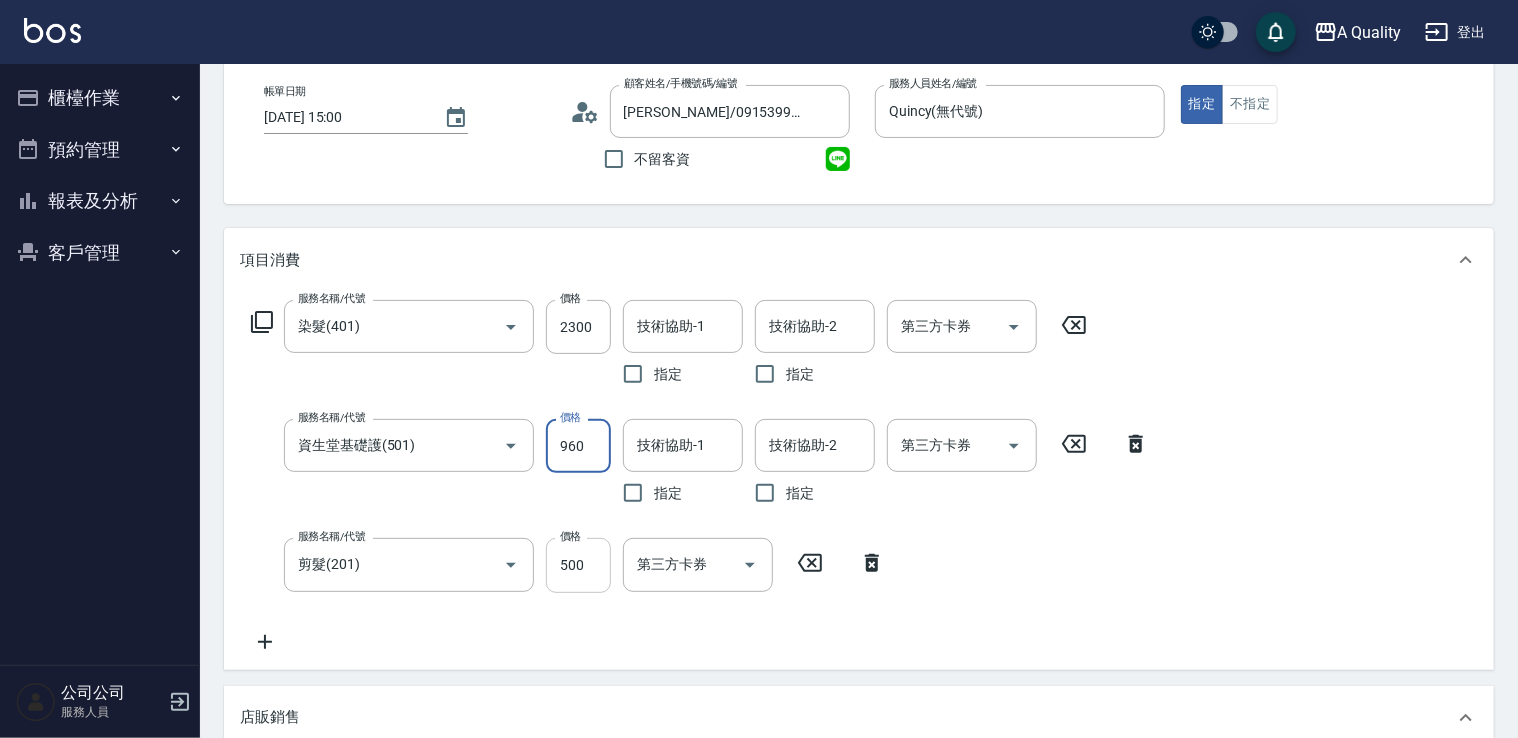 type on "960" 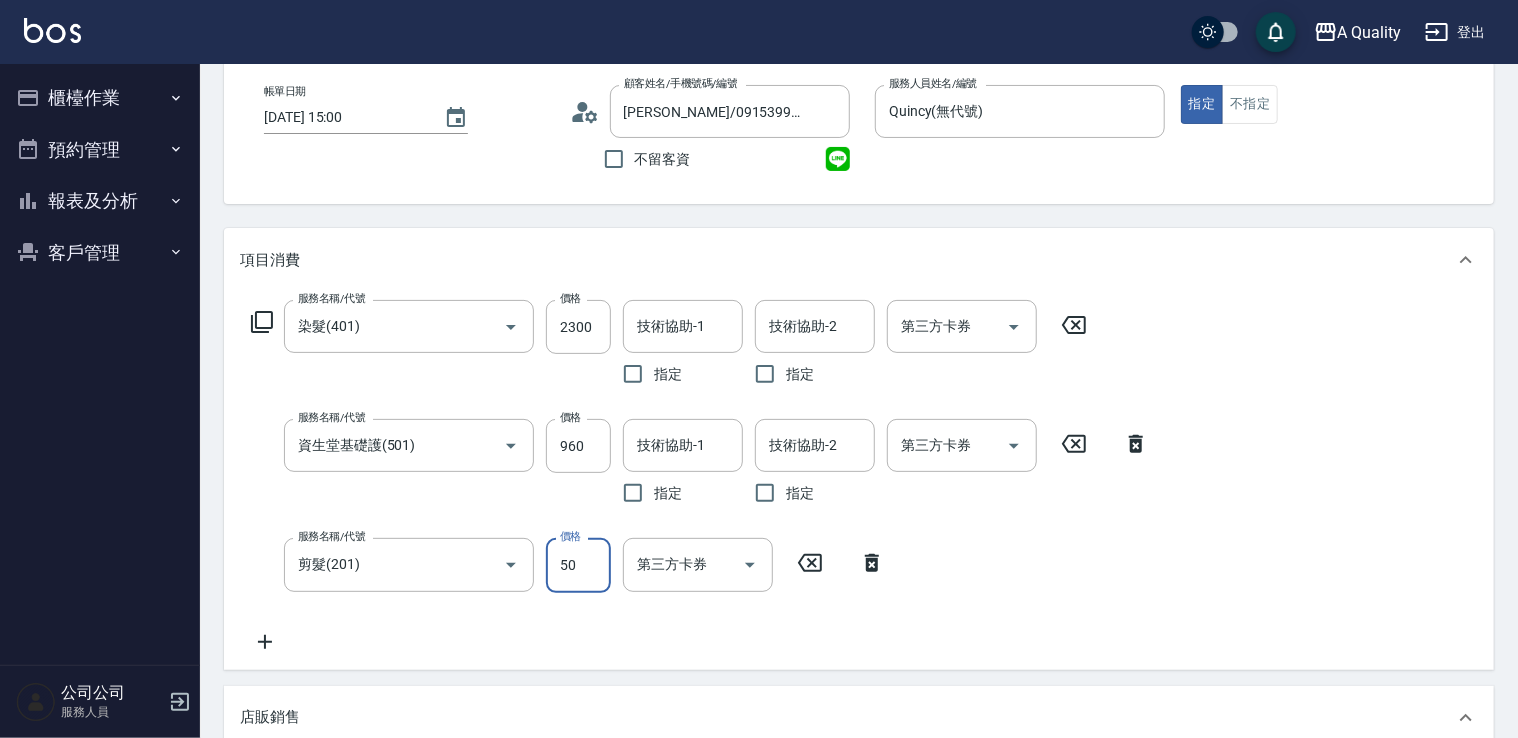 type on "500" 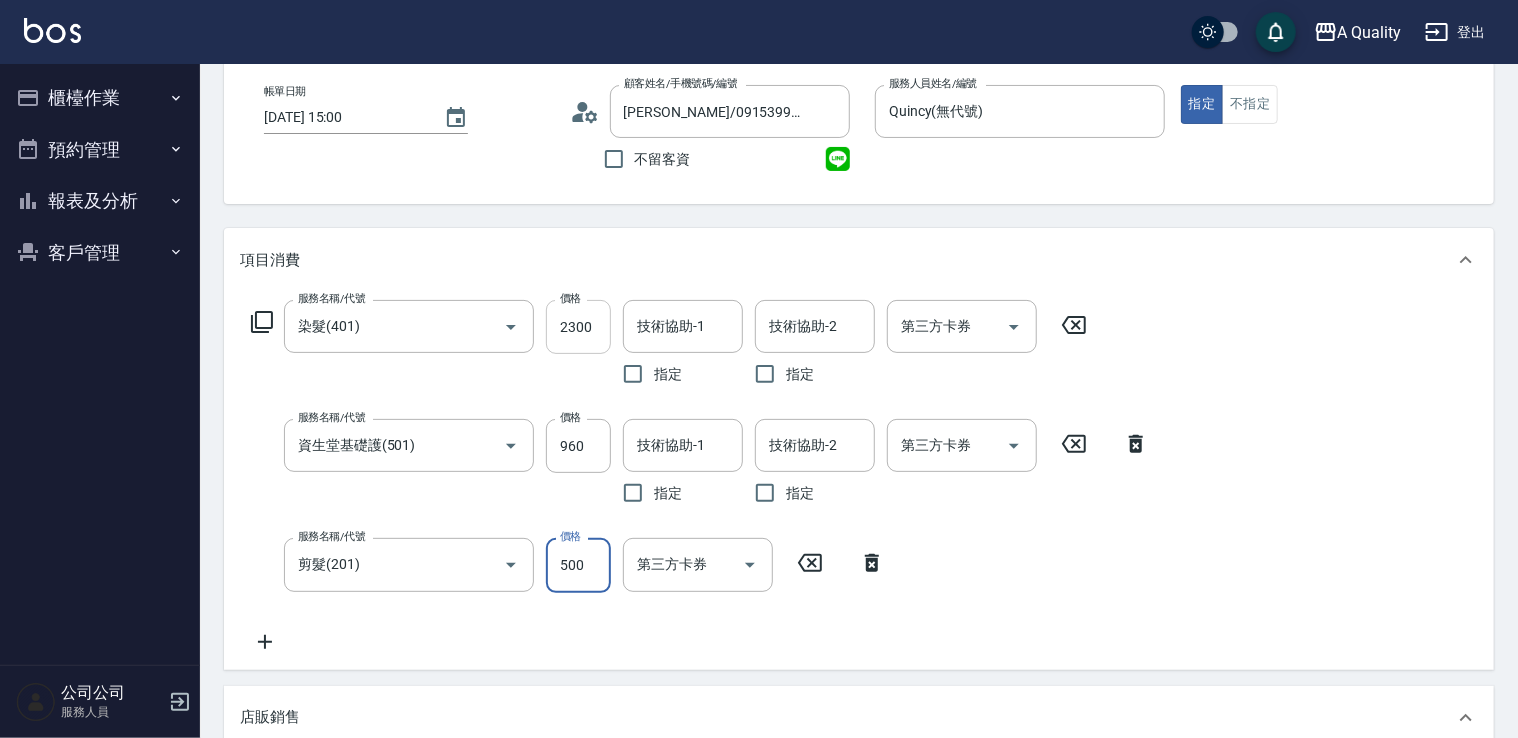 click on "2300" at bounding box center [578, 327] 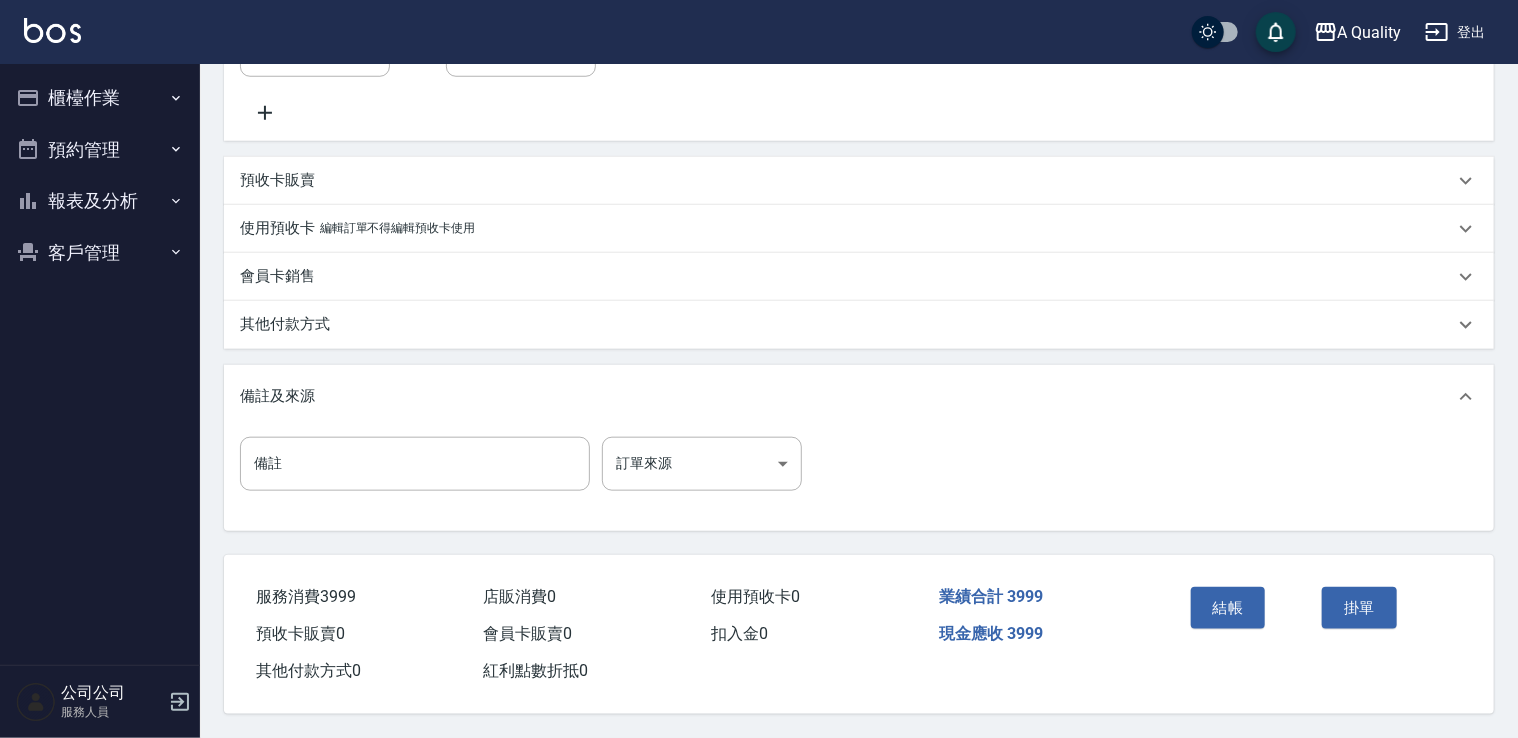 scroll, scrollTop: 855, scrollLeft: 0, axis: vertical 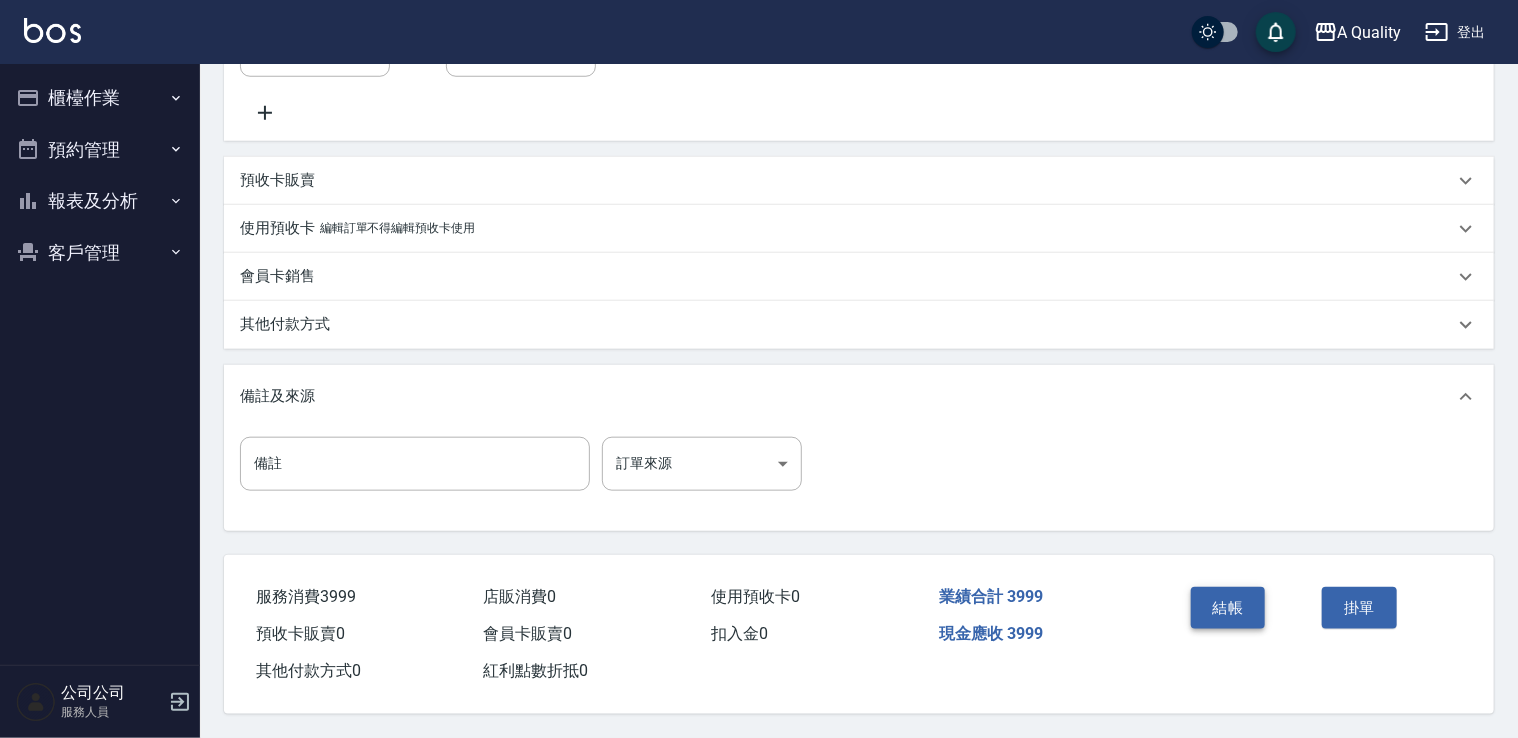 type on "2539" 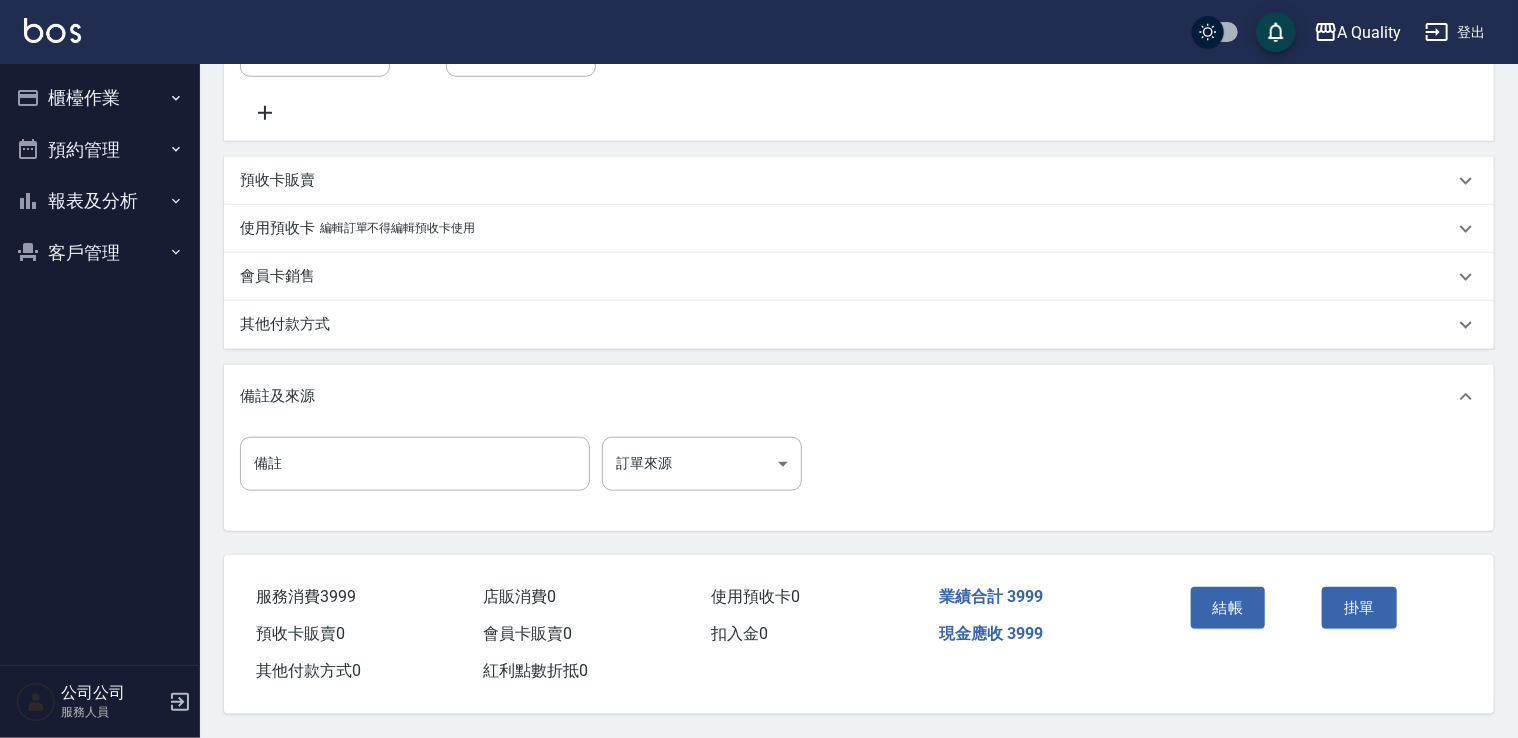 click on "結帳" at bounding box center [1228, 608] 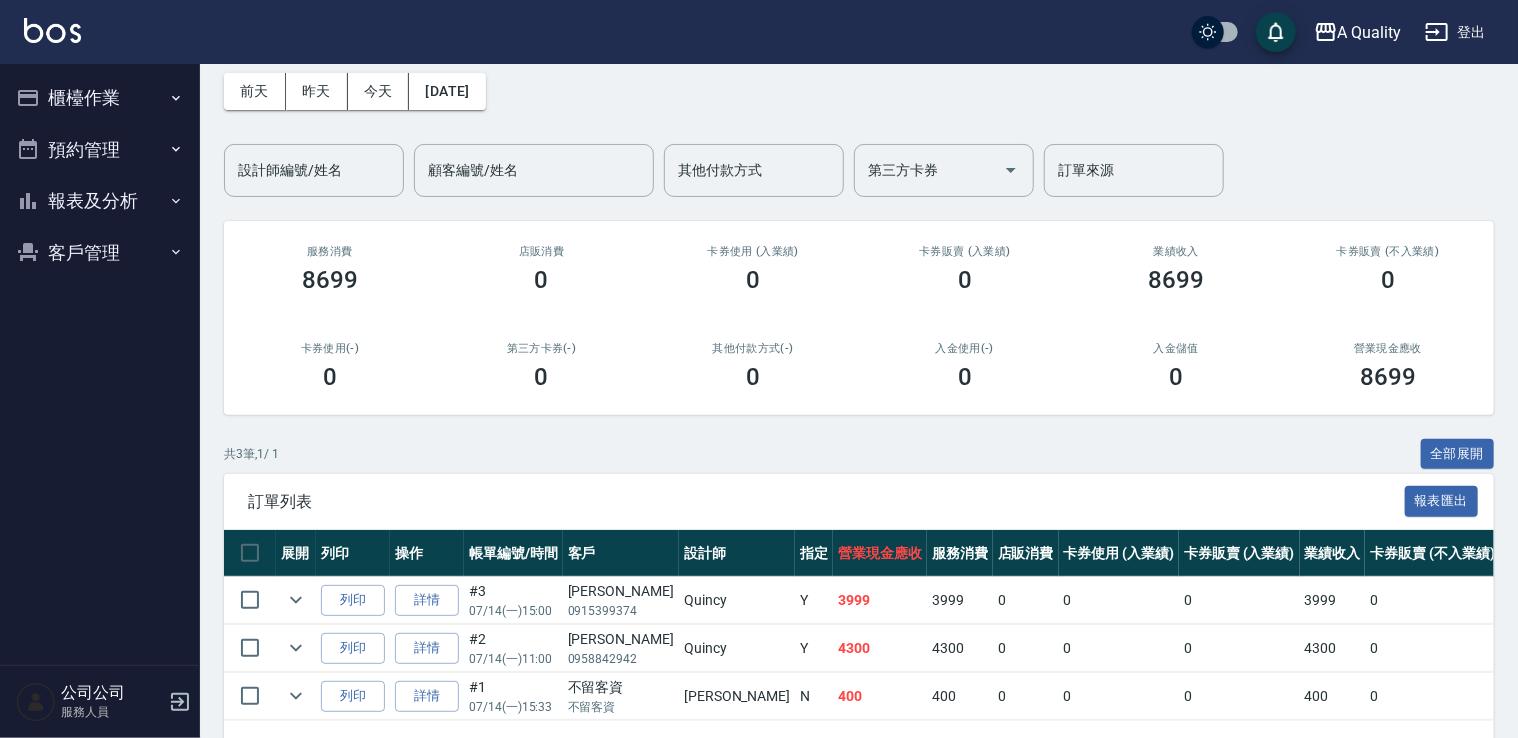 scroll, scrollTop: 162, scrollLeft: 0, axis: vertical 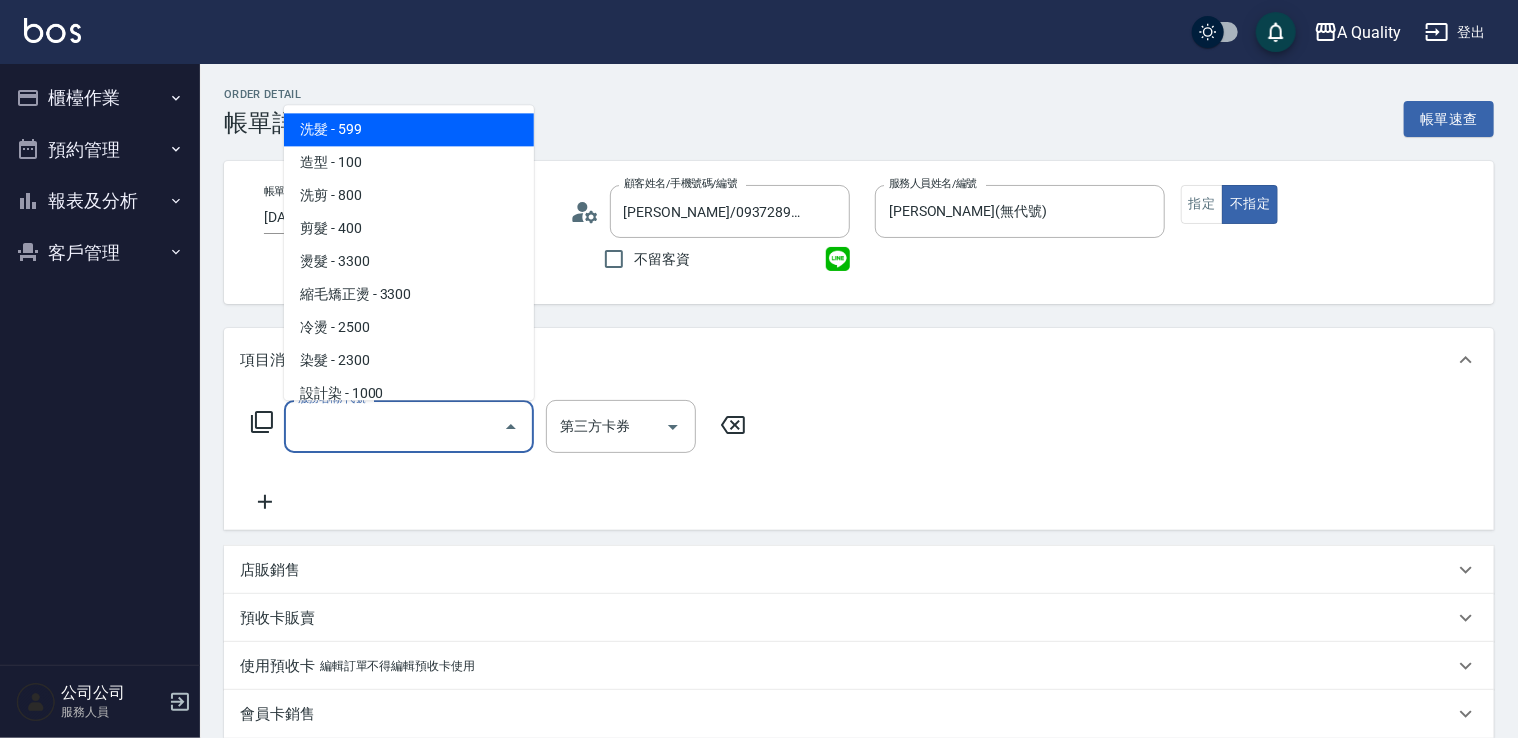 click on "服務名稱/代號" at bounding box center (394, 426) 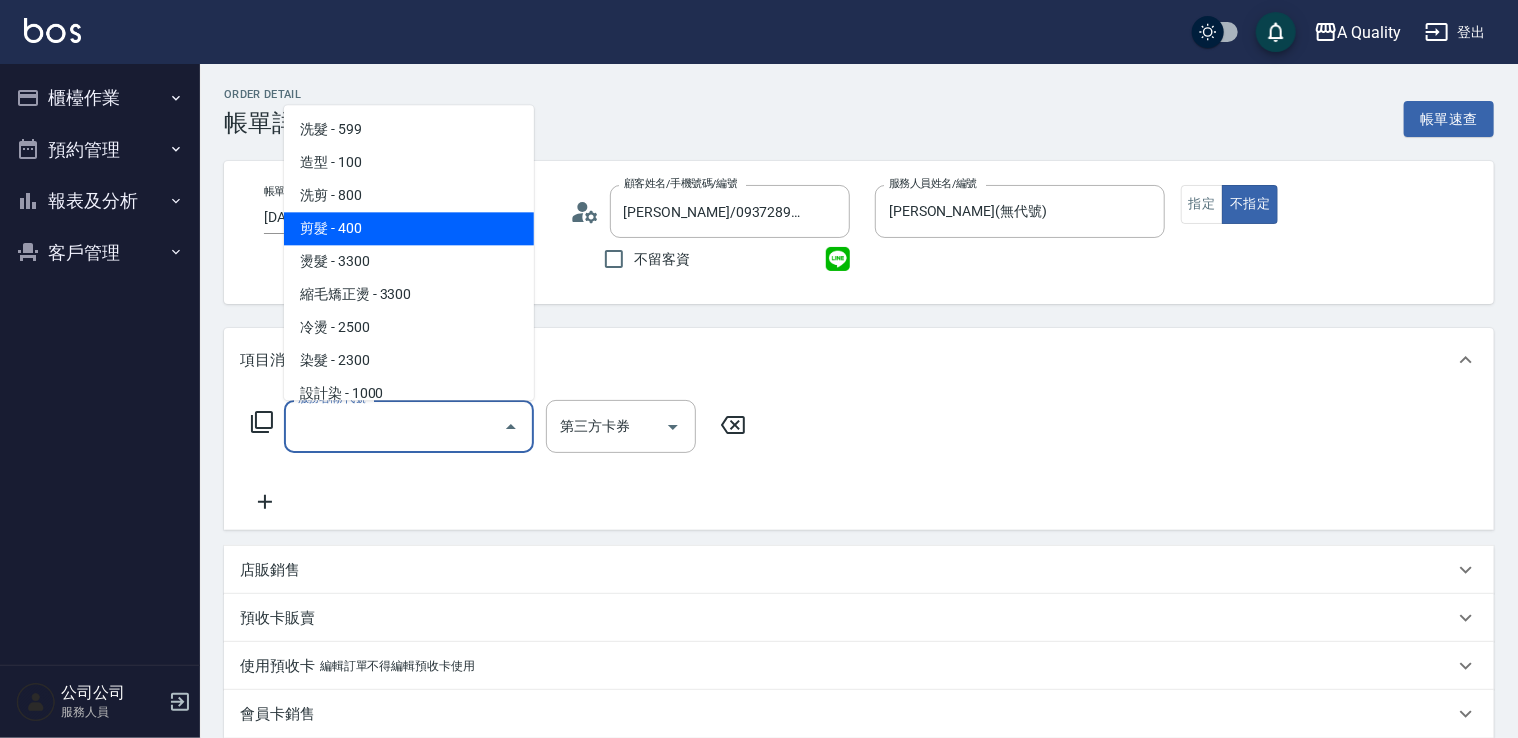 drag, startPoint x: 340, startPoint y: 234, endPoint x: 444, endPoint y: 368, distance: 169.62311 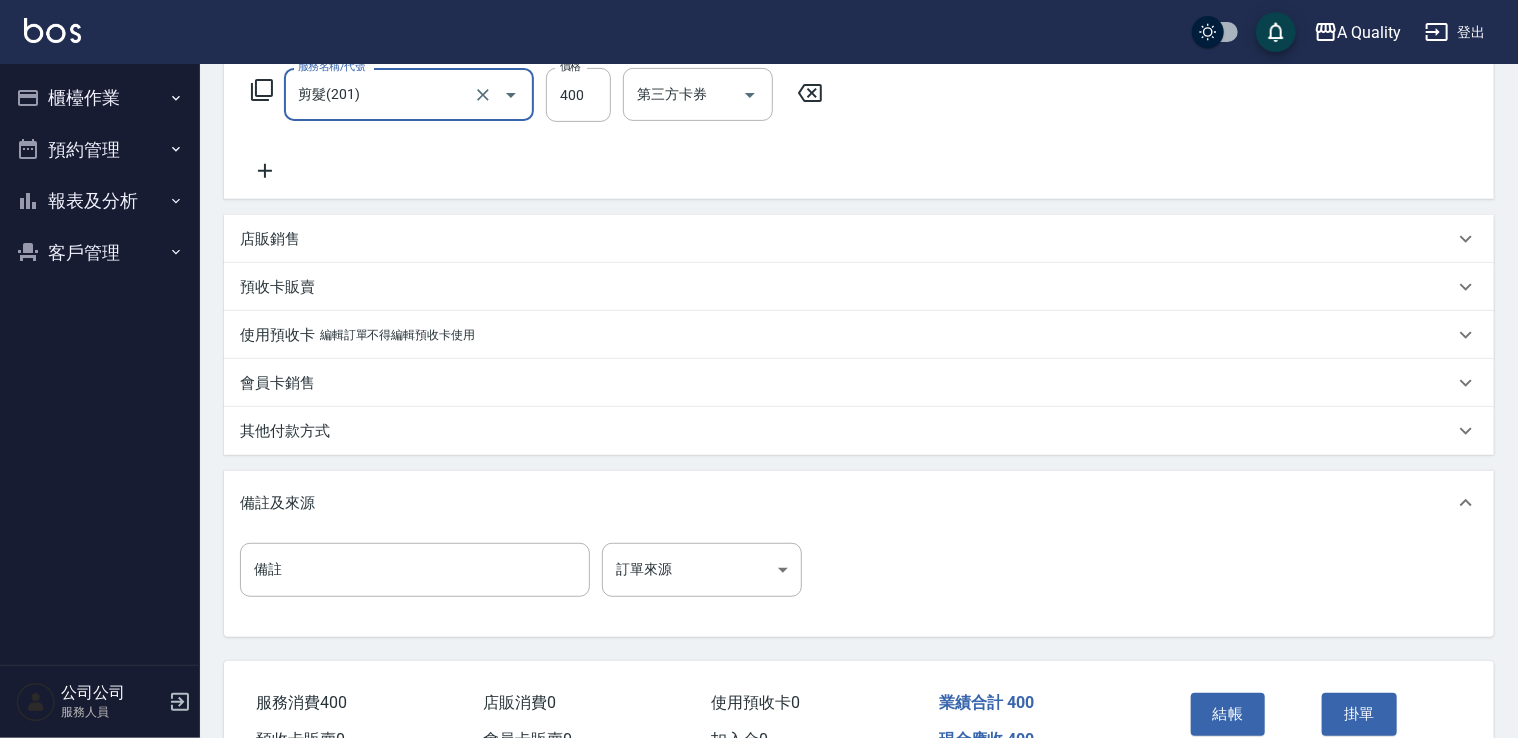 scroll, scrollTop: 400, scrollLeft: 0, axis: vertical 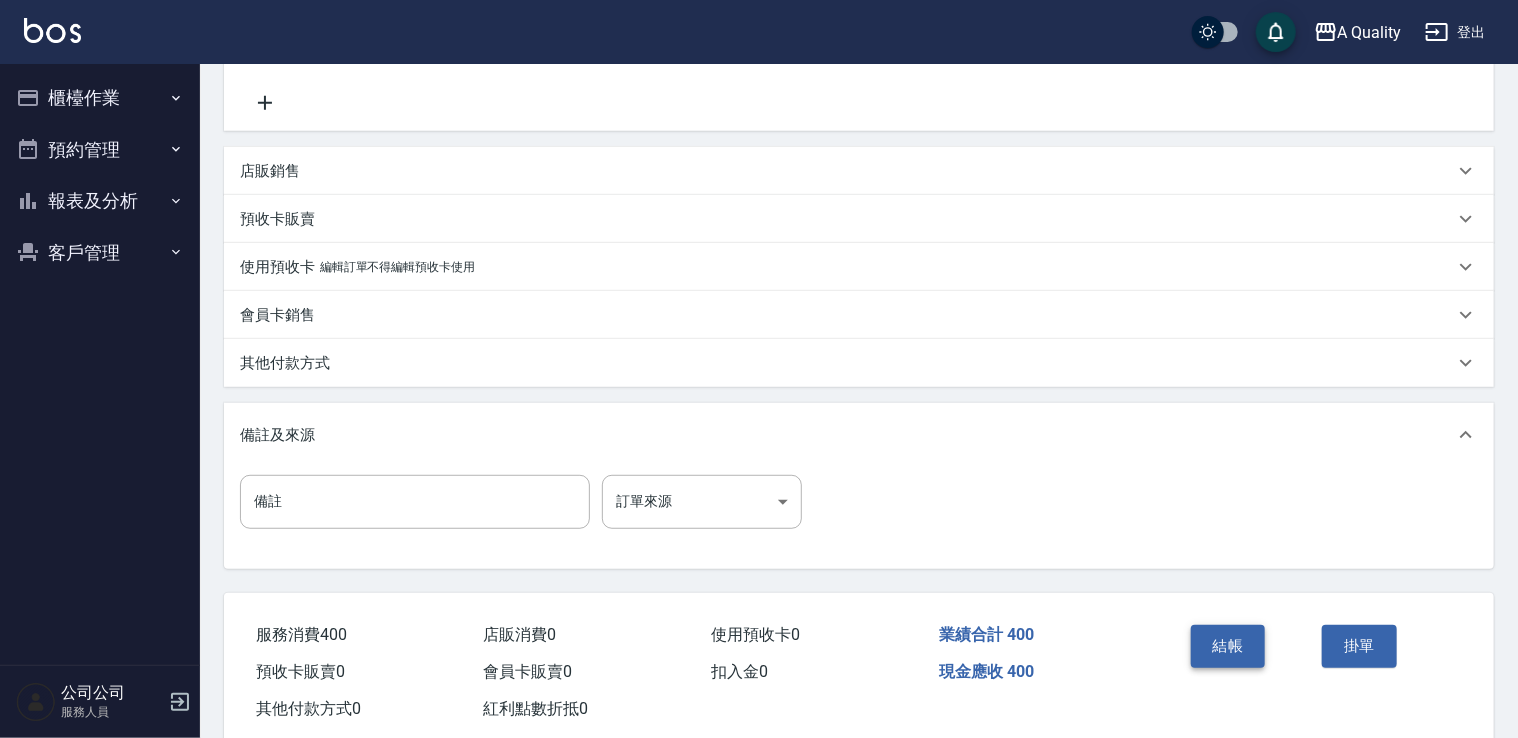 click on "結帳" at bounding box center (1228, 646) 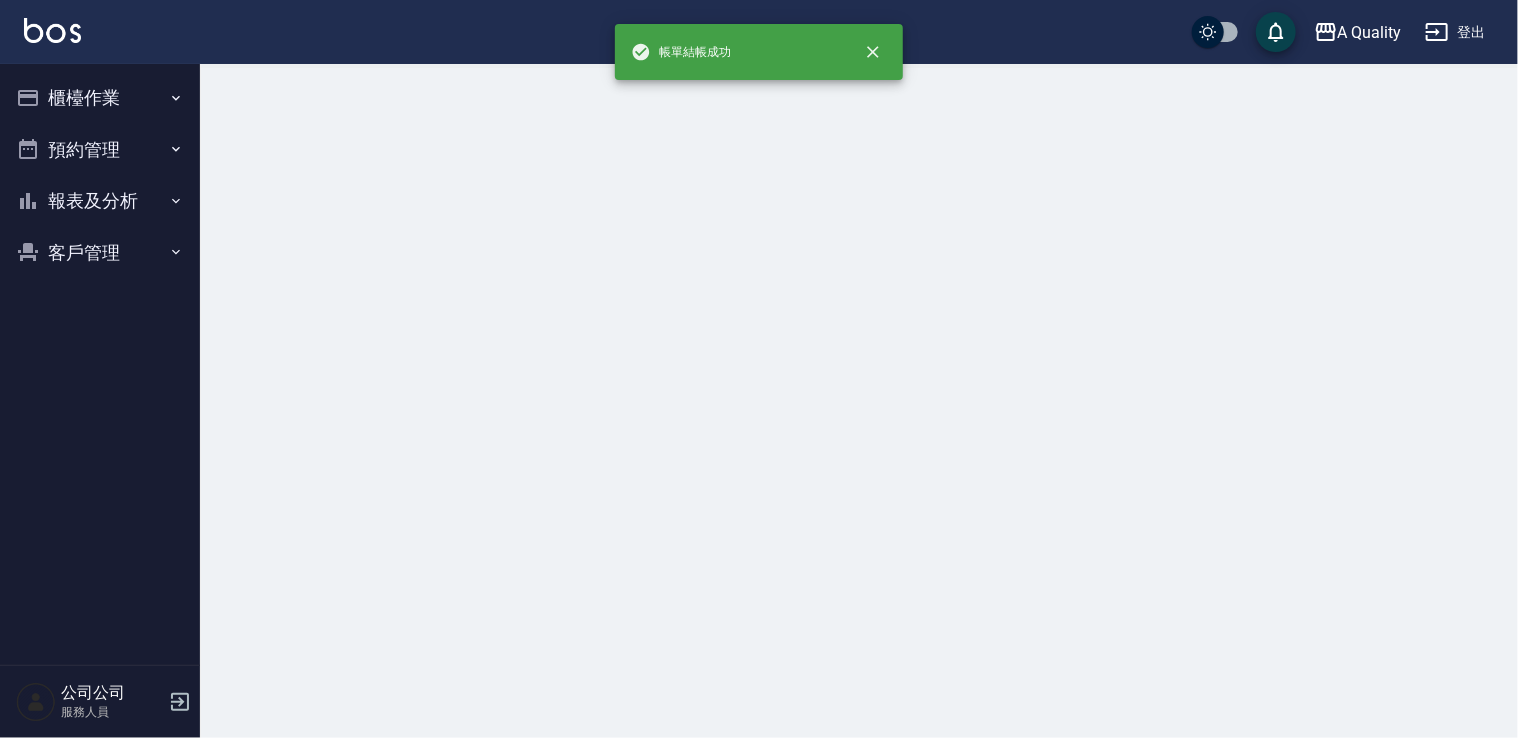 scroll, scrollTop: 0, scrollLeft: 0, axis: both 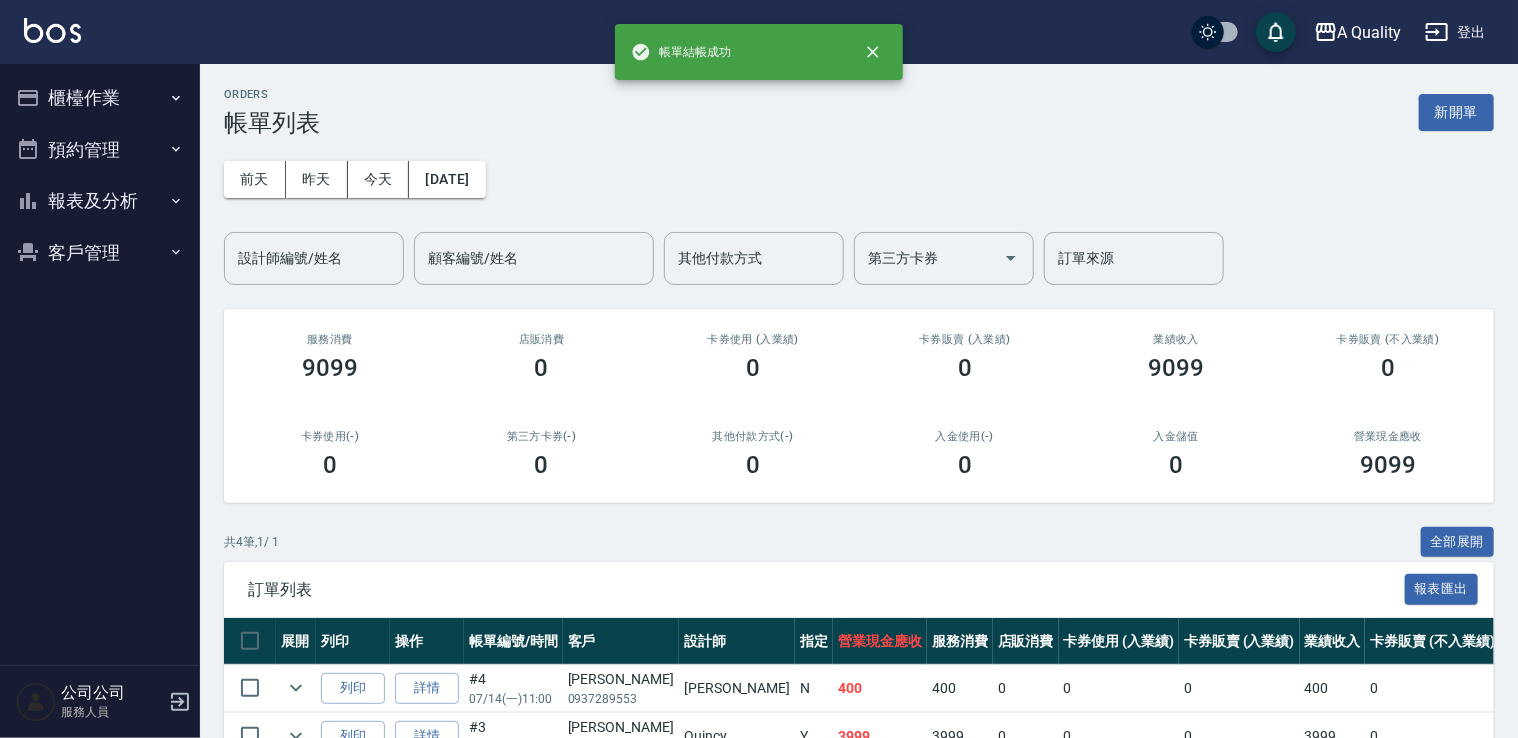 click on "預約管理" at bounding box center [100, 150] 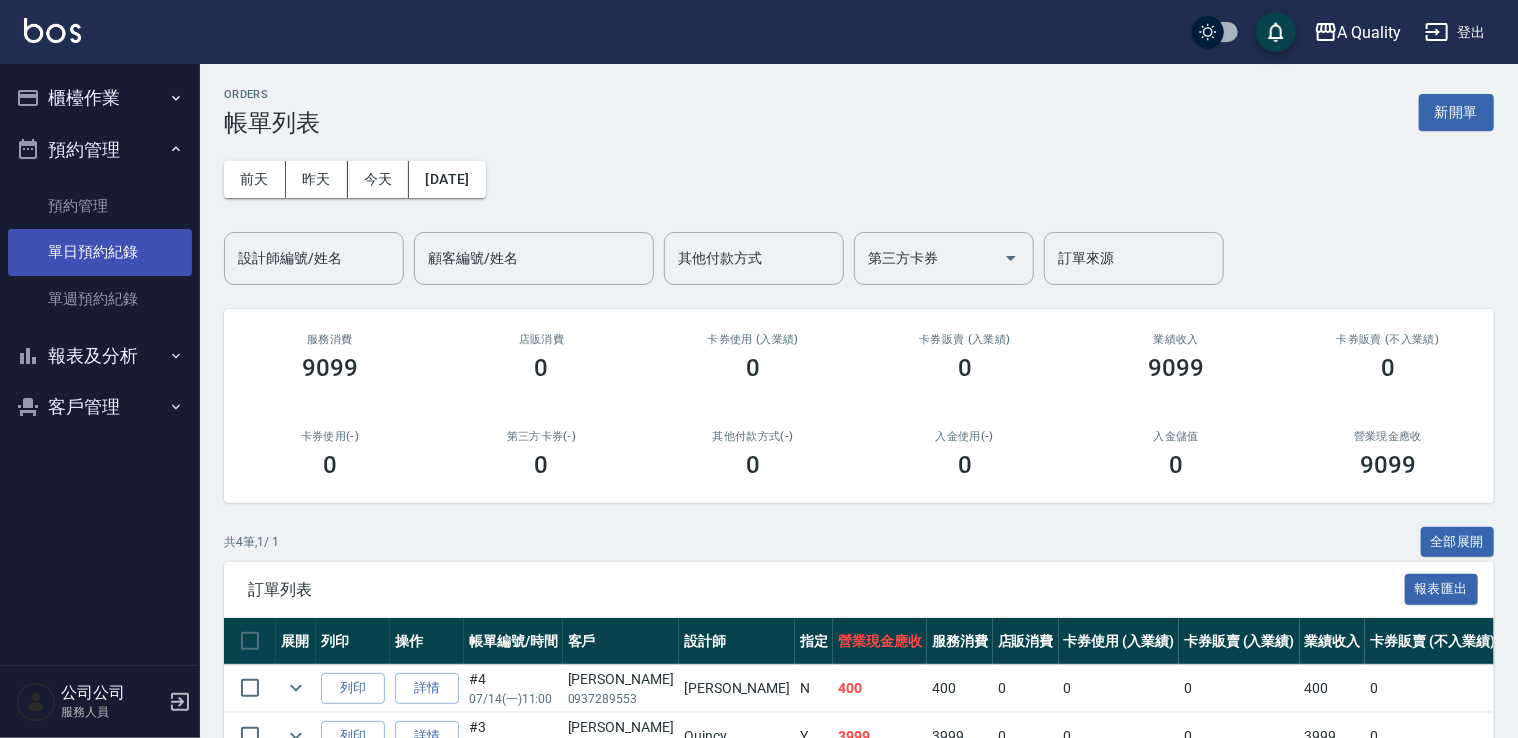 drag, startPoint x: 134, startPoint y: 248, endPoint x: 184, endPoint y: 262, distance: 51.92302 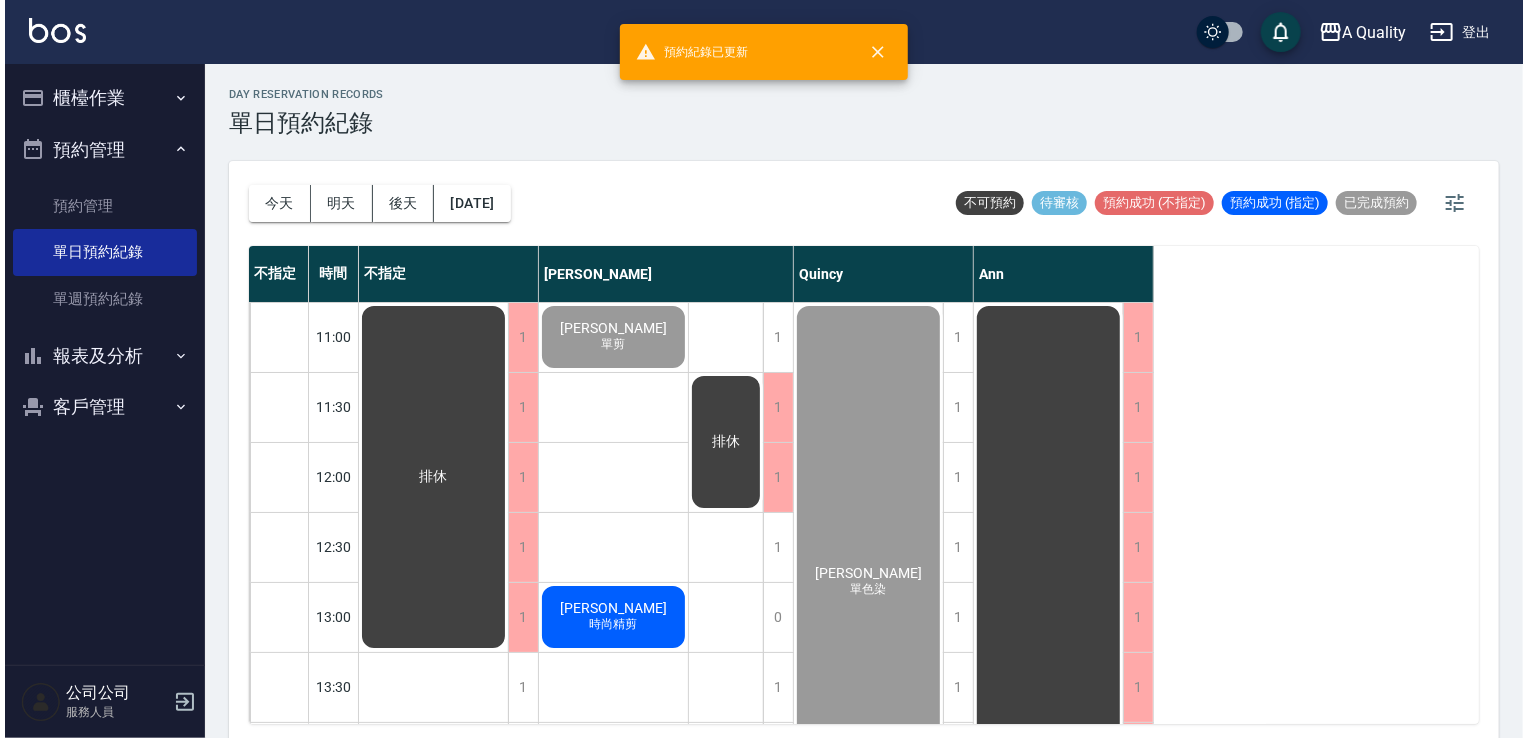 scroll, scrollTop: 200, scrollLeft: 0, axis: vertical 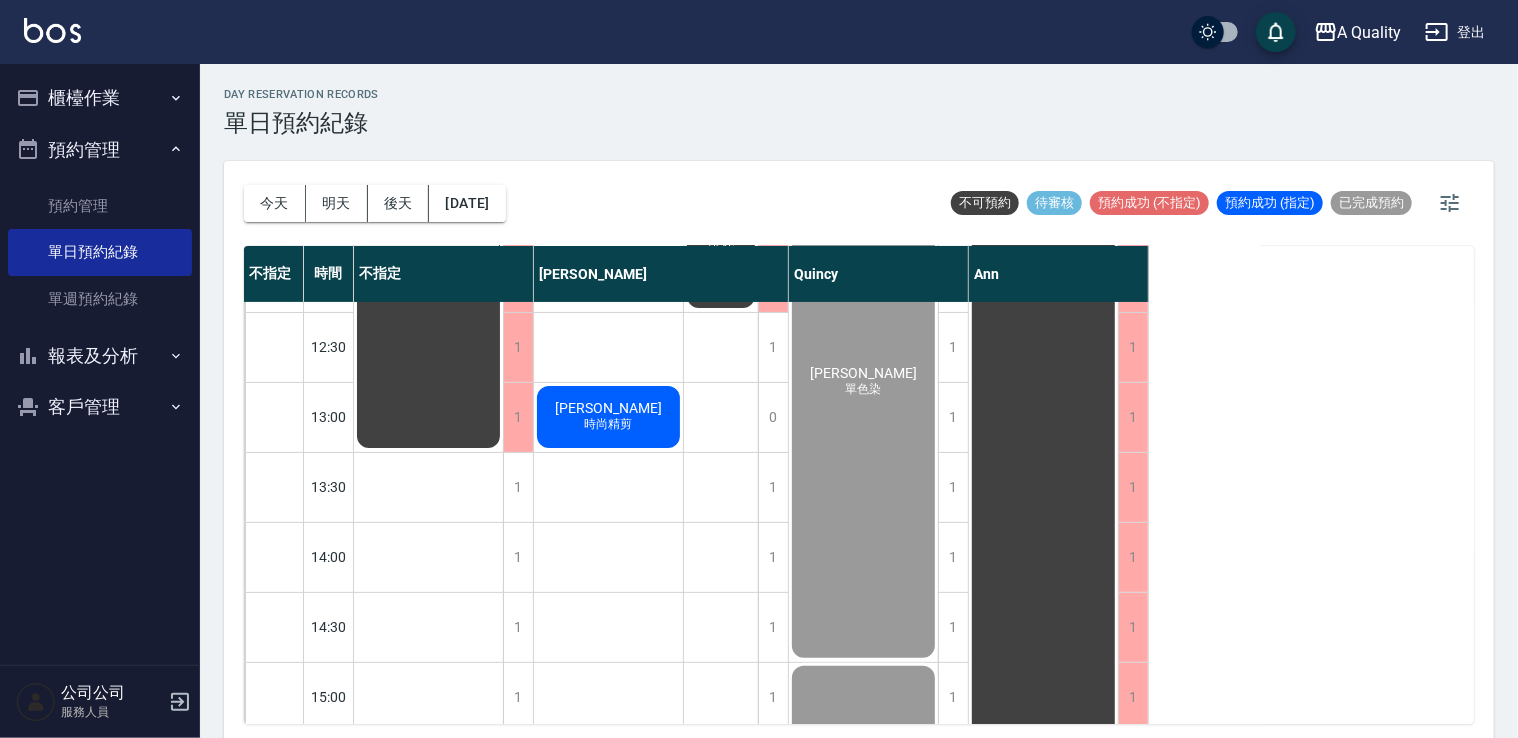 click on "時尚精剪" at bounding box center (609, 153) 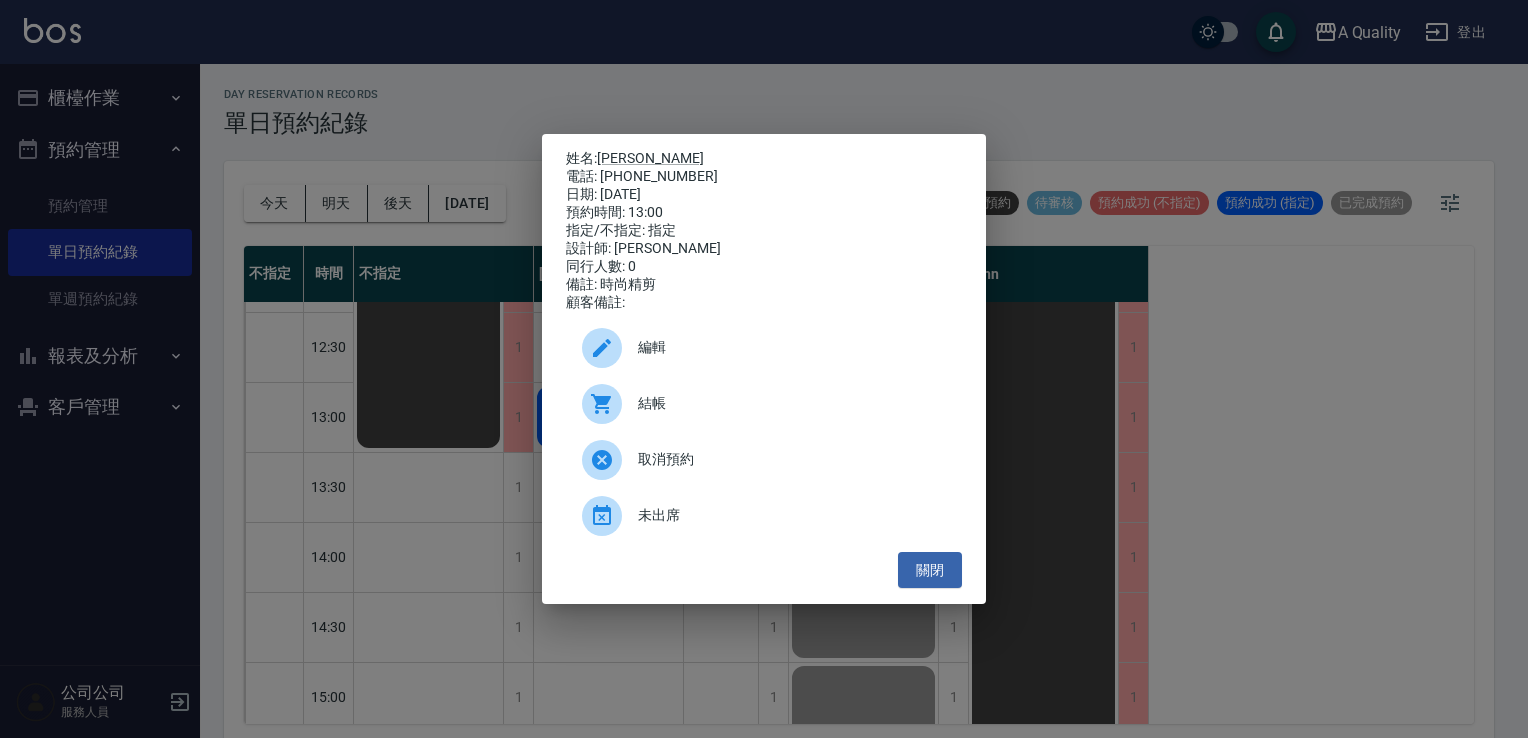 click on "結帳" at bounding box center [792, 403] 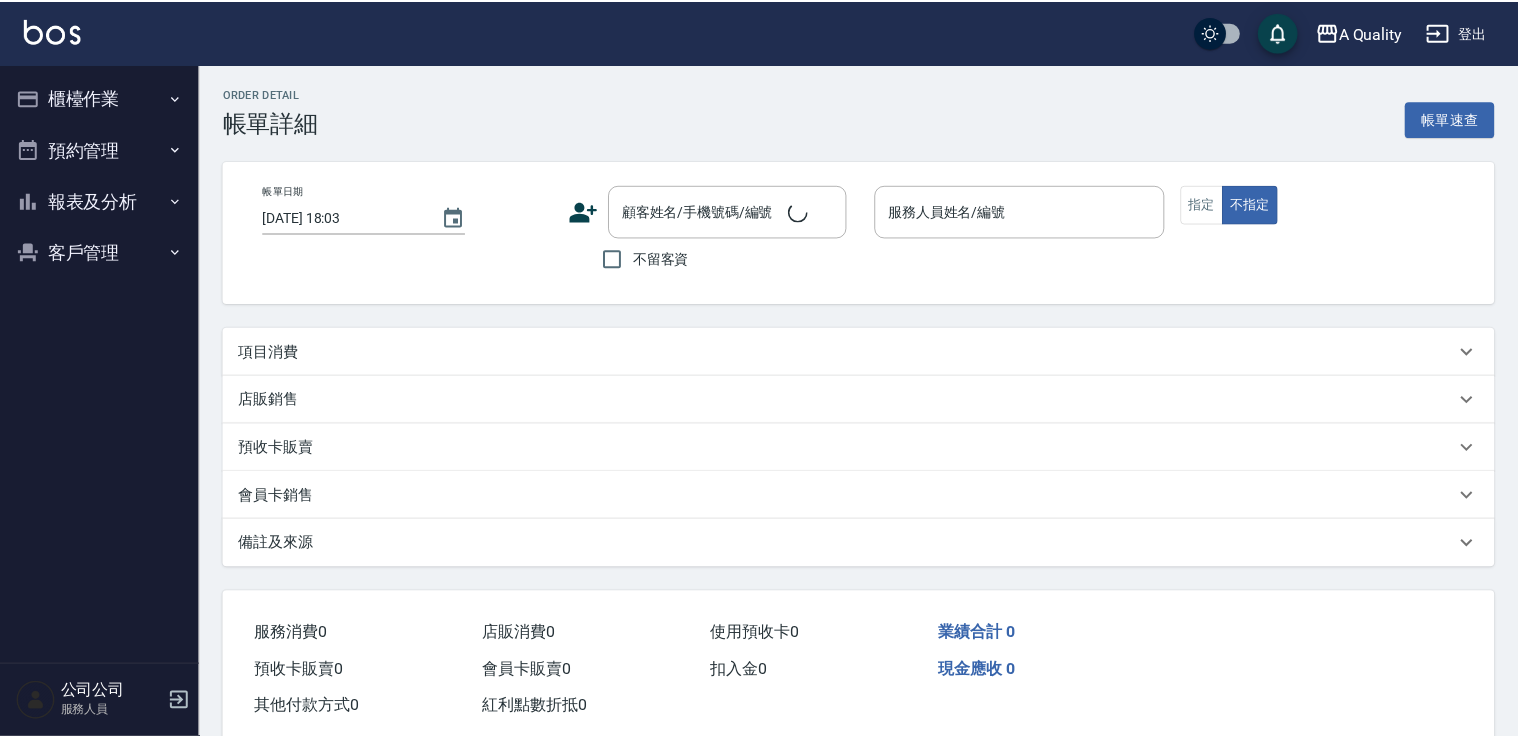 scroll, scrollTop: 0, scrollLeft: 0, axis: both 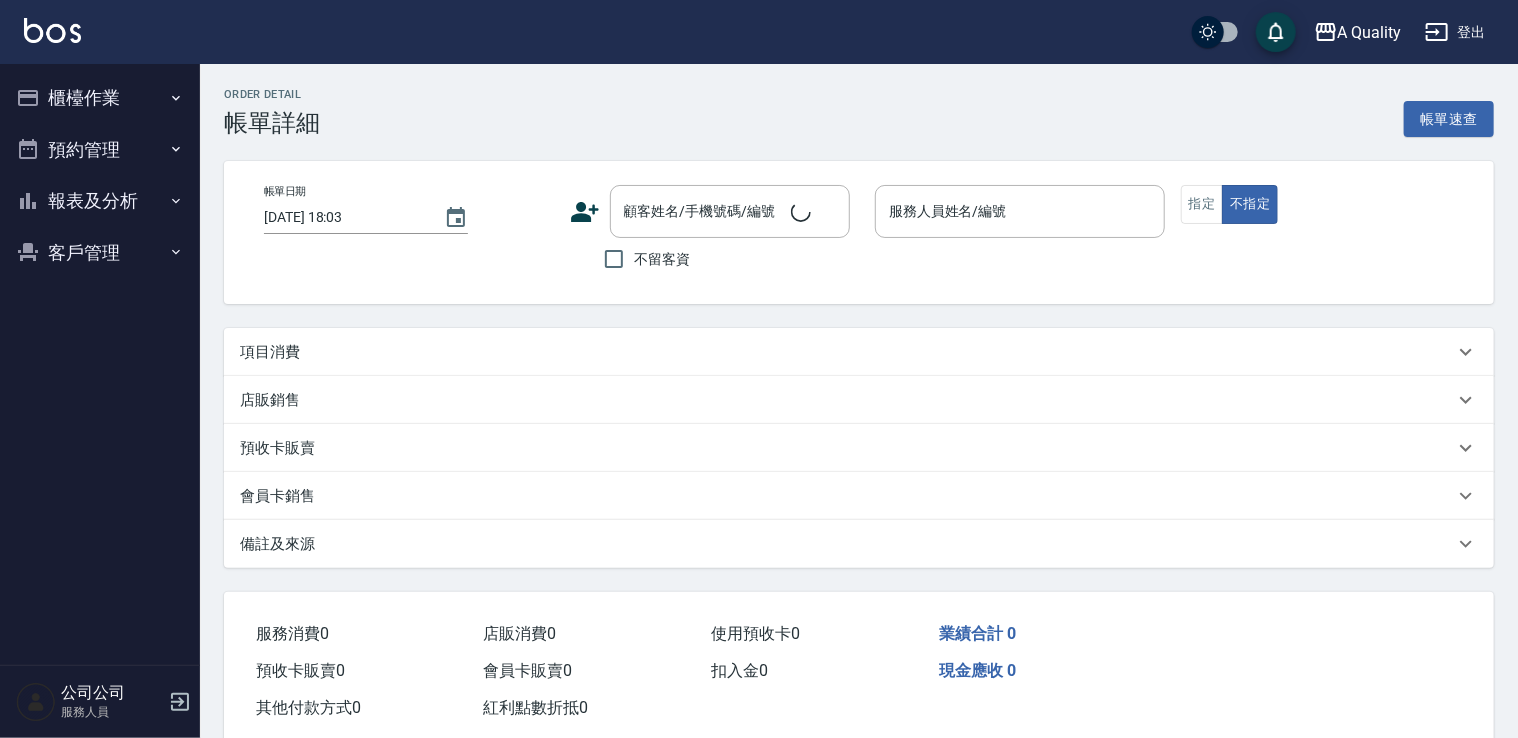 type on "2025/07/14 13:00" 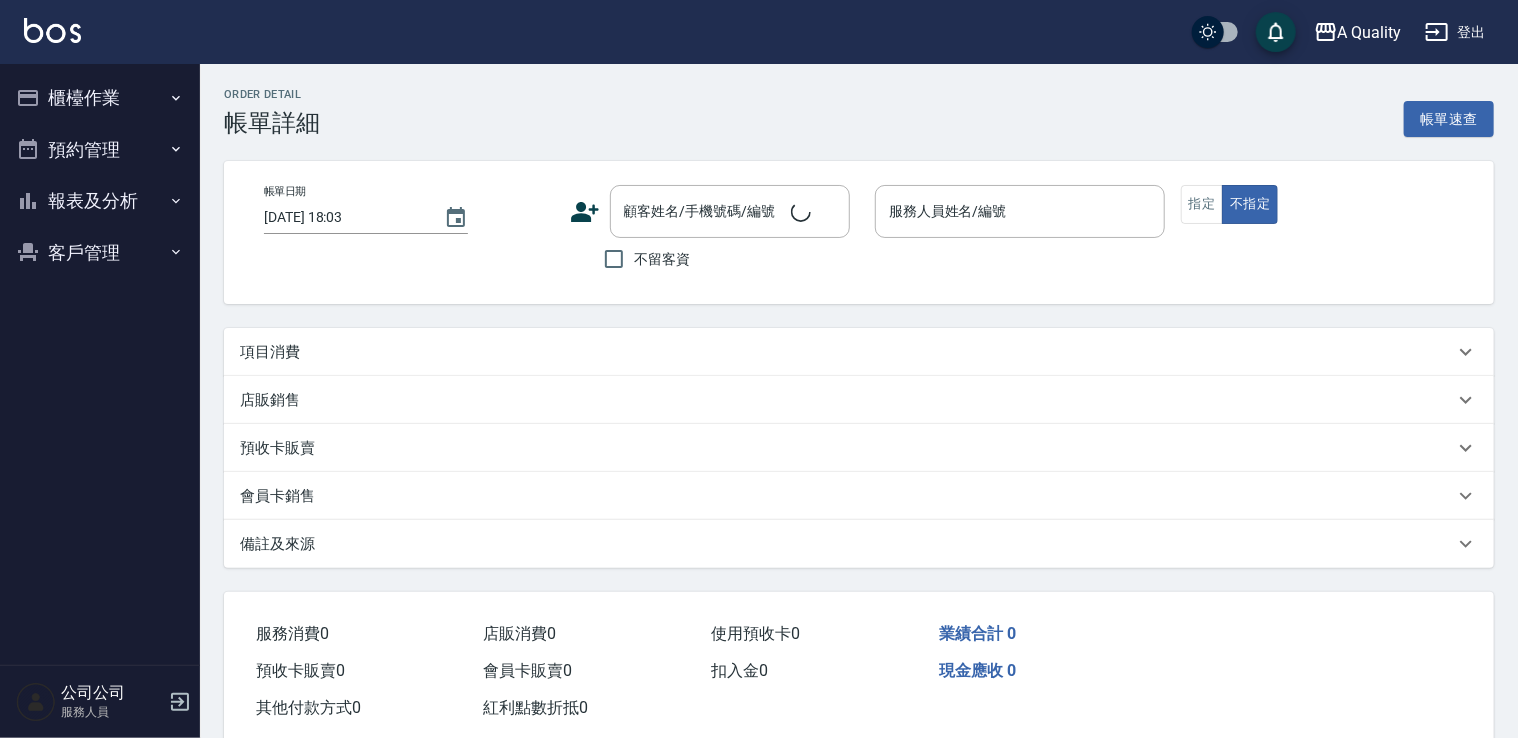 type on "Taylor(無代號)" 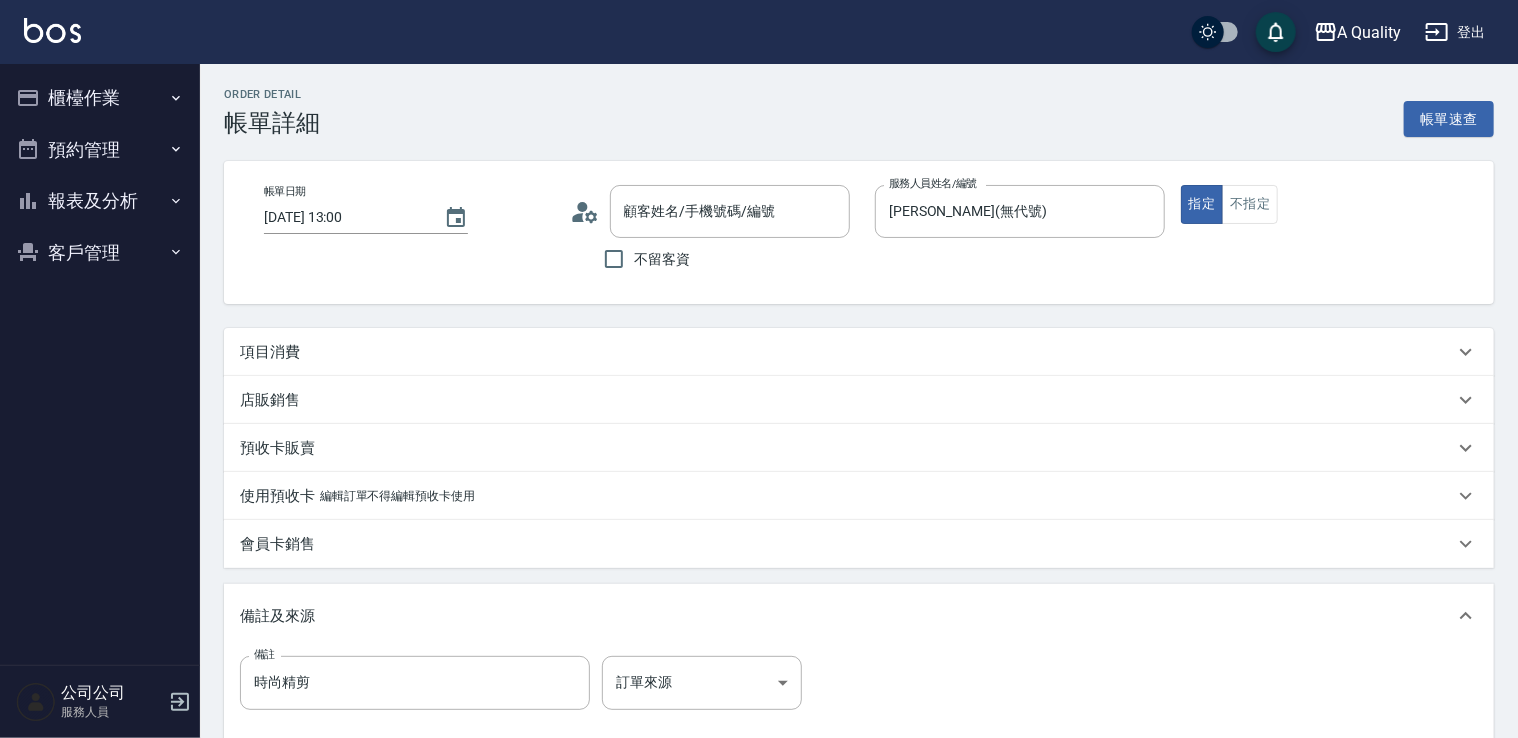 type on "鄭達人/0968639169/000307" 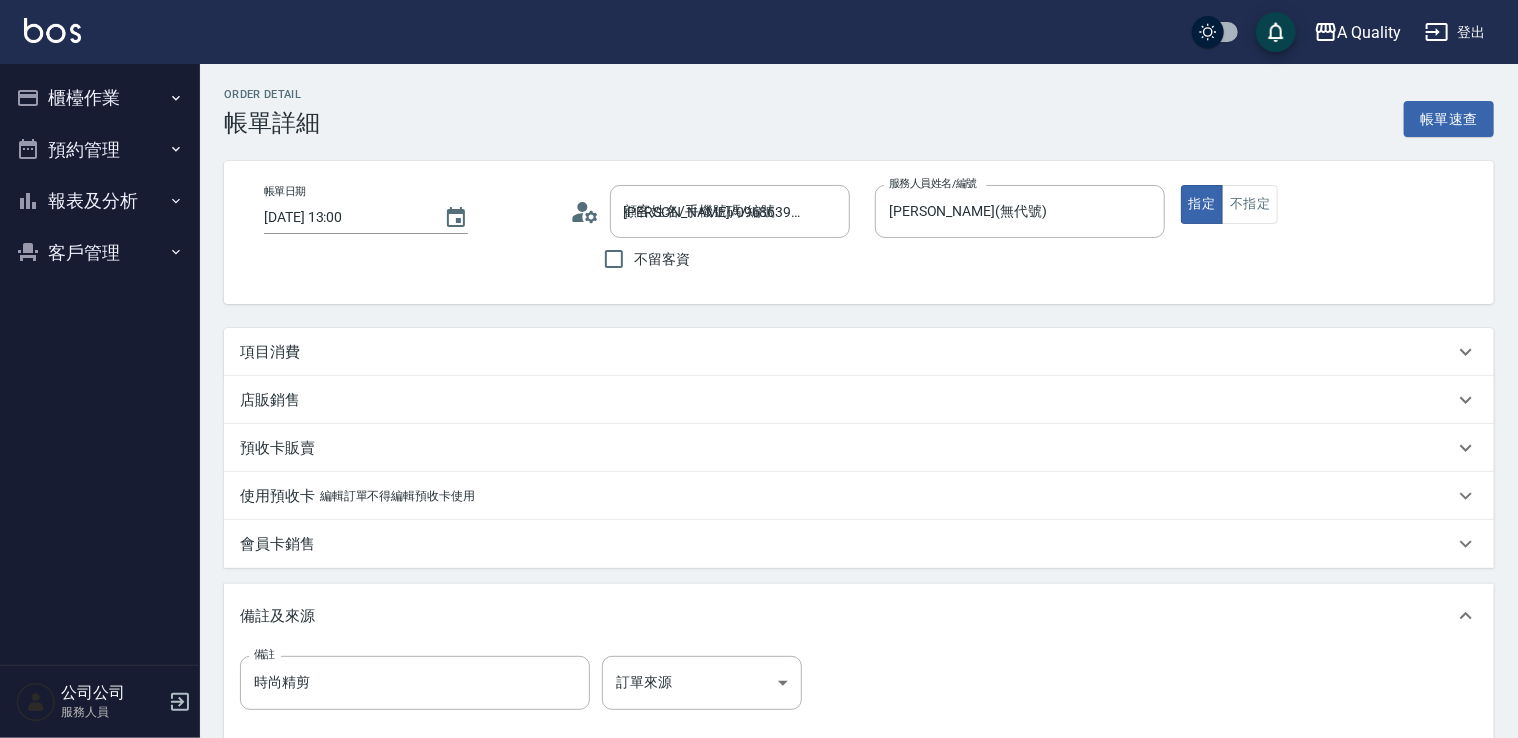 click on "項目消費" at bounding box center (847, 352) 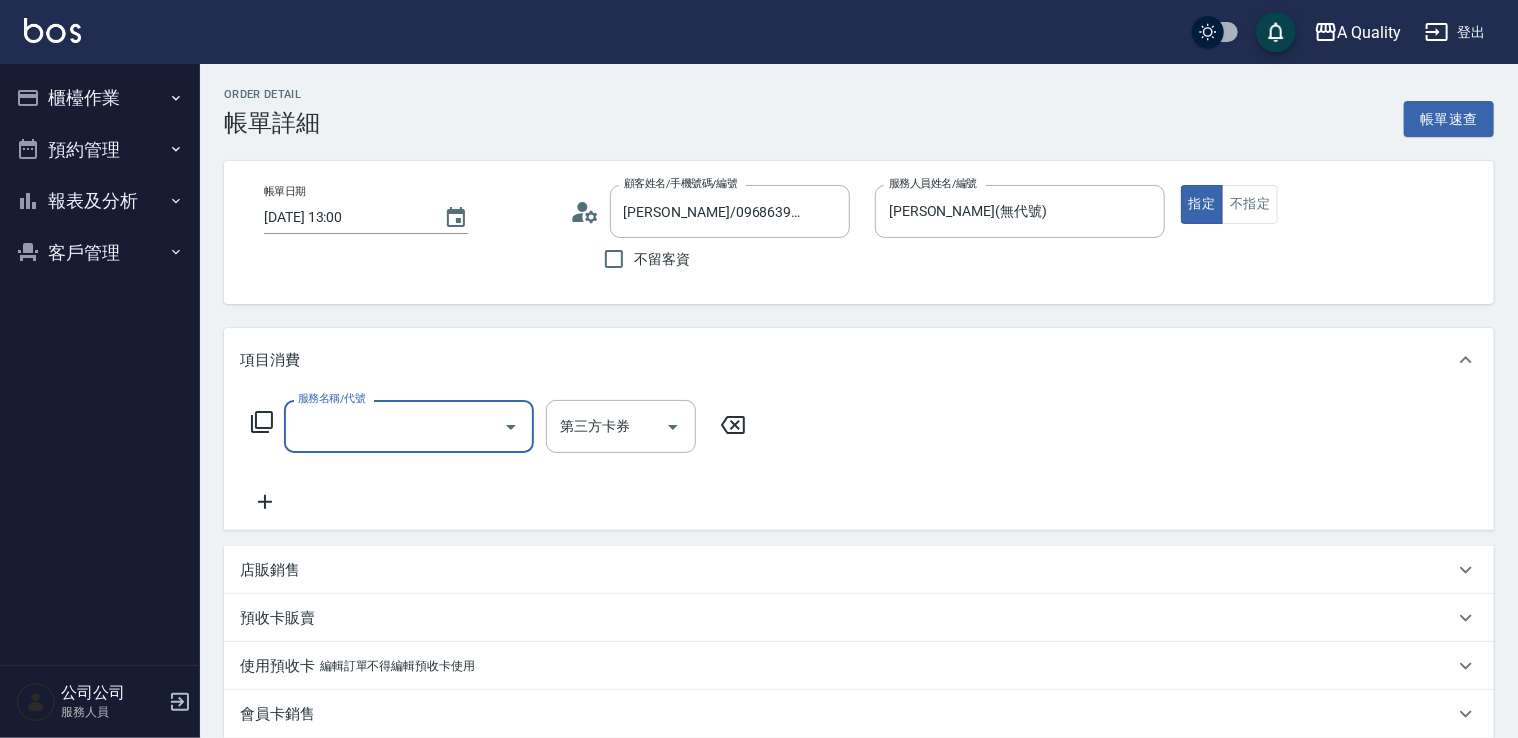 scroll, scrollTop: 0, scrollLeft: 0, axis: both 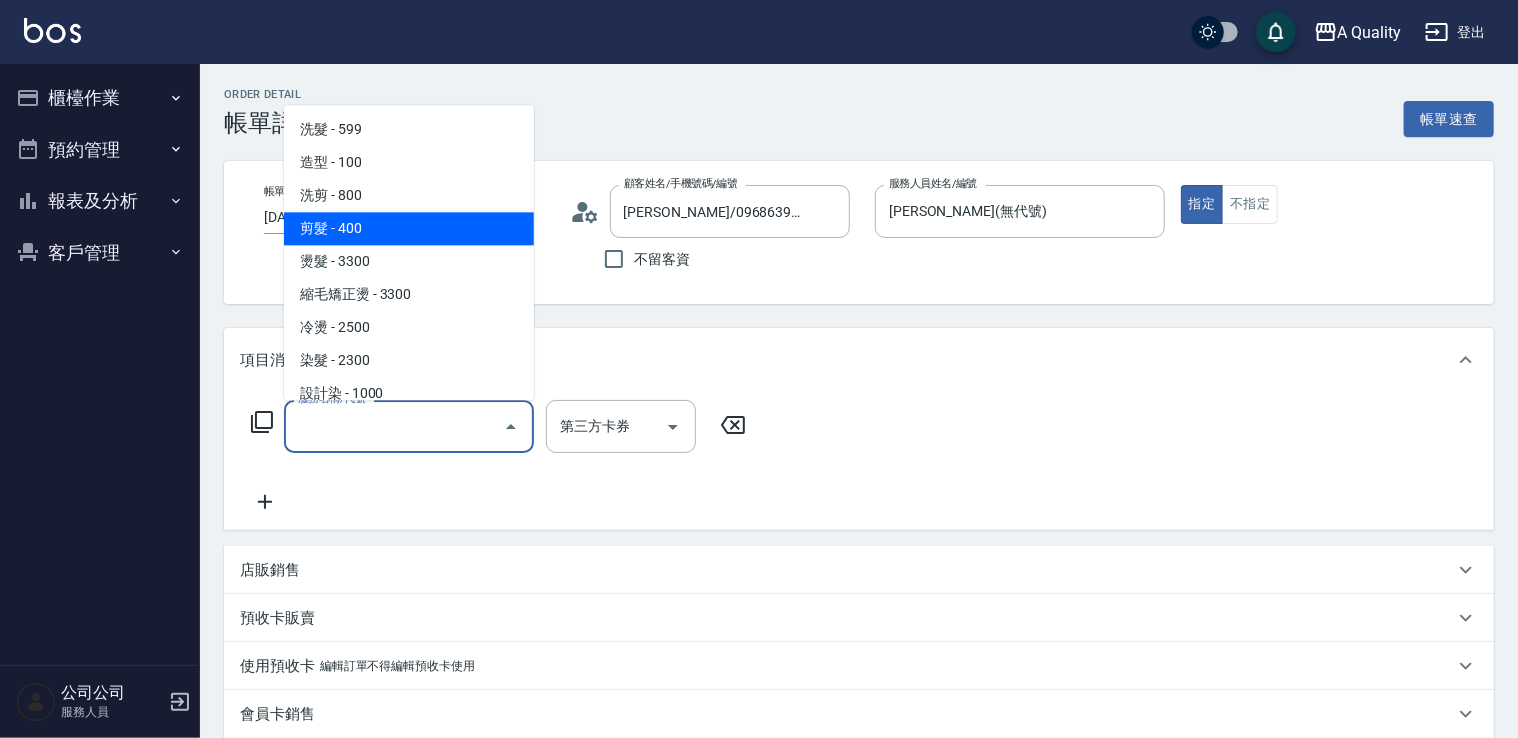 click on "剪髮 - 400" at bounding box center [409, 228] 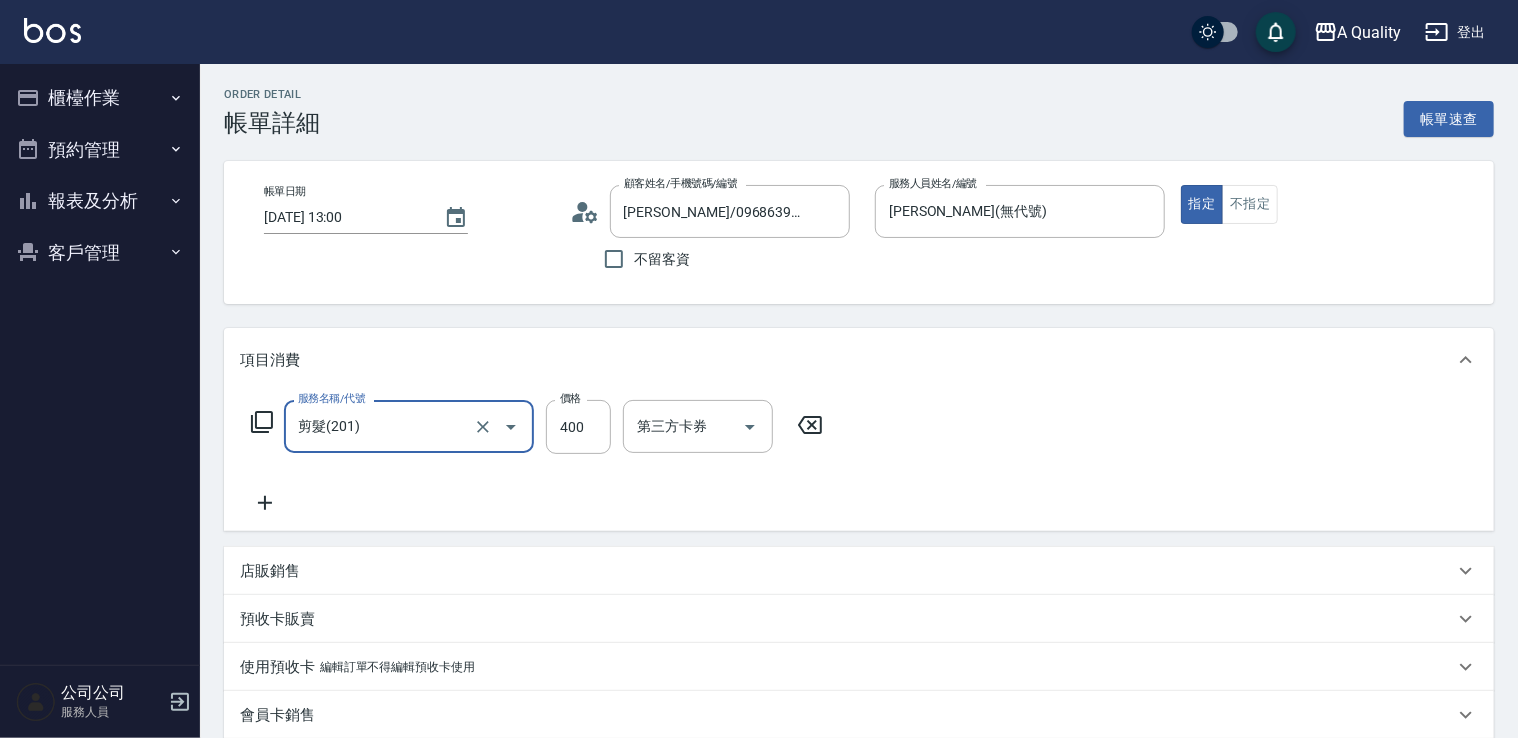 click on "服務名稱/代號 剪髮(201) 服務名稱/代號 價格 400 價格 第三方卡券 第三方卡券" at bounding box center [537, 457] 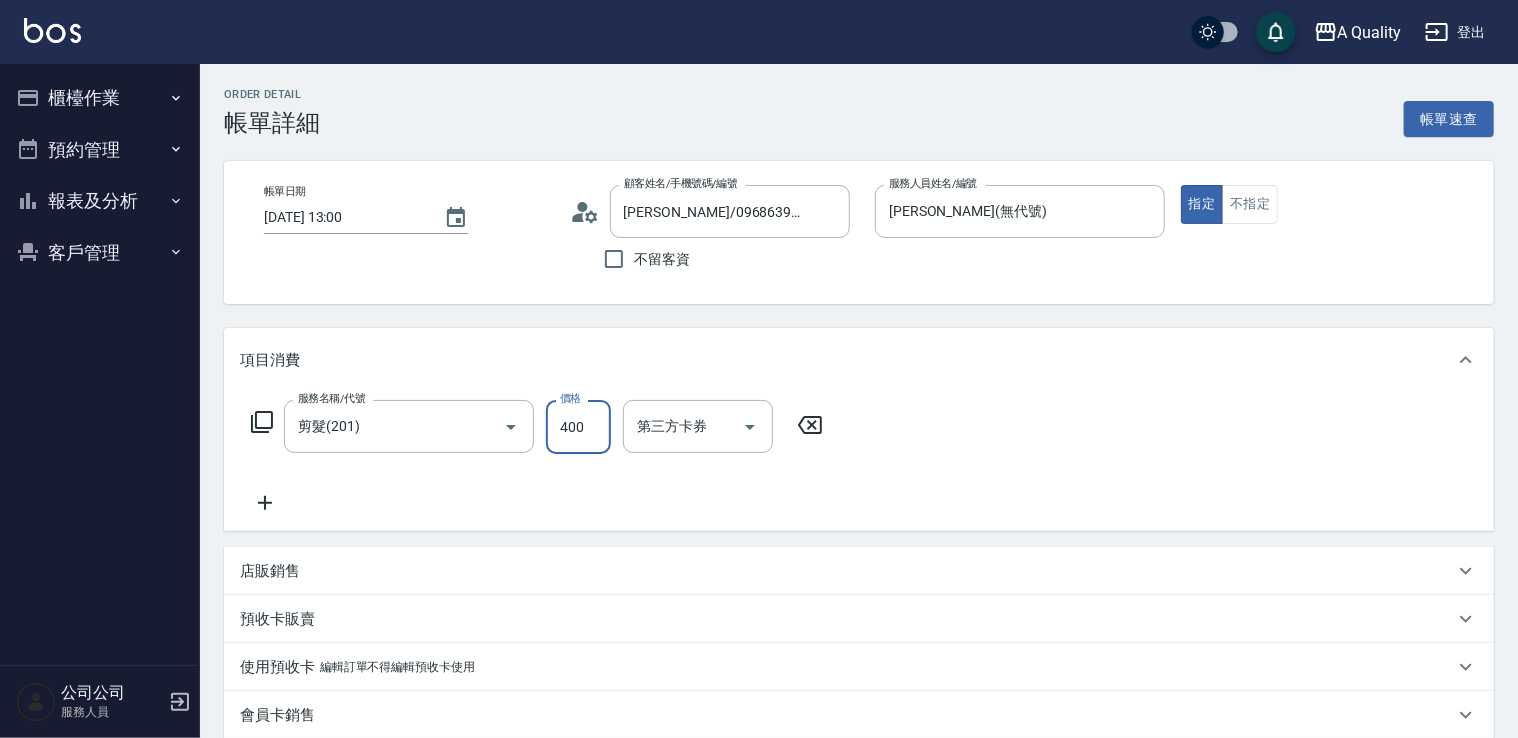 click on "400" at bounding box center [578, 427] 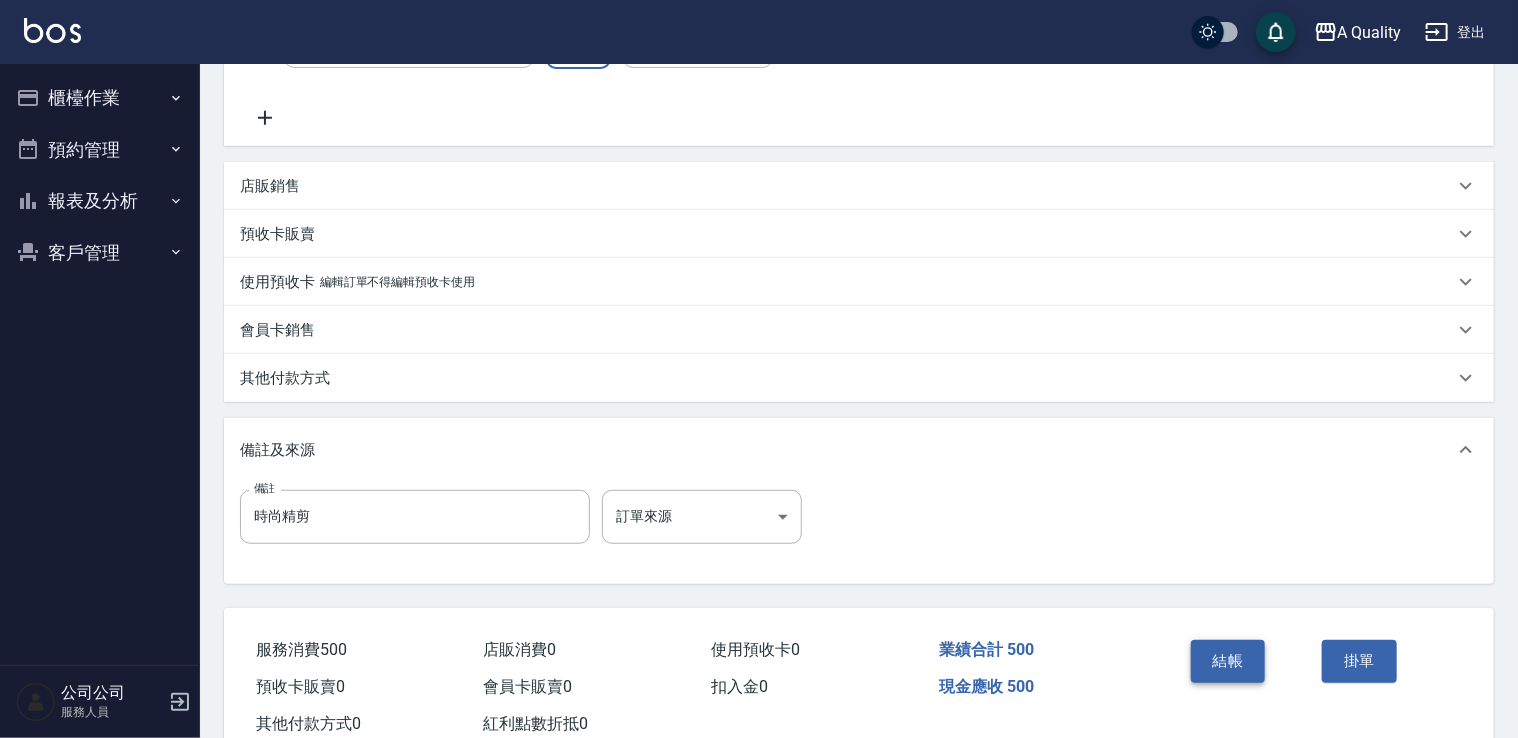 scroll, scrollTop: 444, scrollLeft: 0, axis: vertical 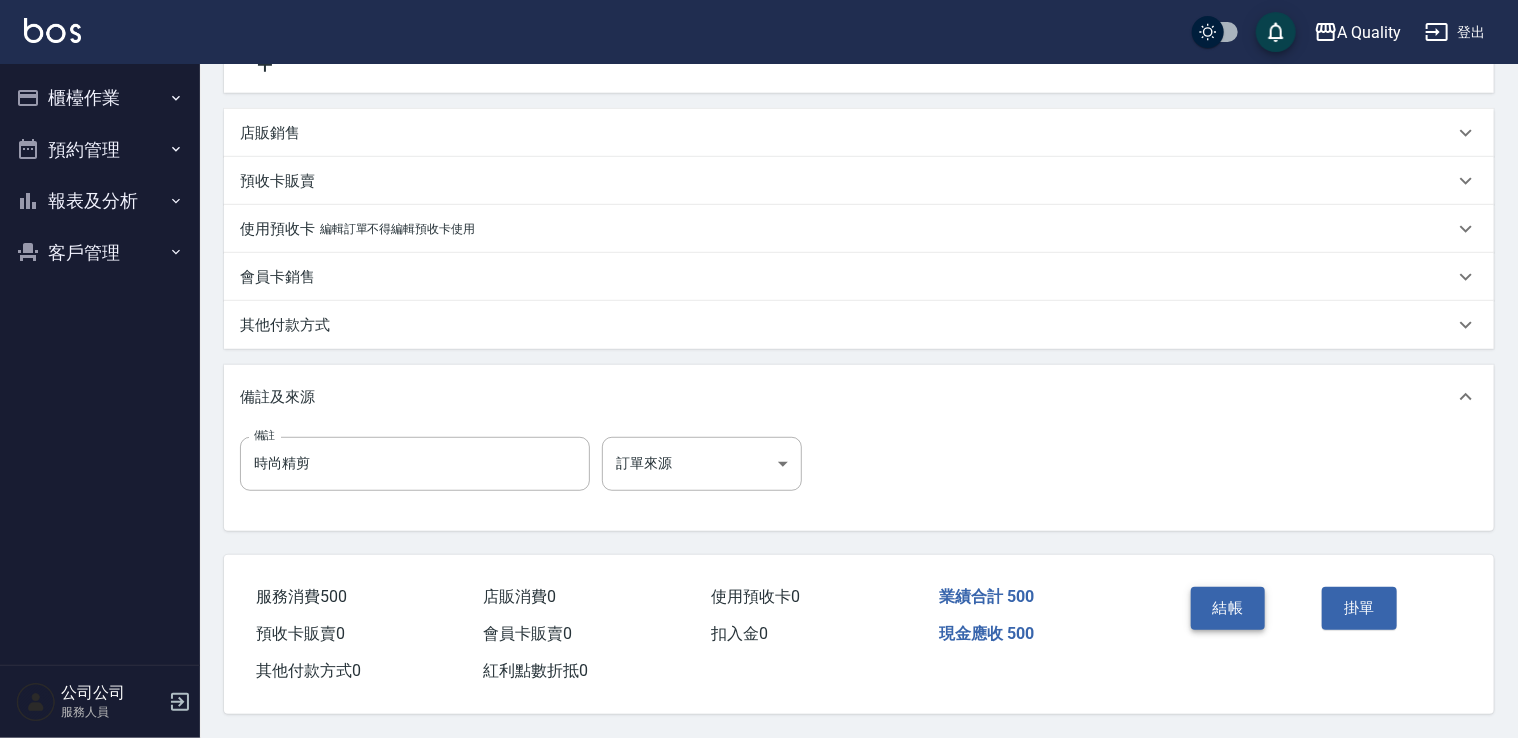 type on "500" 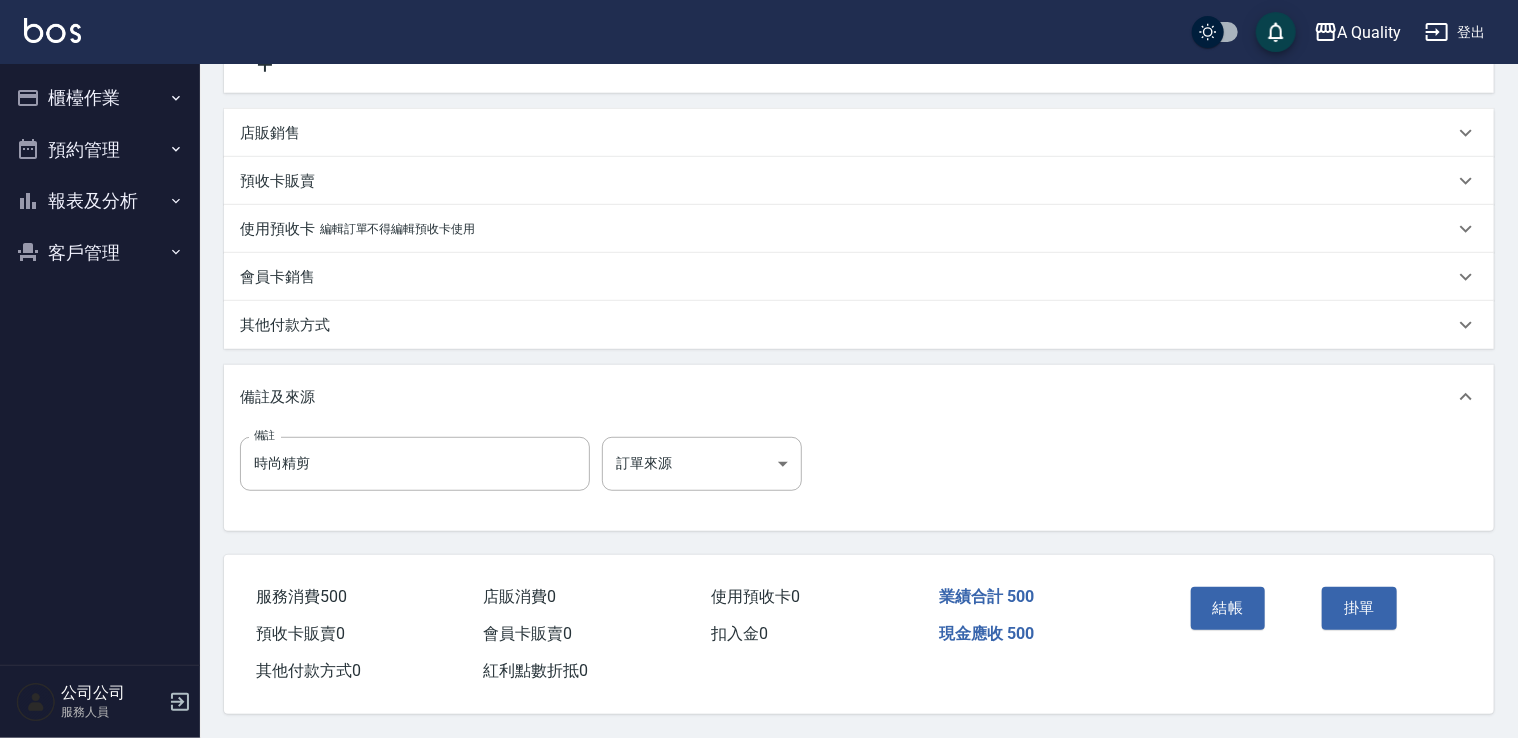 click on "結帳" at bounding box center (1228, 608) 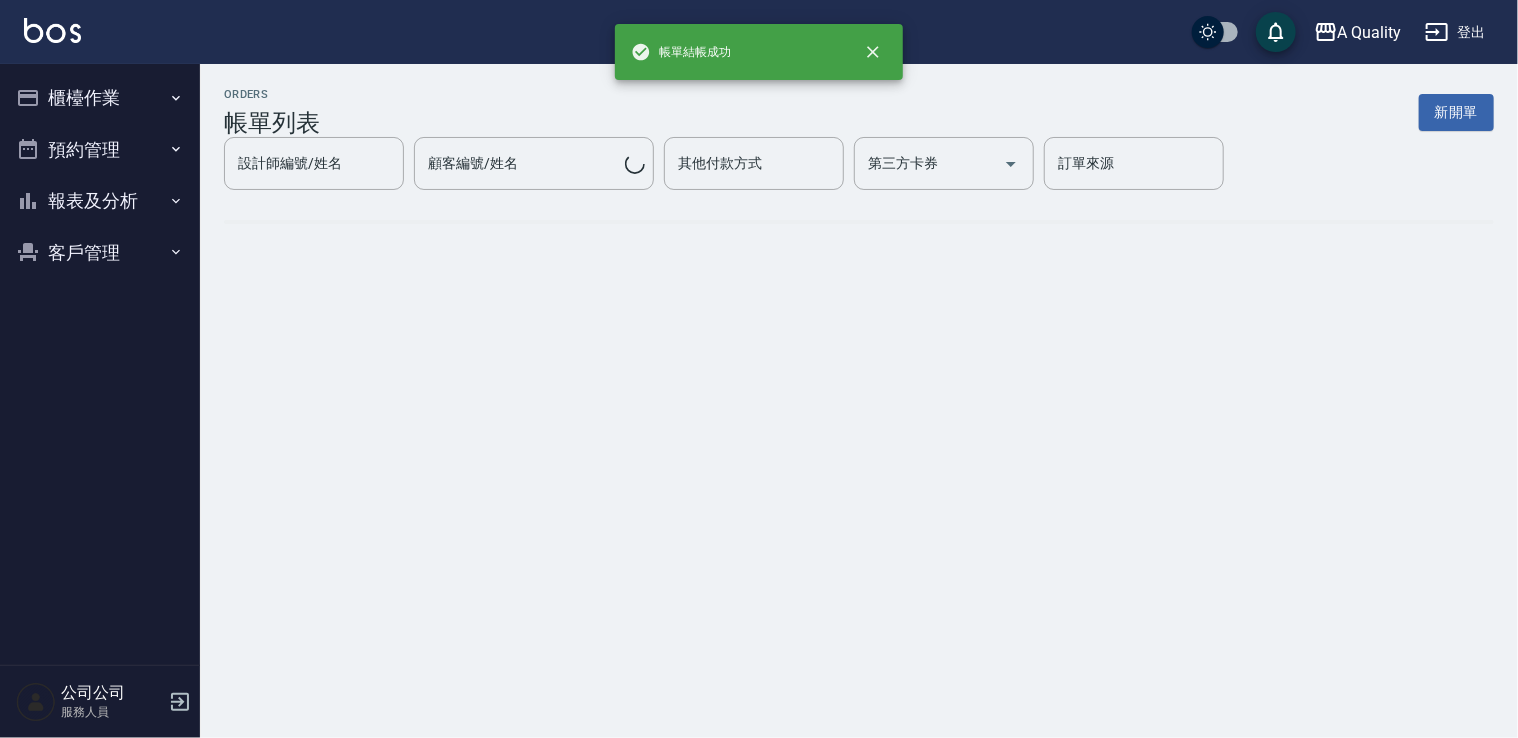 scroll, scrollTop: 0, scrollLeft: 0, axis: both 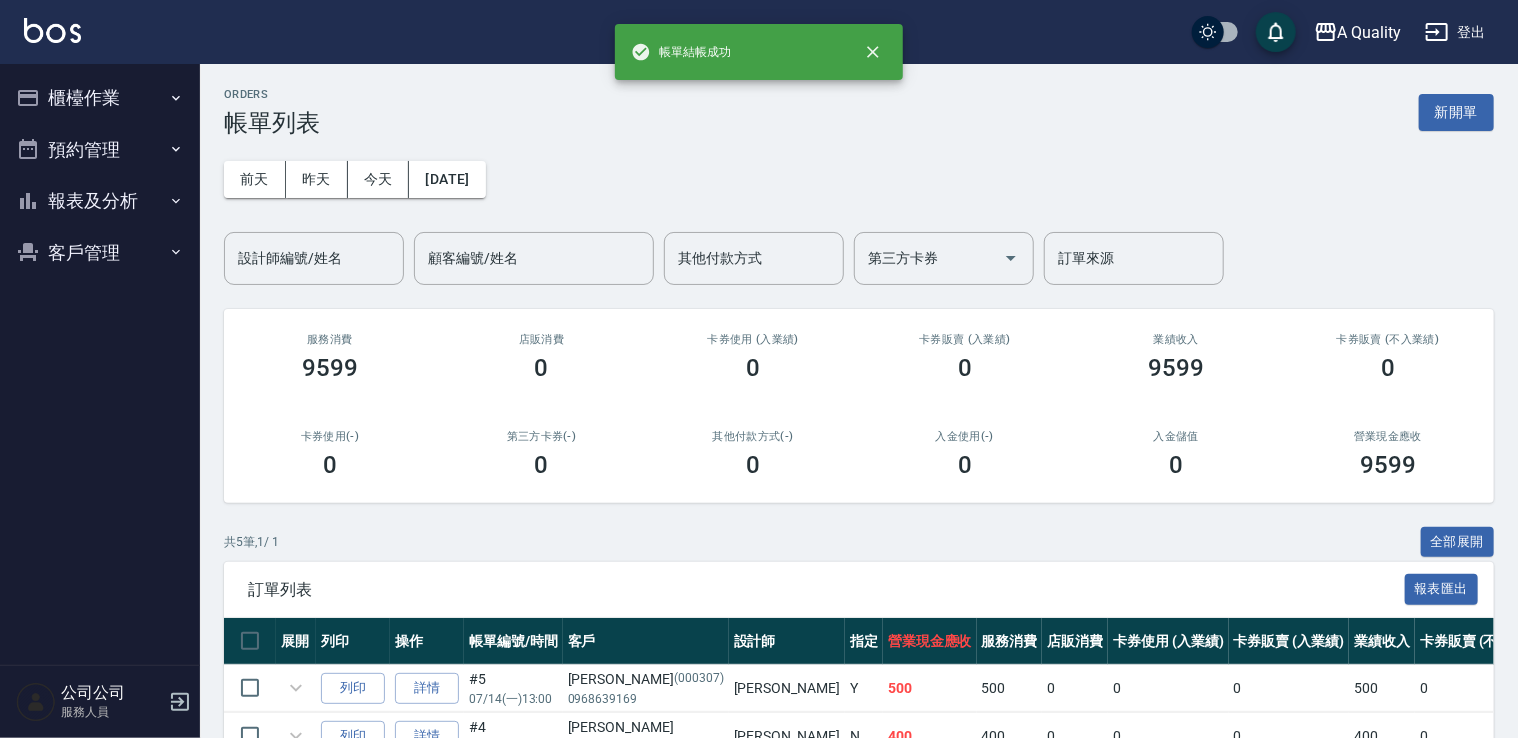 click on "預約管理" at bounding box center (100, 150) 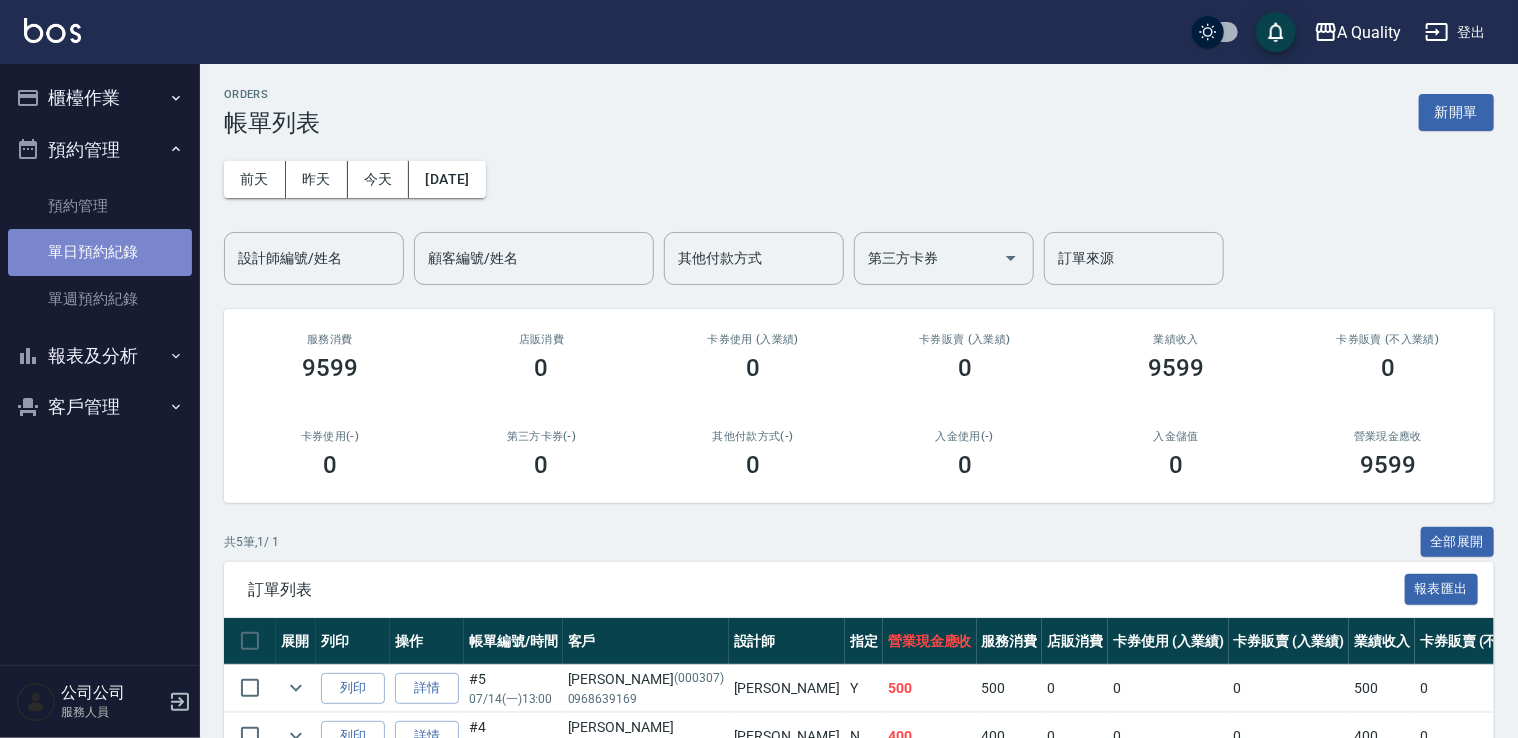 drag, startPoint x: 99, startPoint y: 238, endPoint x: 124, endPoint y: 242, distance: 25.317978 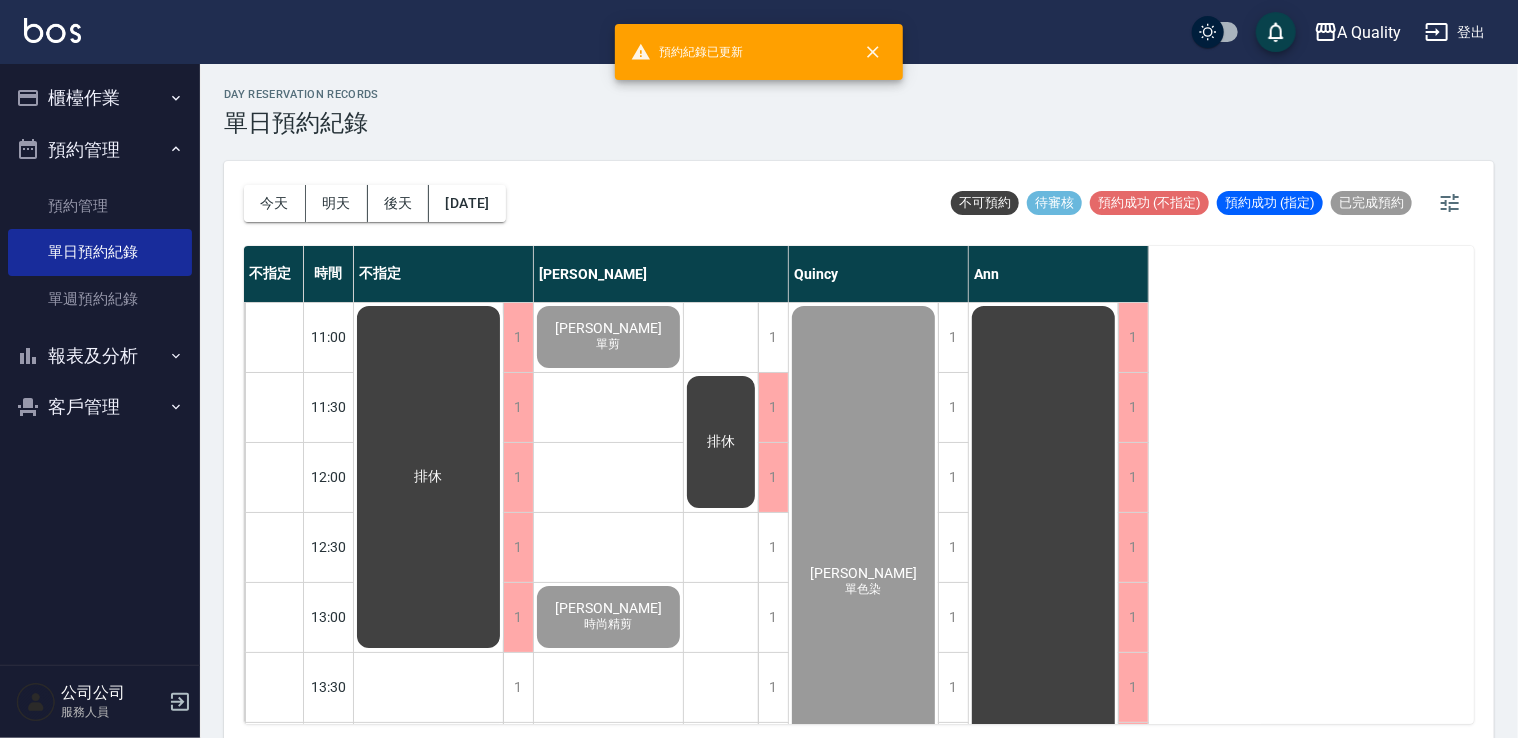 scroll, scrollTop: 0, scrollLeft: 0, axis: both 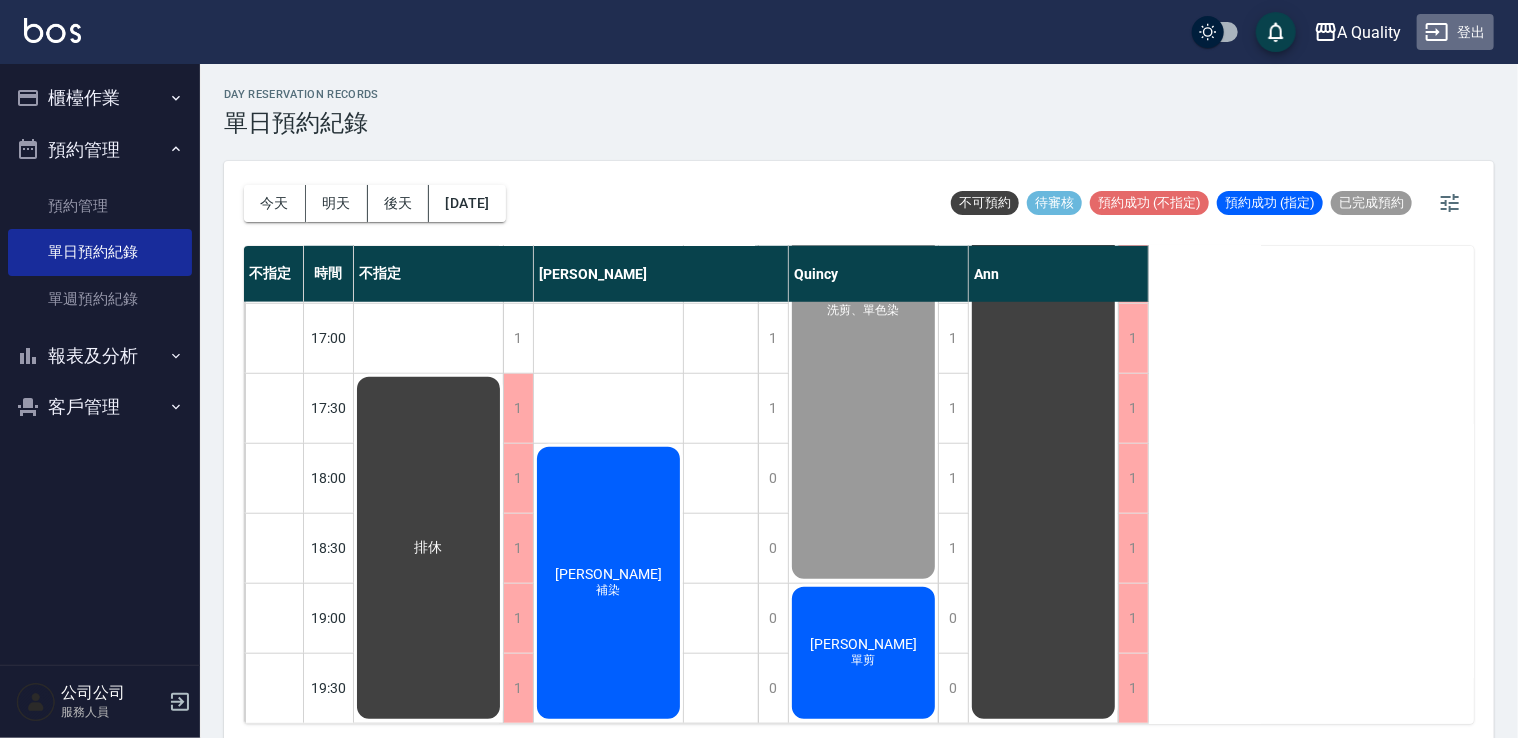 click on "登出" at bounding box center [1455, 32] 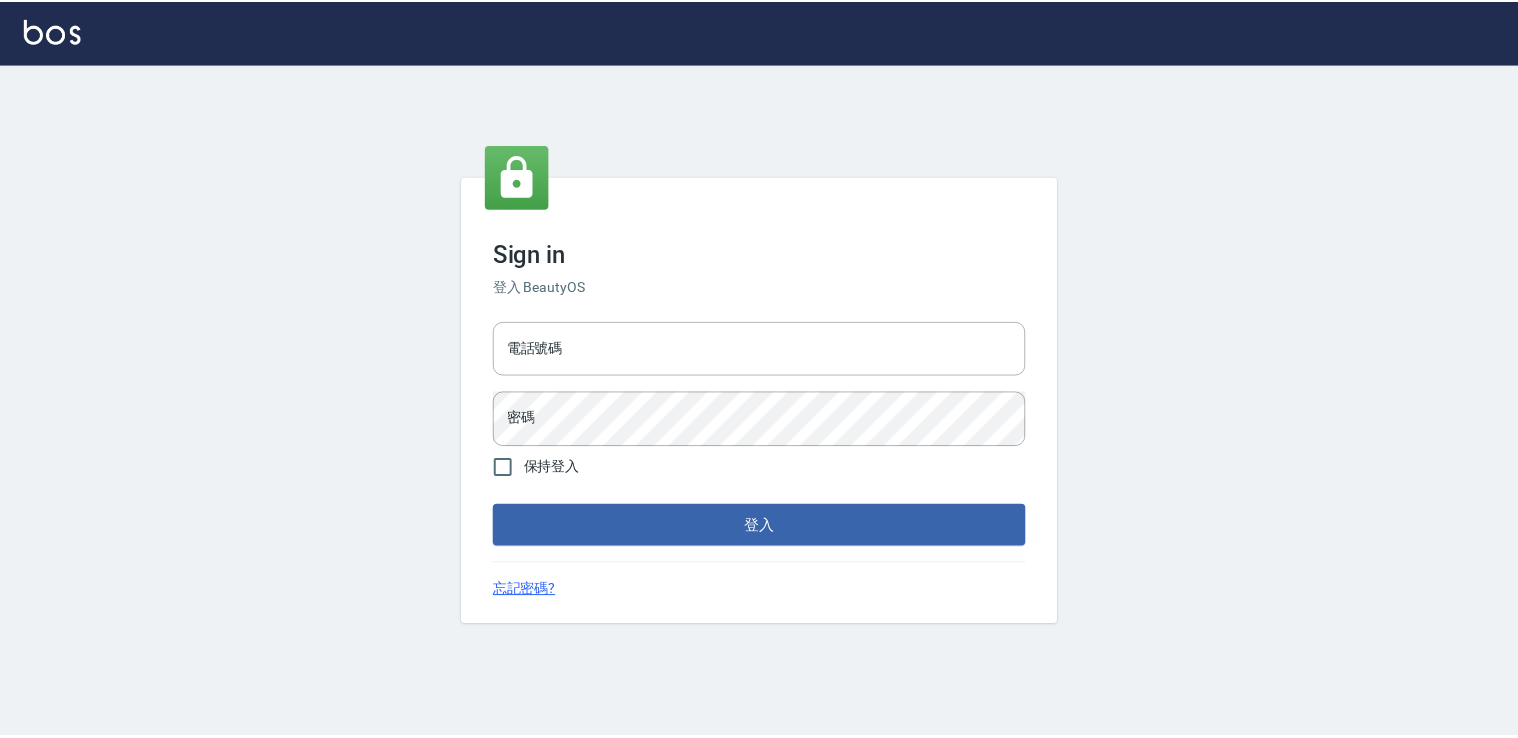 scroll, scrollTop: 0, scrollLeft: 0, axis: both 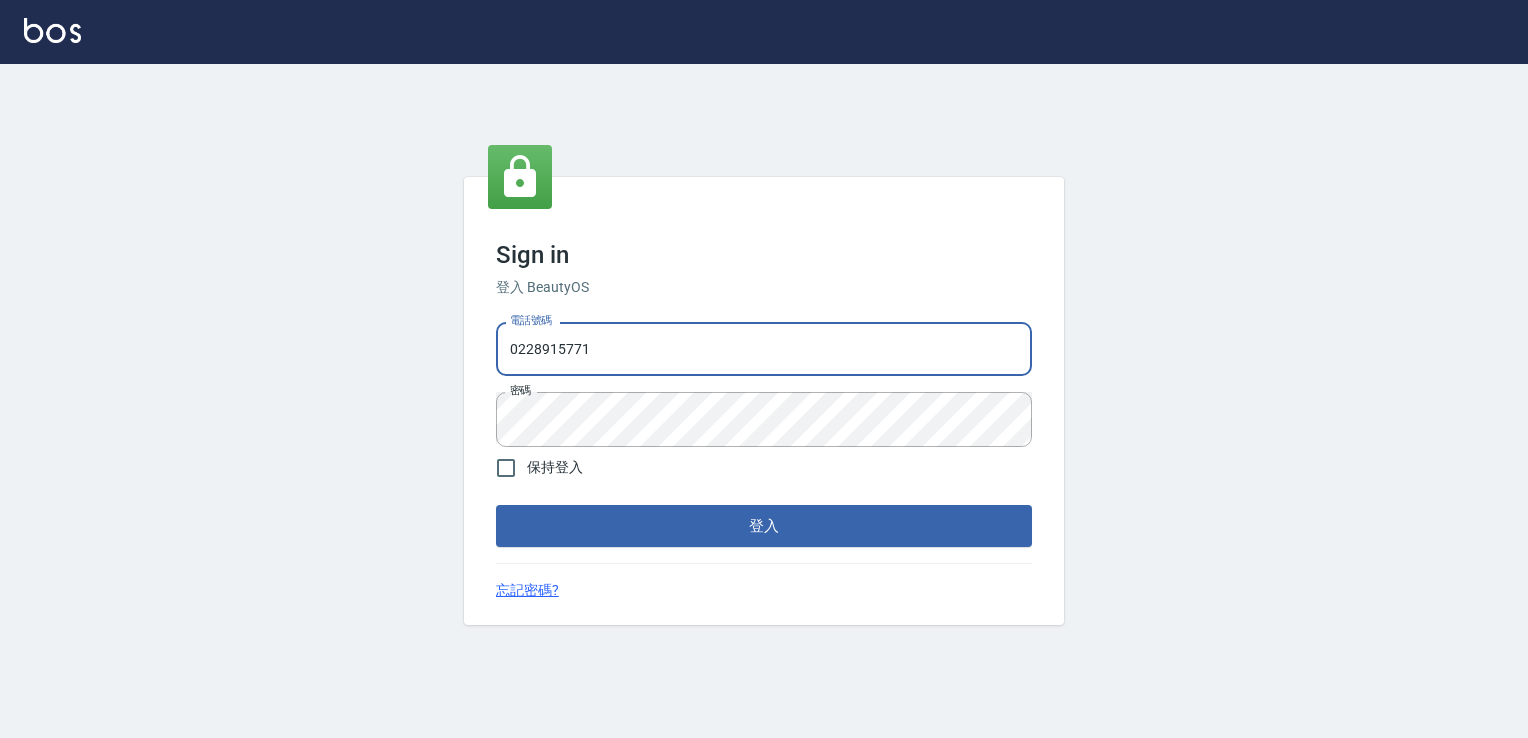 drag, startPoint x: 708, startPoint y: 344, endPoint x: 214, endPoint y: 351, distance: 494.0496 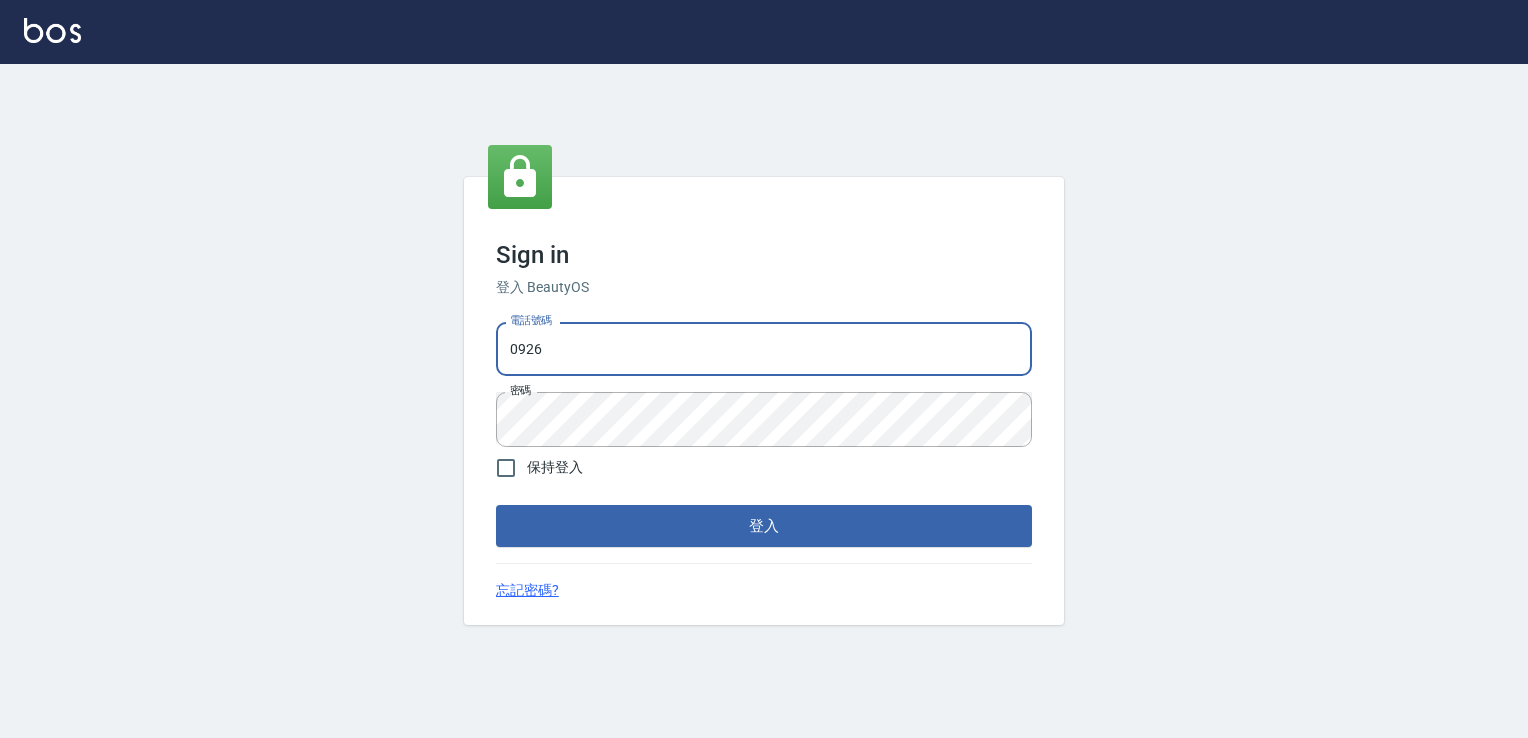 type on "0926097700" 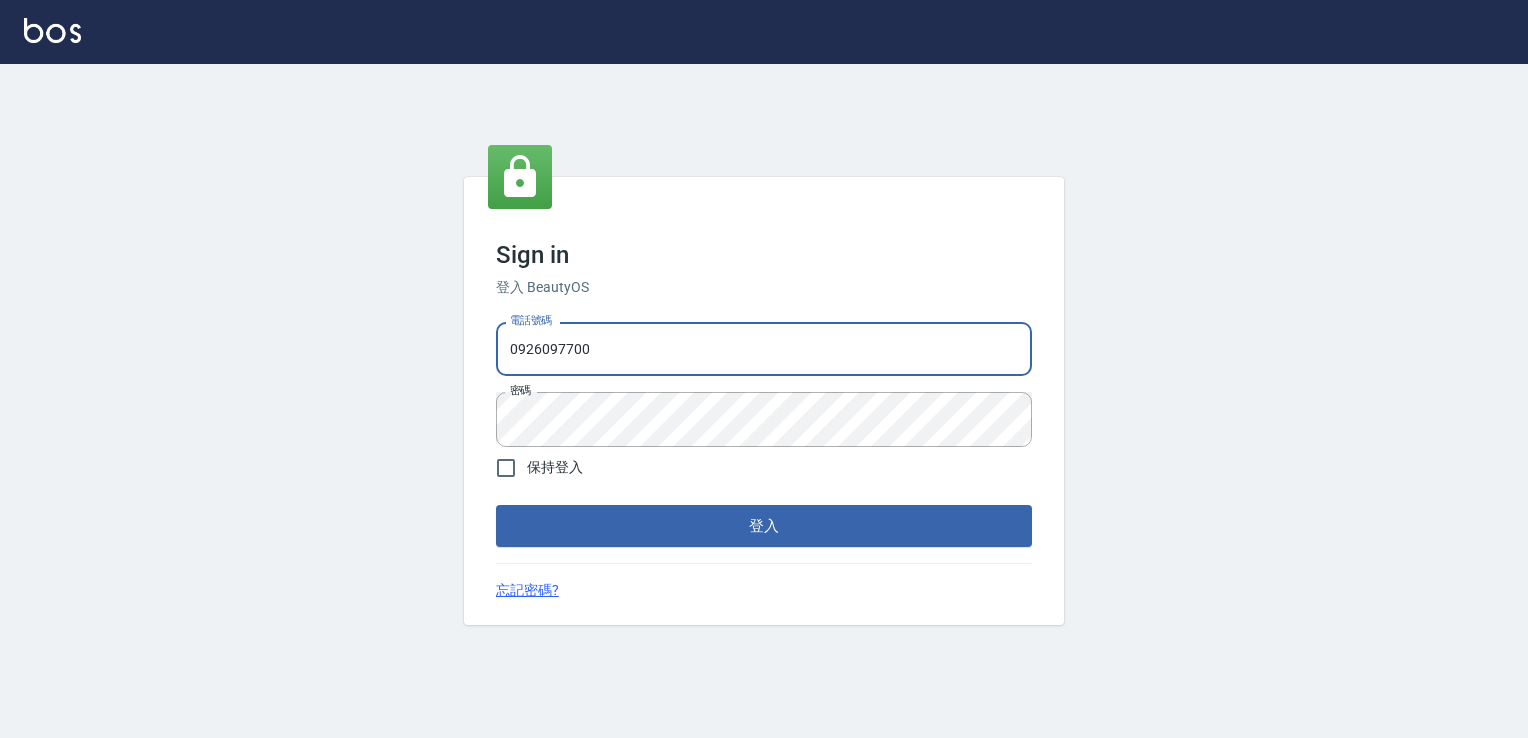 click on "Sign in 登入 BeautyOS 電話號碼 [PHONE_NUMBER] 電話號碼 密碼 密碼 保持登入 登入 忘記密碼?" at bounding box center [764, 401] 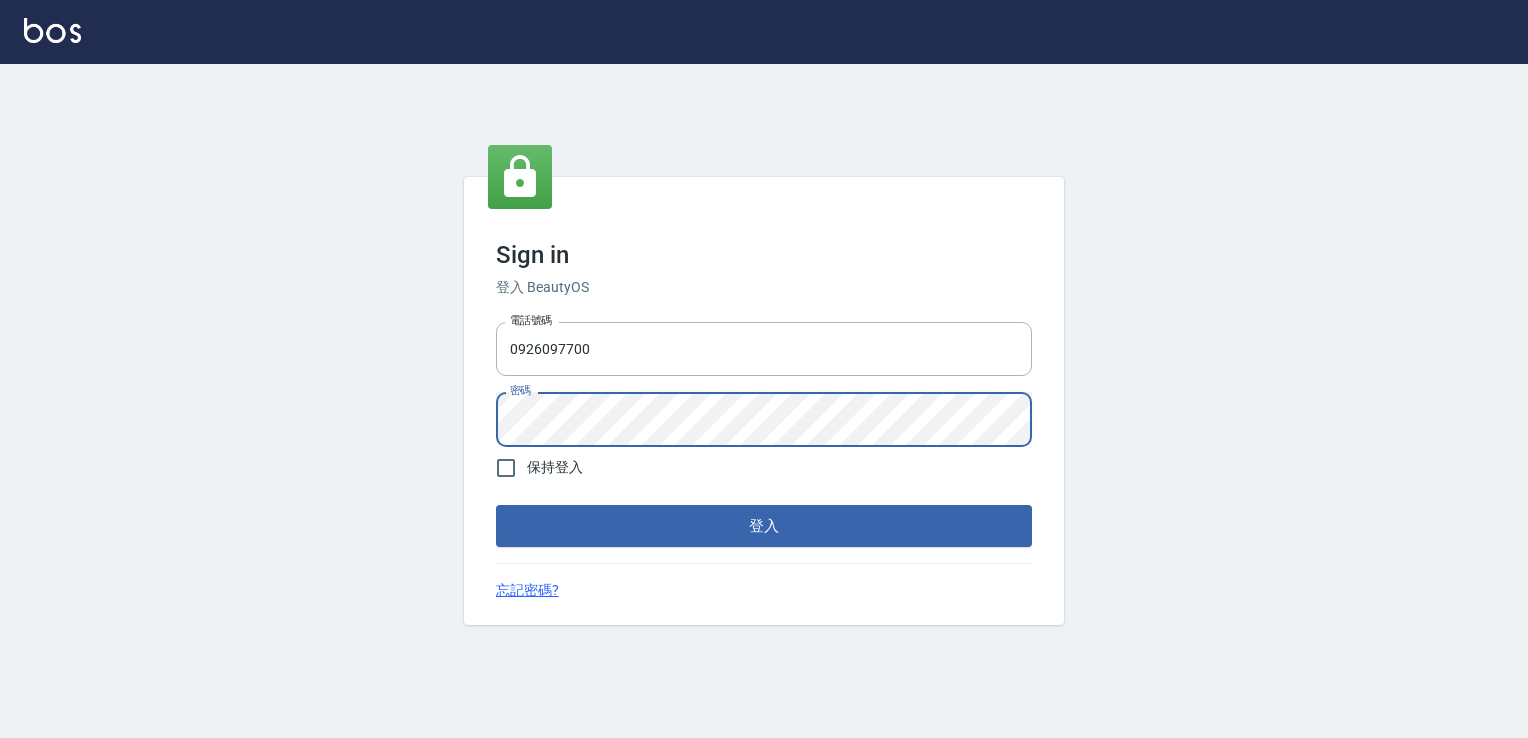 click on "登入" at bounding box center [764, 526] 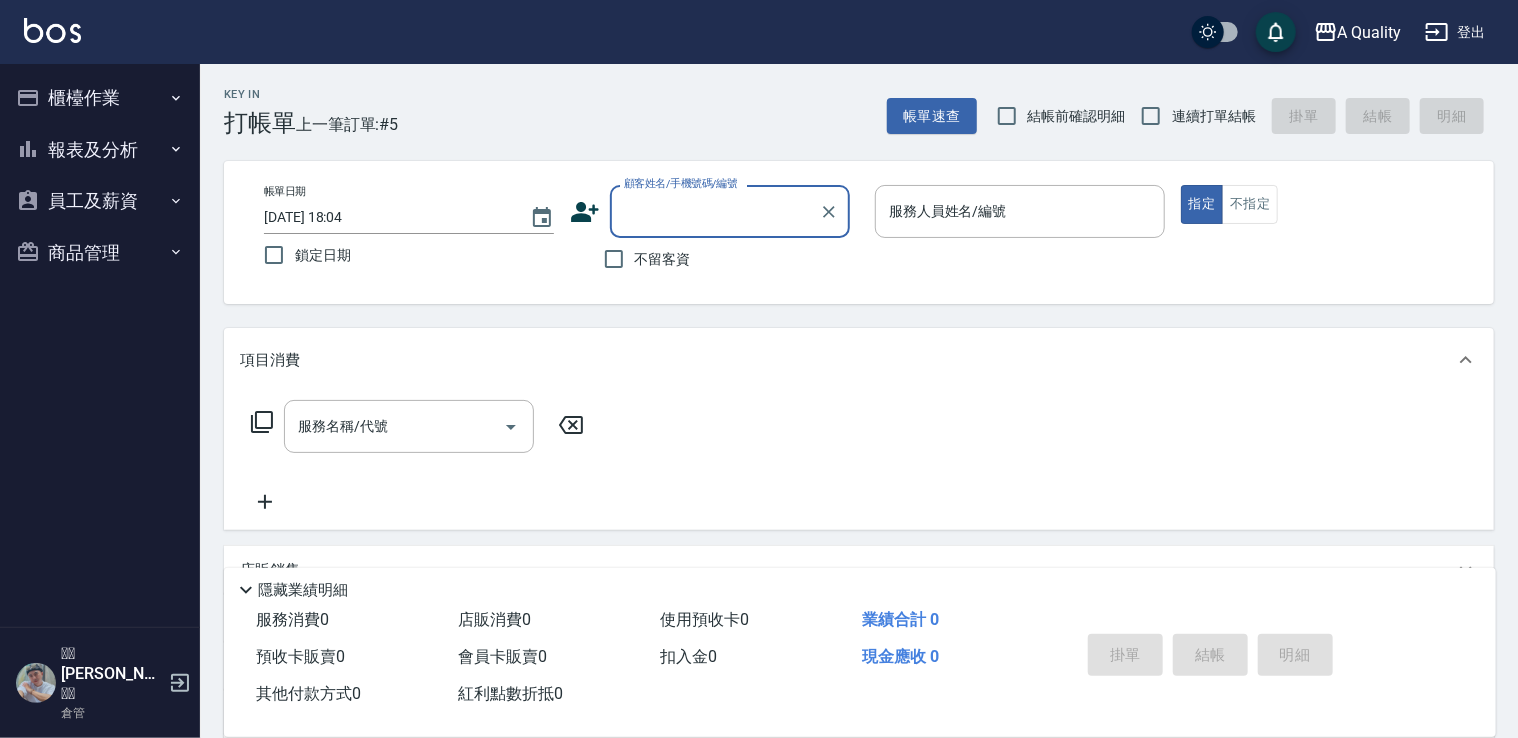 click on "報表及分析" at bounding box center [100, 150] 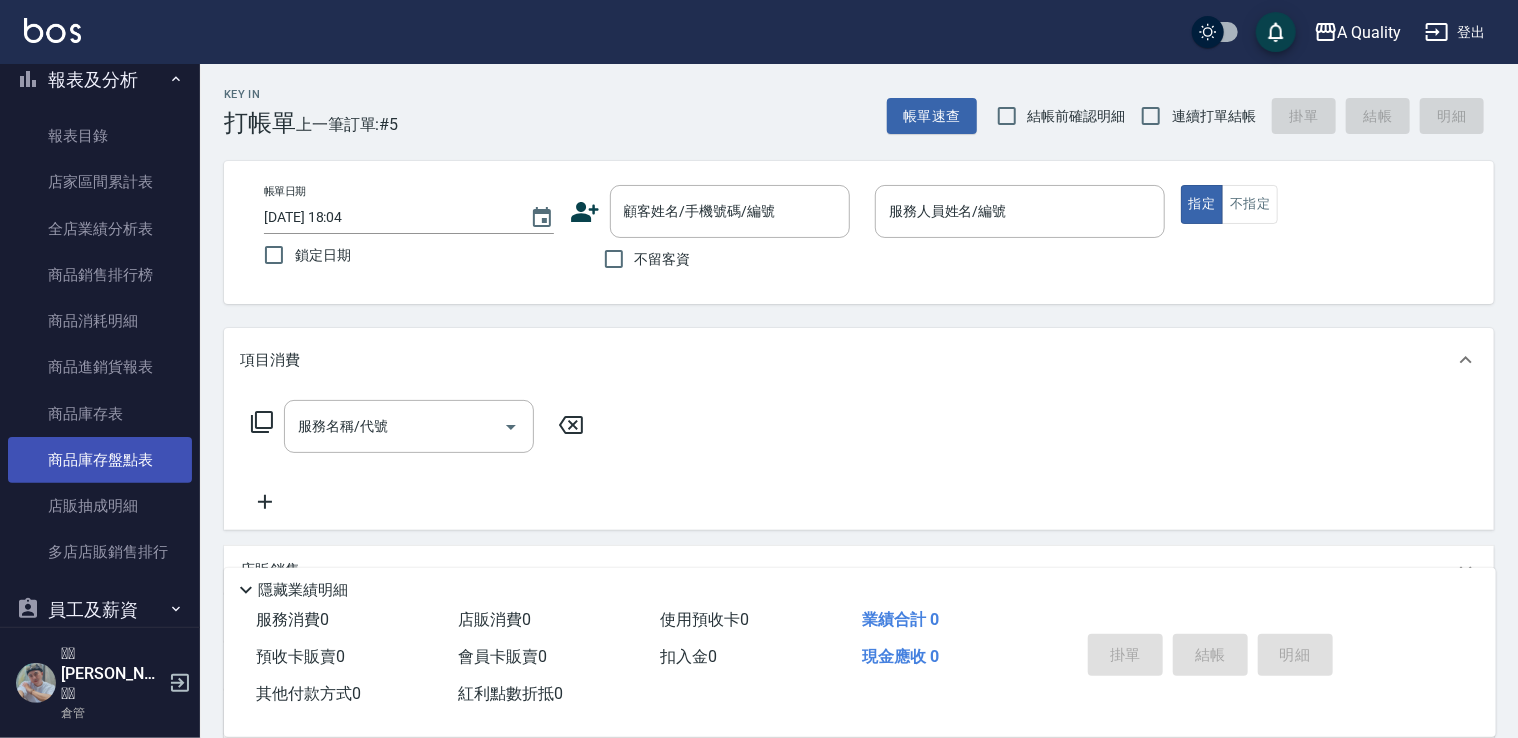 scroll, scrollTop: 132, scrollLeft: 0, axis: vertical 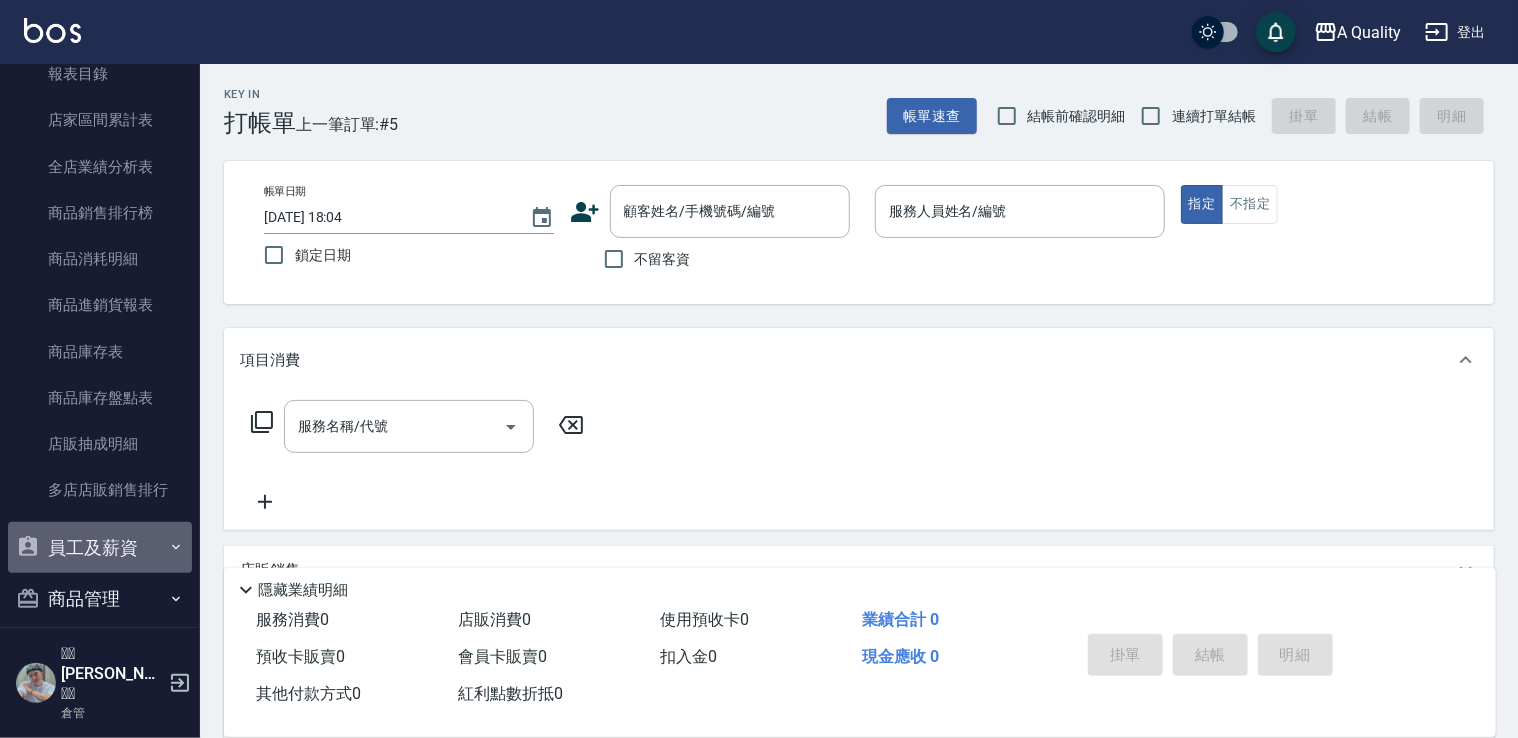 click on "員工及薪資" at bounding box center [100, 548] 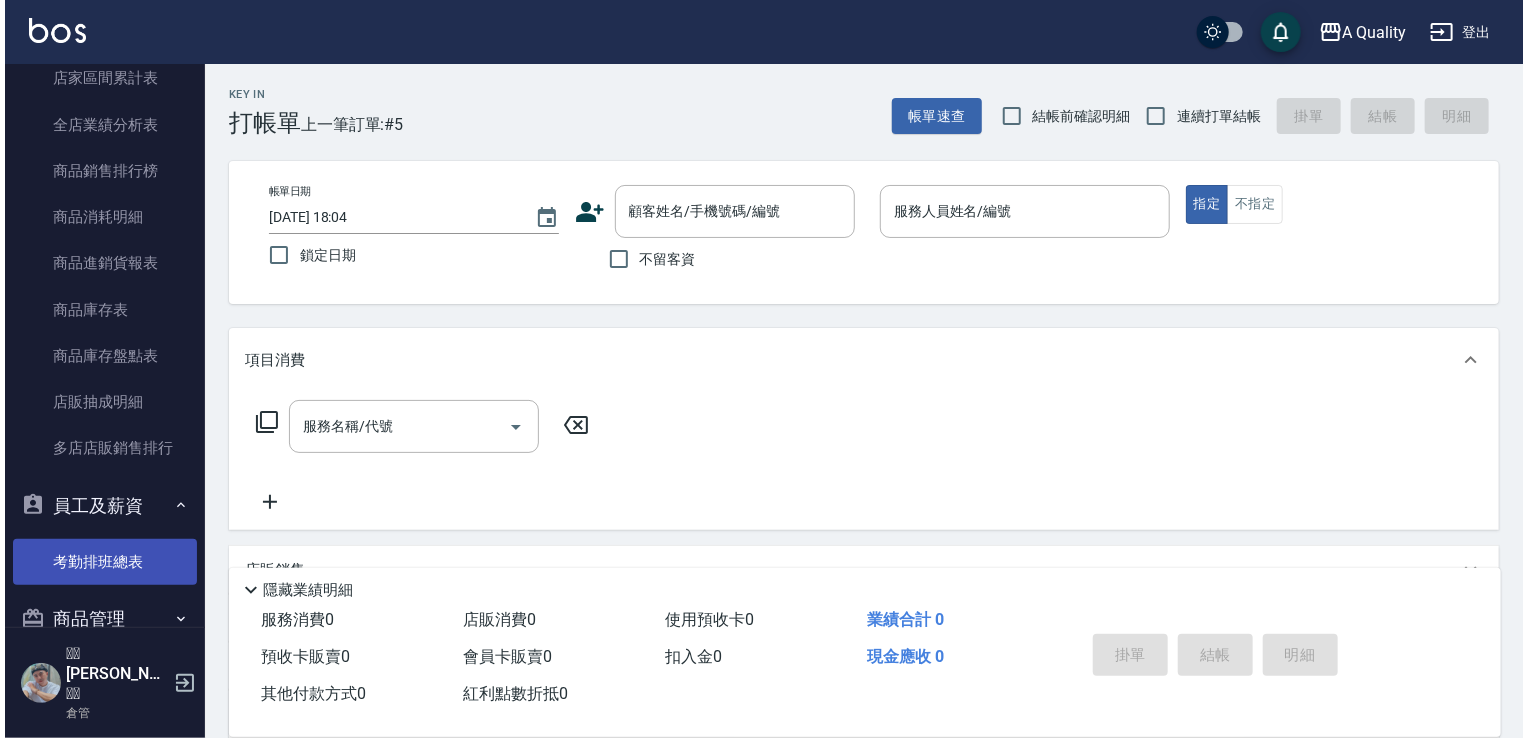scroll, scrollTop: 194, scrollLeft: 0, axis: vertical 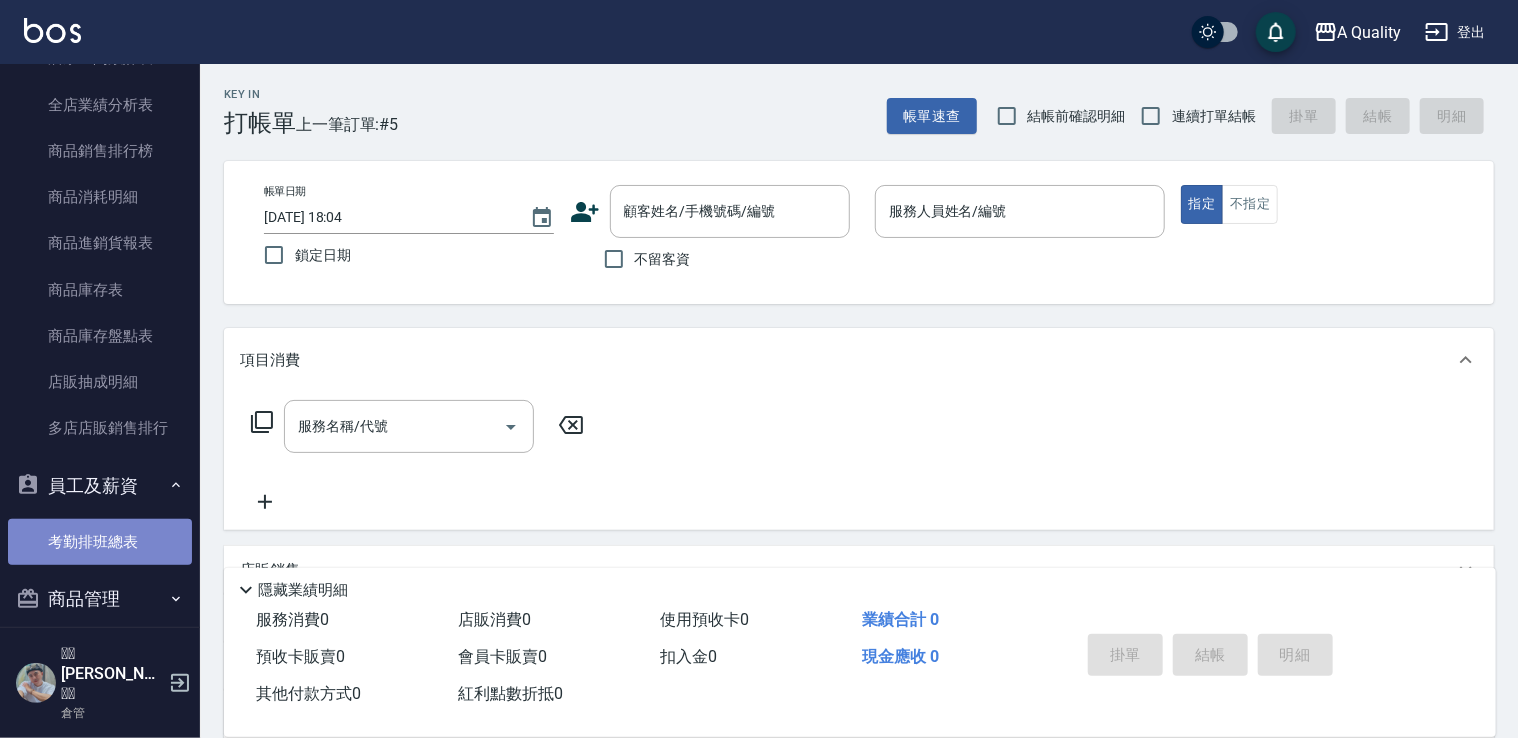 click on "考勤排班總表" at bounding box center (100, 542) 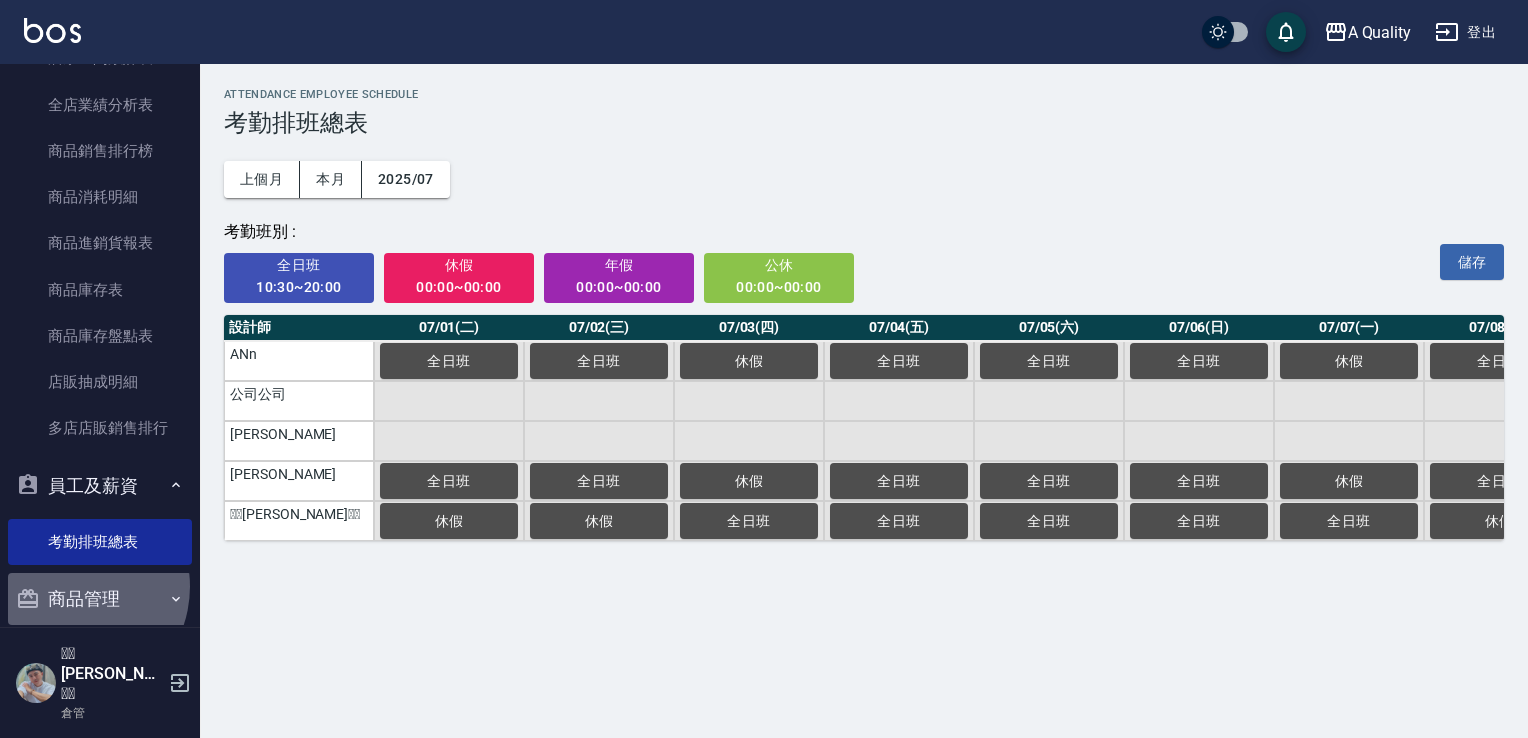 click on "商品管理" at bounding box center (100, 599) 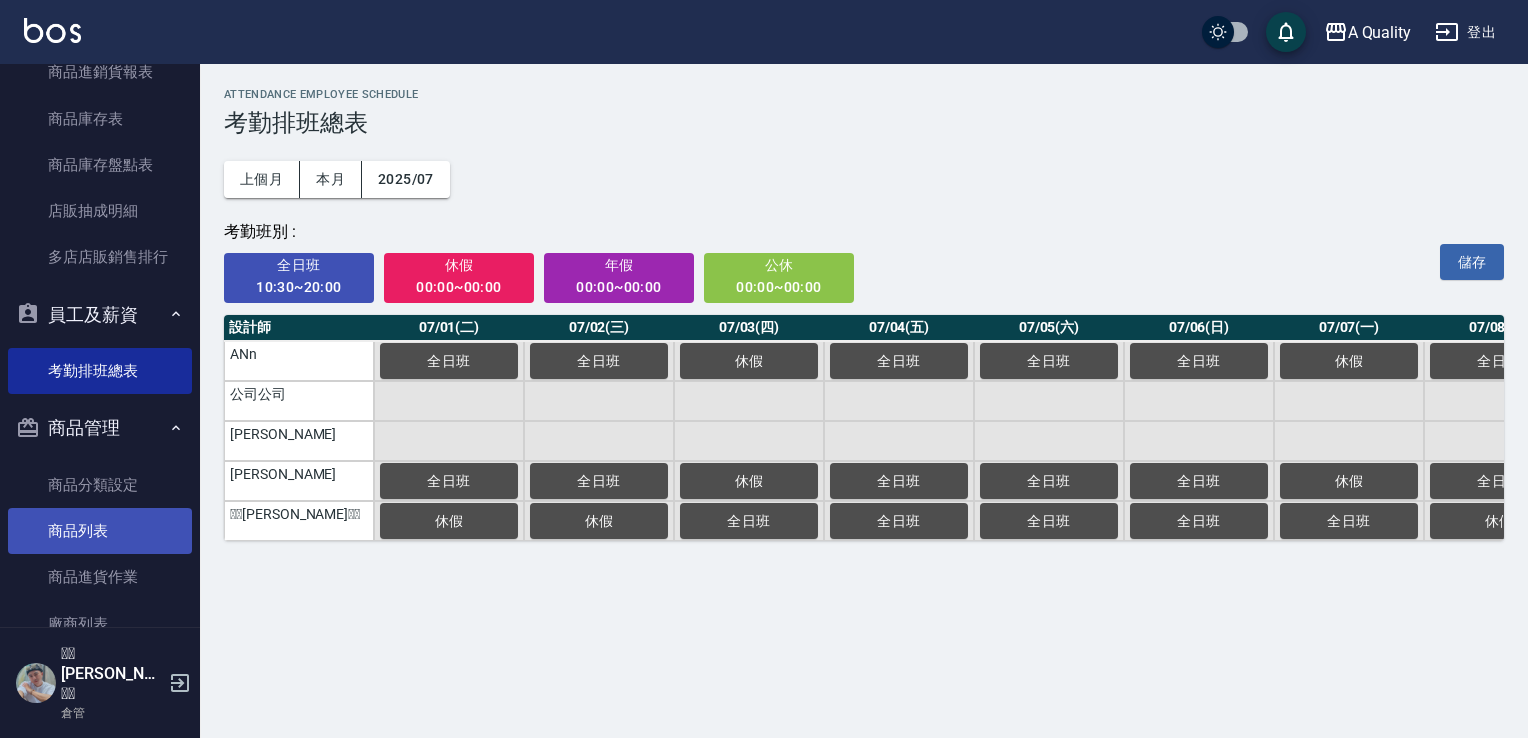 scroll, scrollTop: 442, scrollLeft: 0, axis: vertical 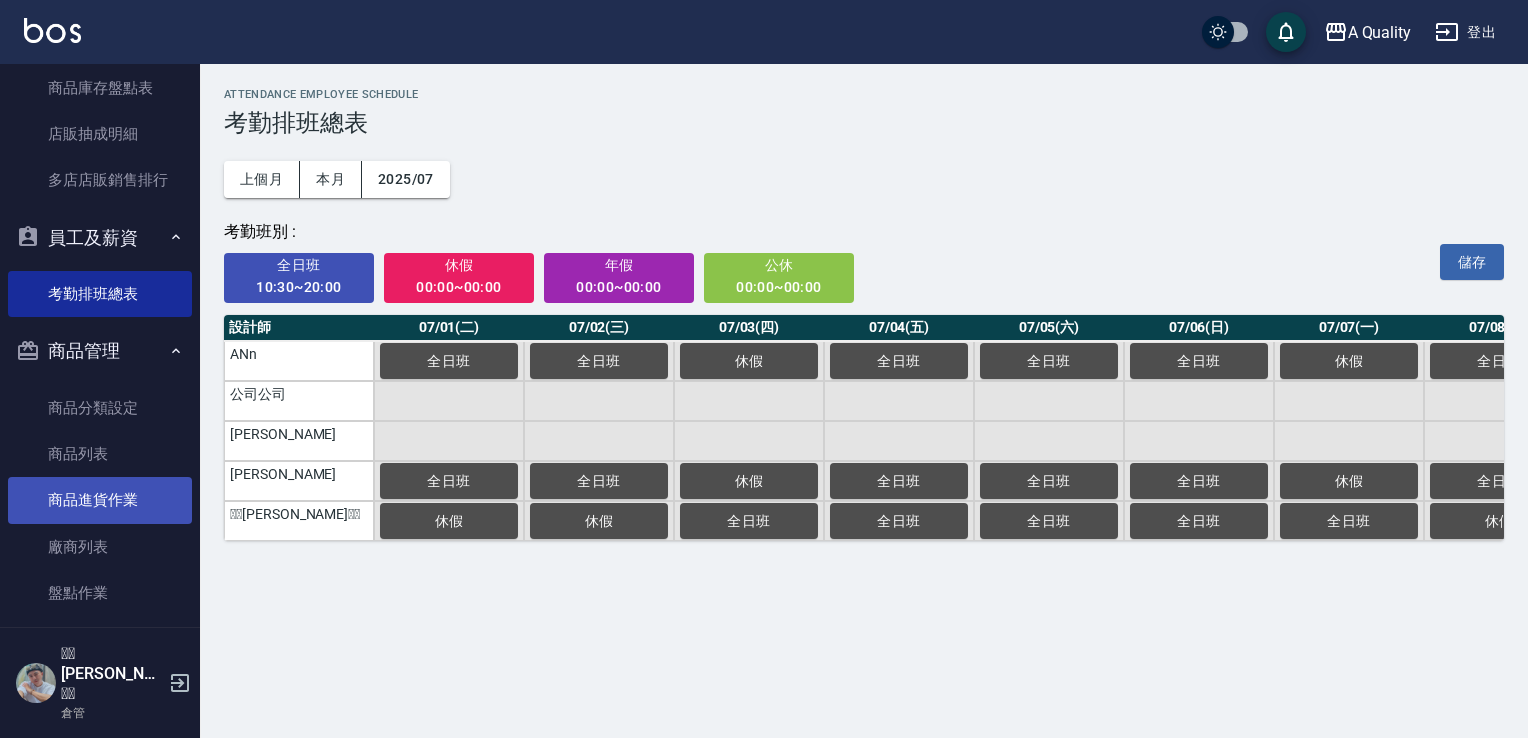 click on "商品進貨作業" at bounding box center (100, 500) 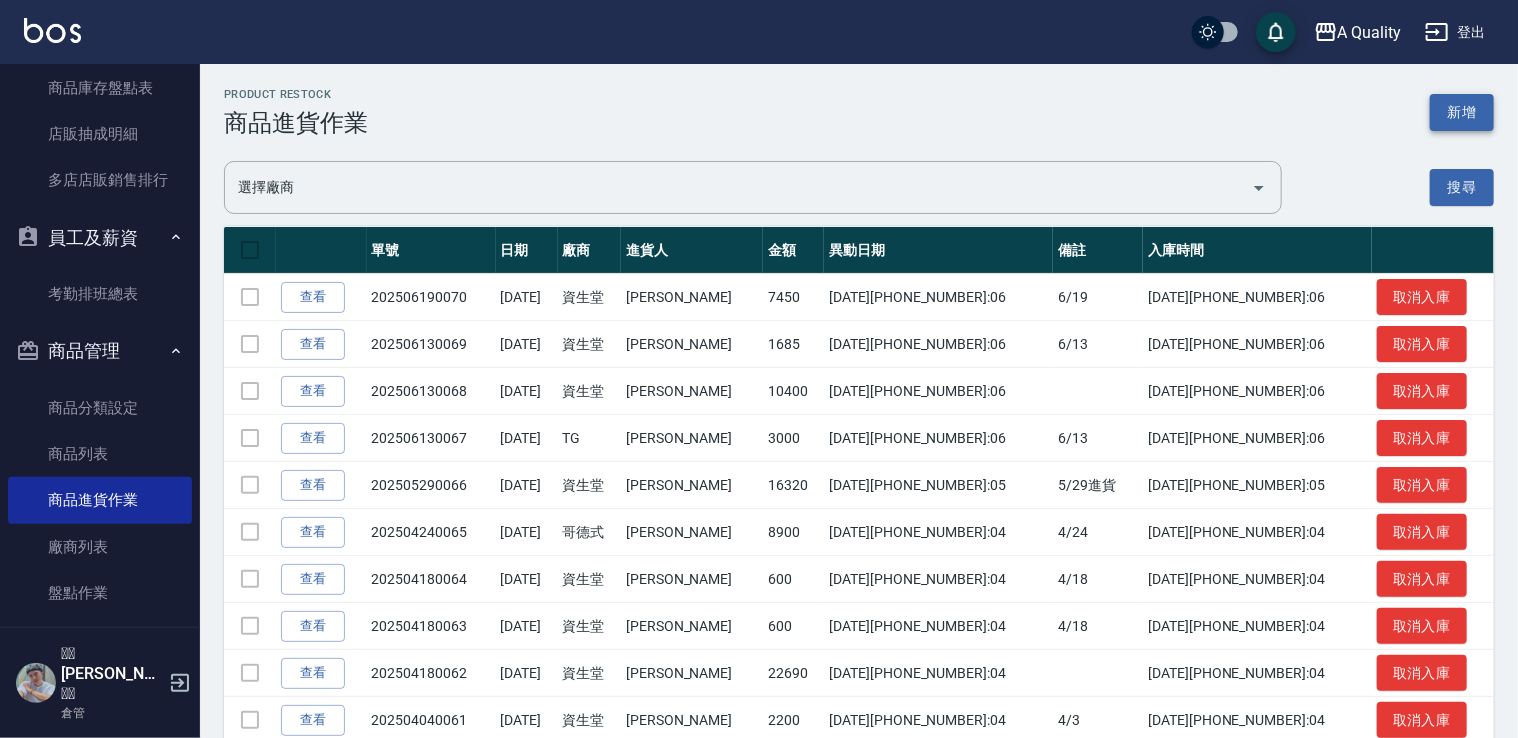 click on "新增" at bounding box center [1462, 112] 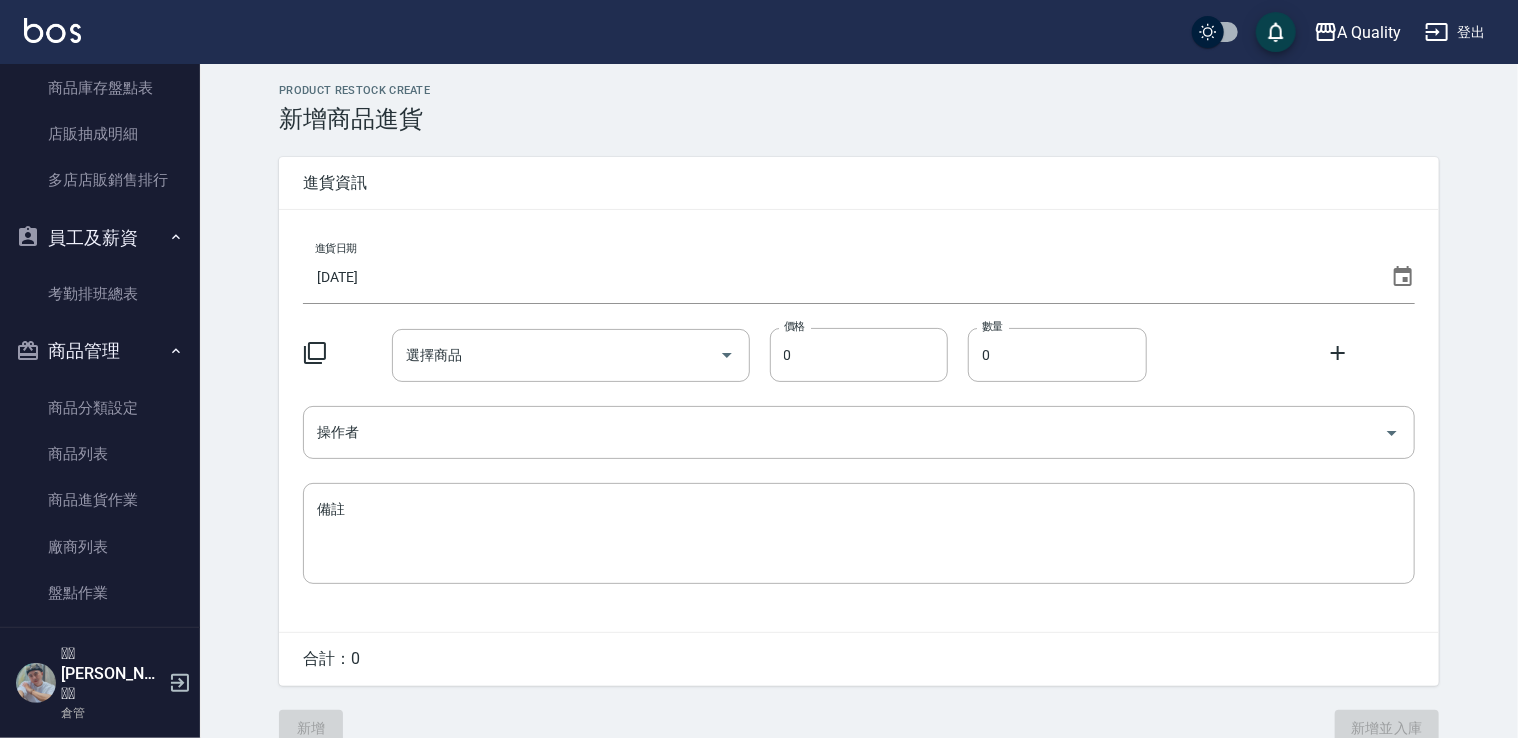 click 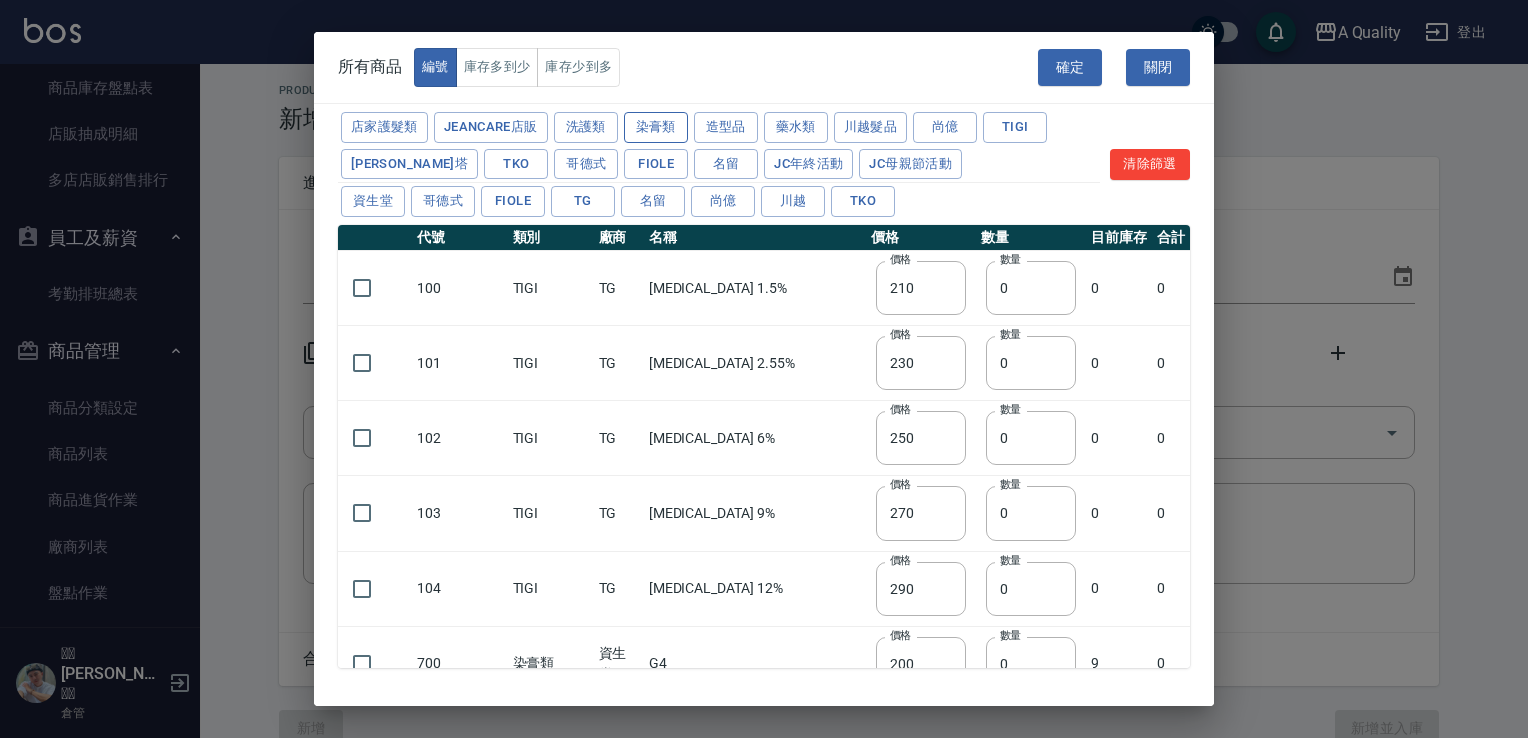 click on "染膏類" at bounding box center [656, 127] 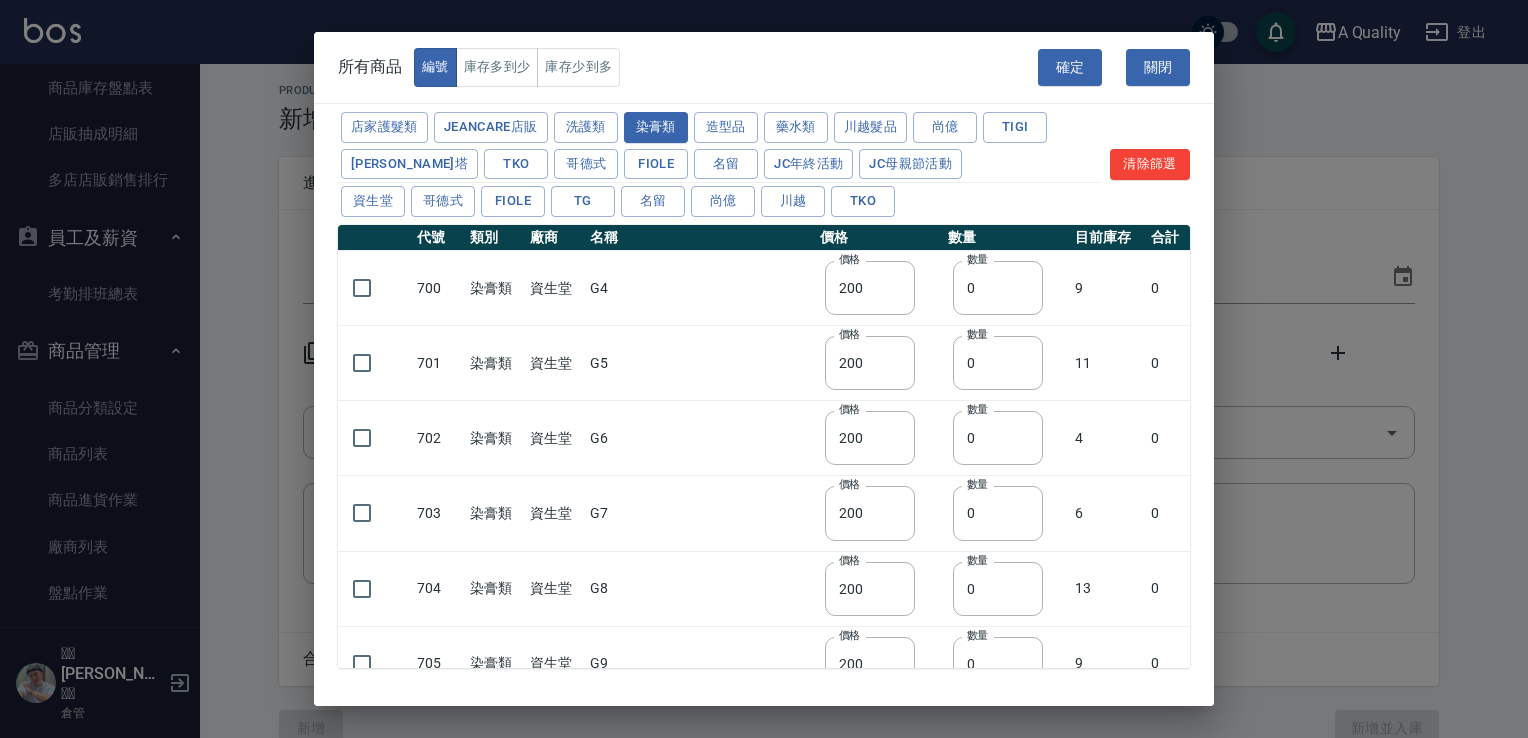 type on "200" 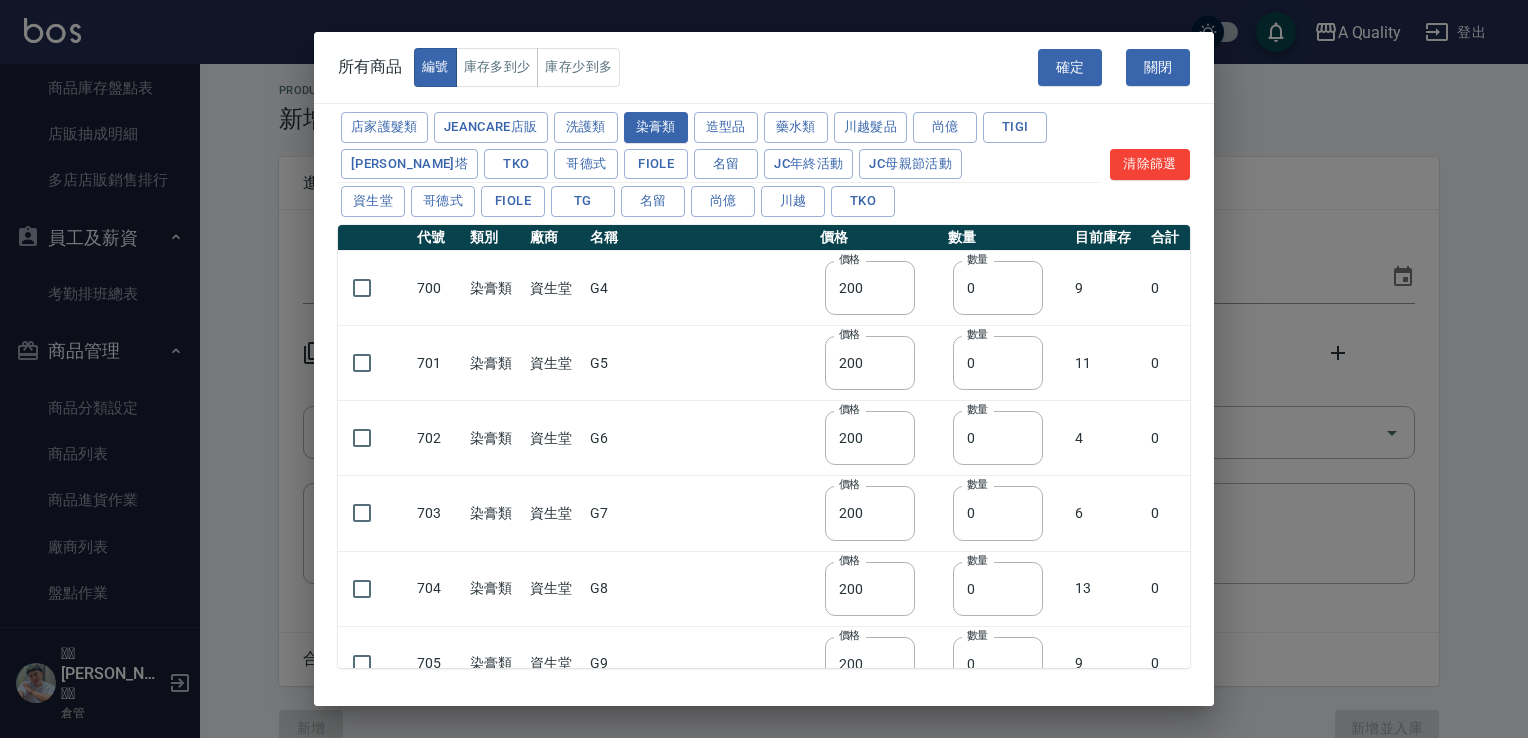 type on "200" 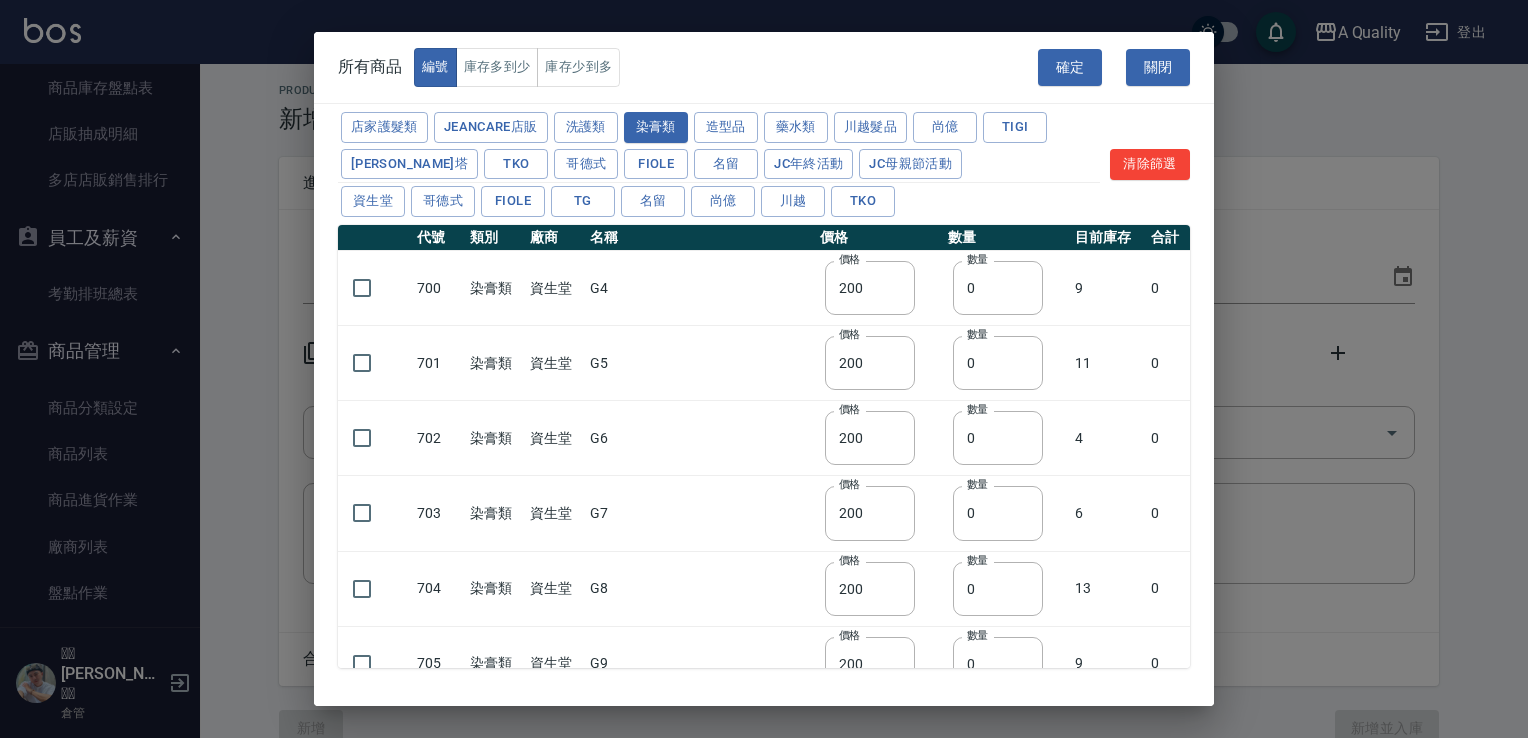 type on "200" 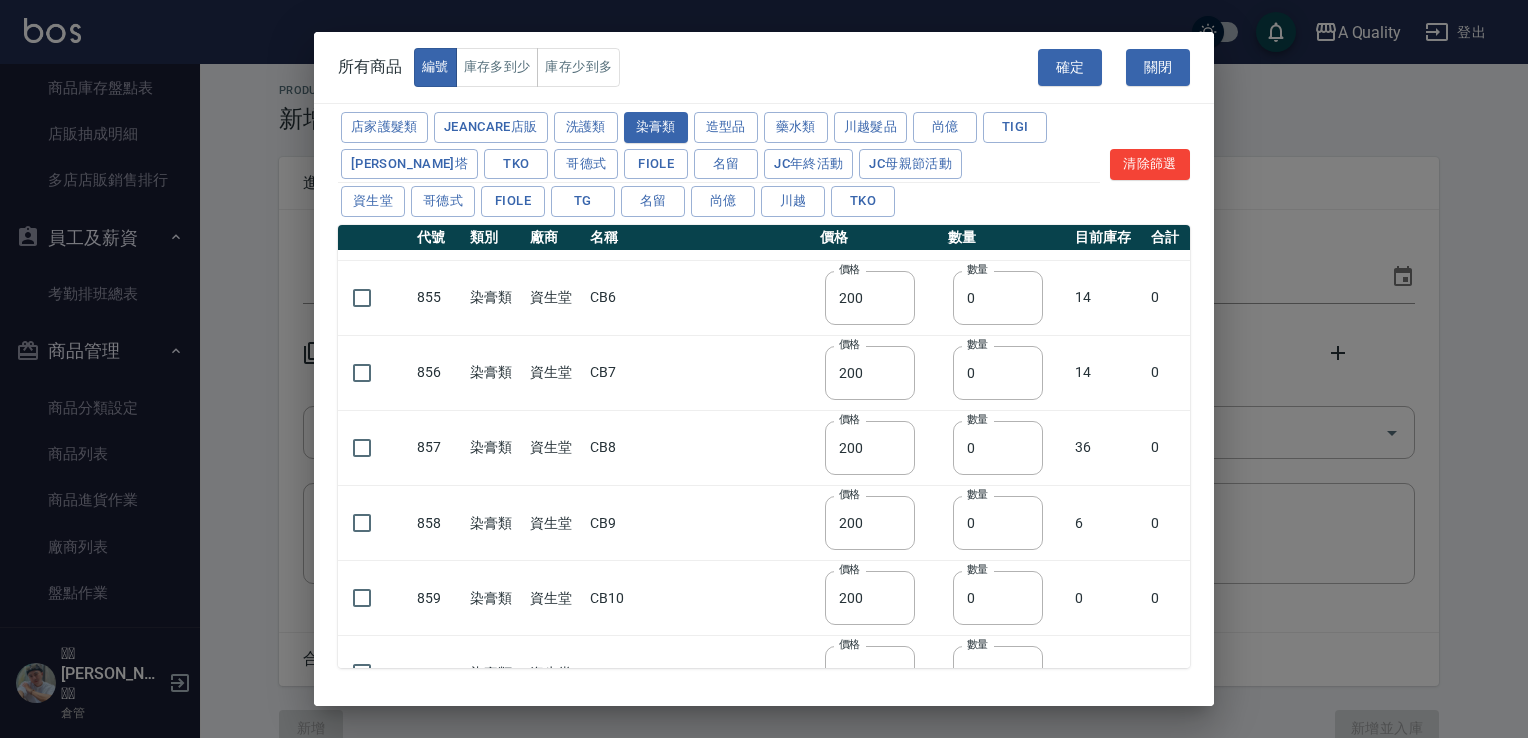 scroll, scrollTop: 11700, scrollLeft: 0, axis: vertical 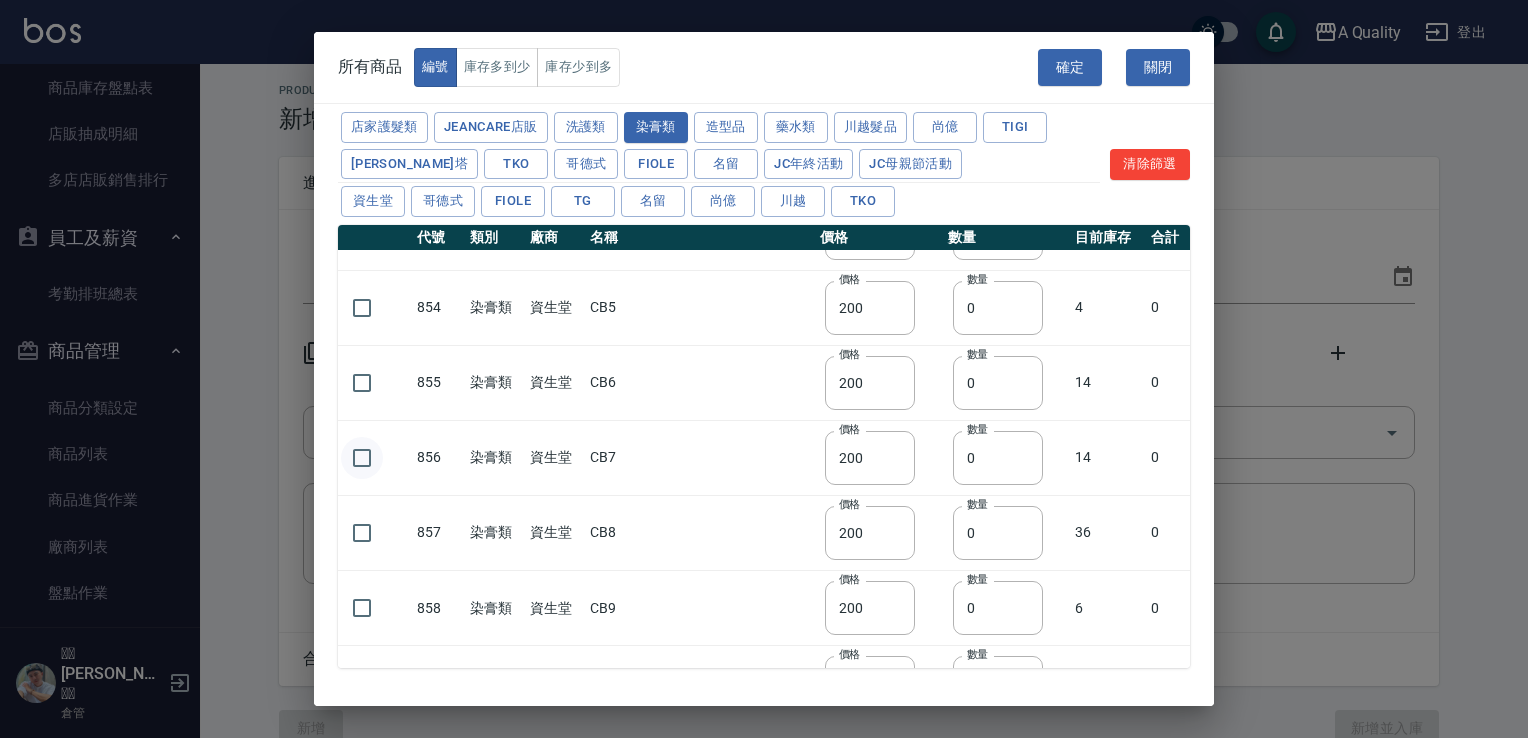 click at bounding box center [362, 458] 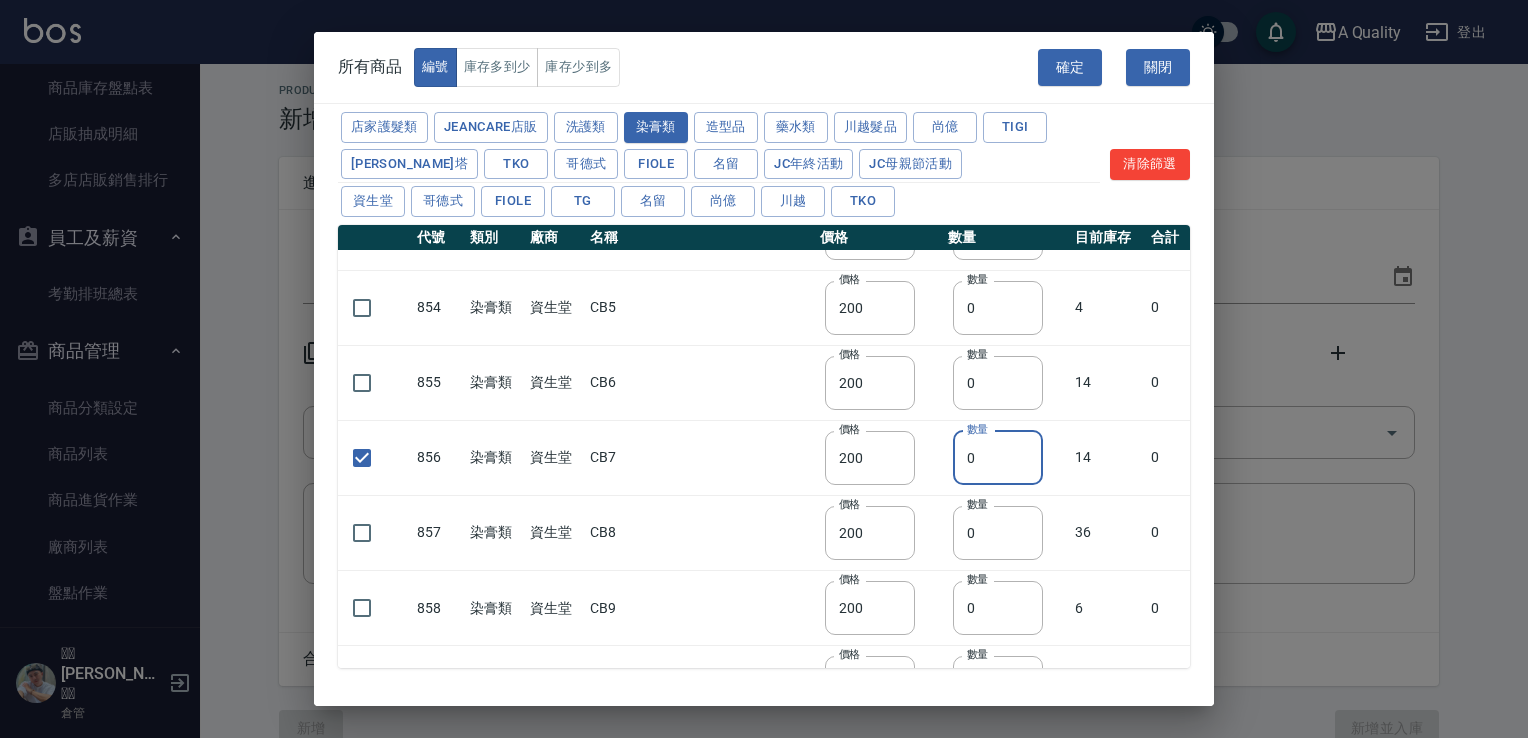 drag, startPoint x: 1004, startPoint y: 429, endPoint x: 620, endPoint y: 417, distance: 384.18747 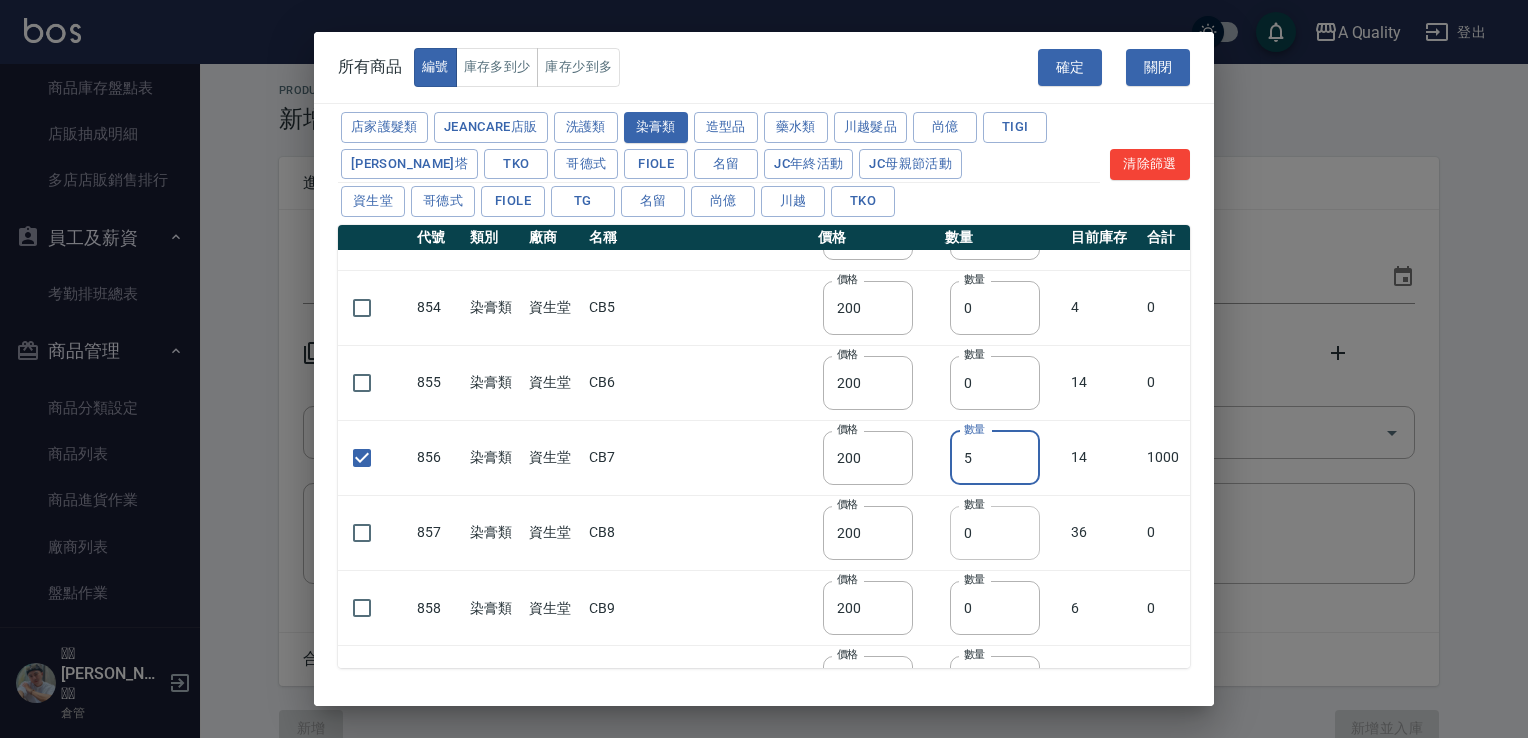 type on "5" 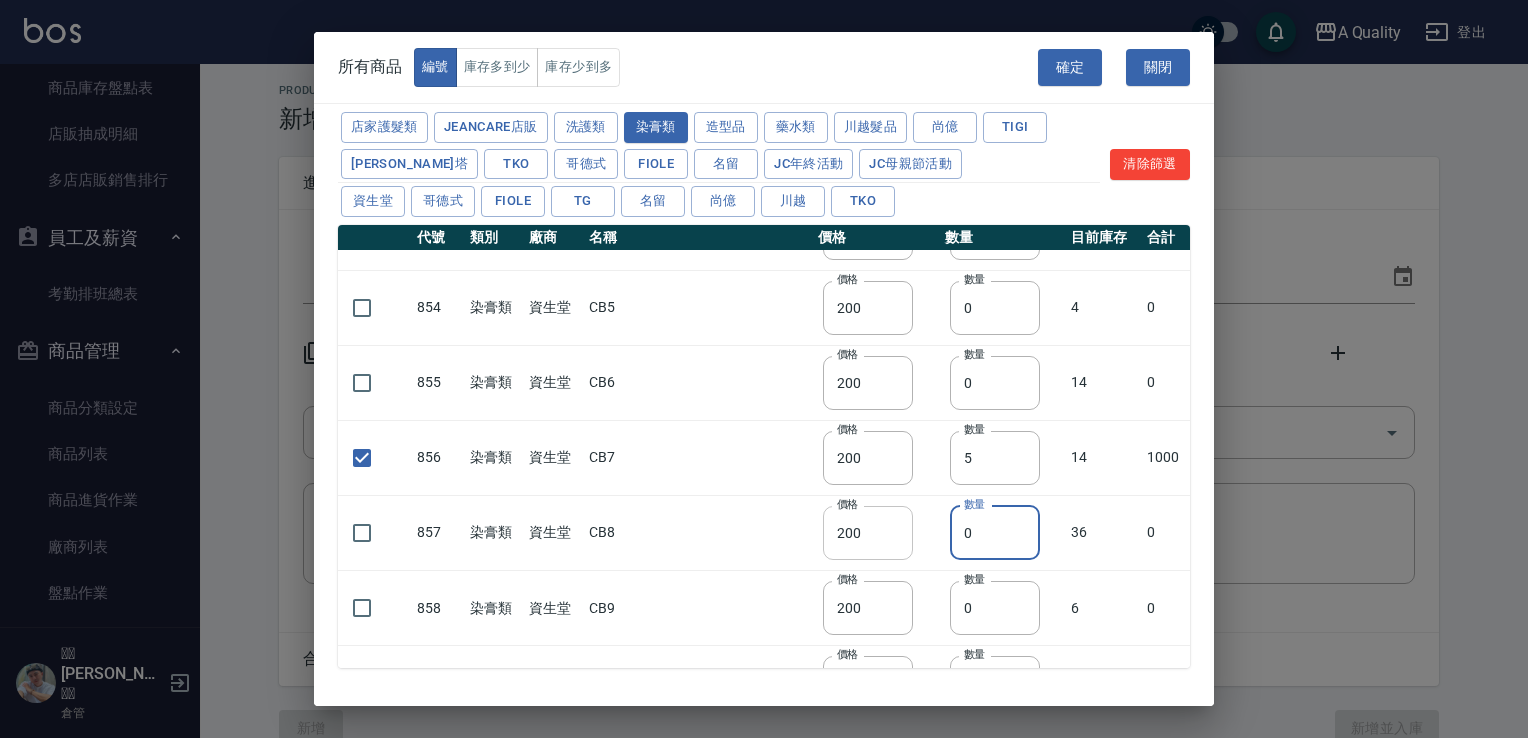 drag, startPoint x: 975, startPoint y: 502, endPoint x: 879, endPoint y: 494, distance: 96.332756 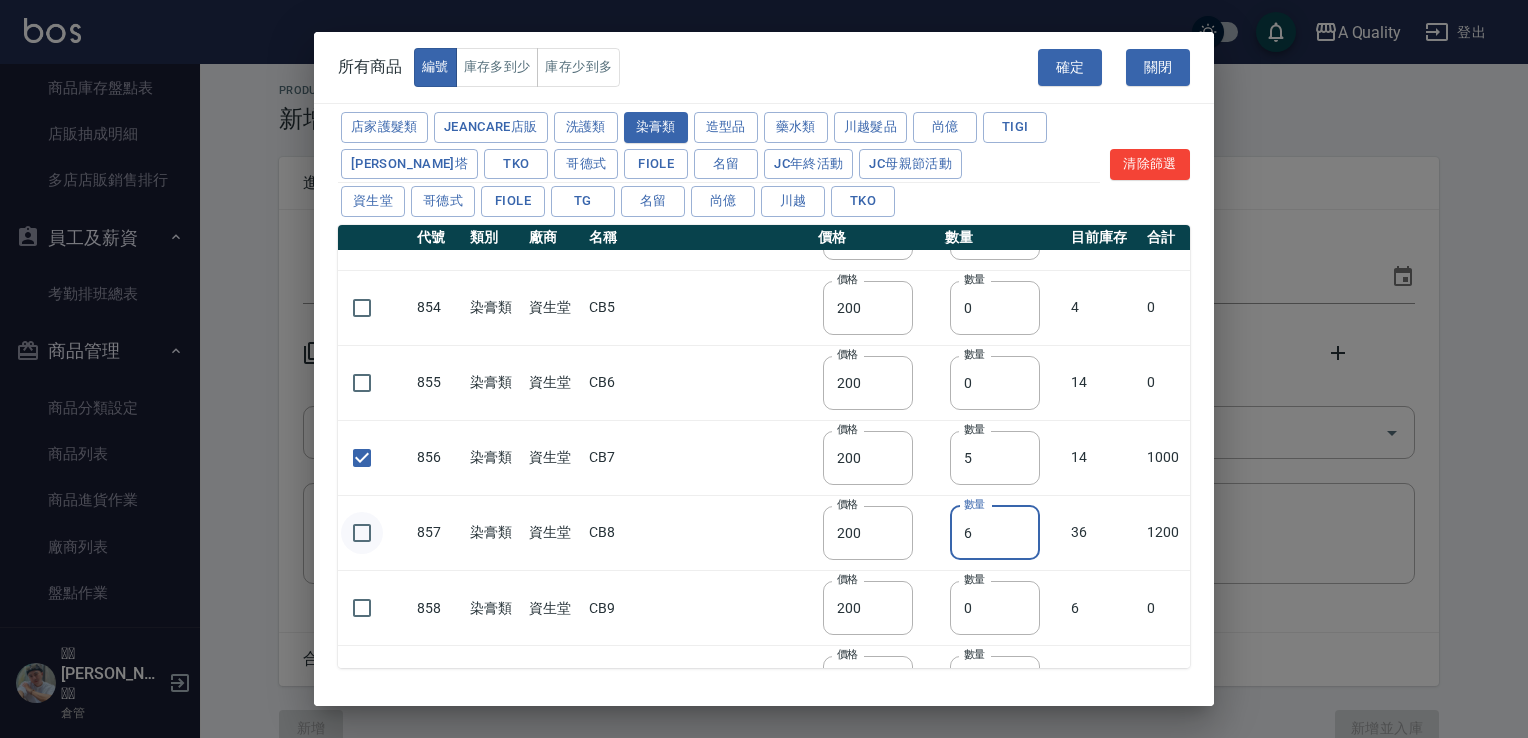 type on "6" 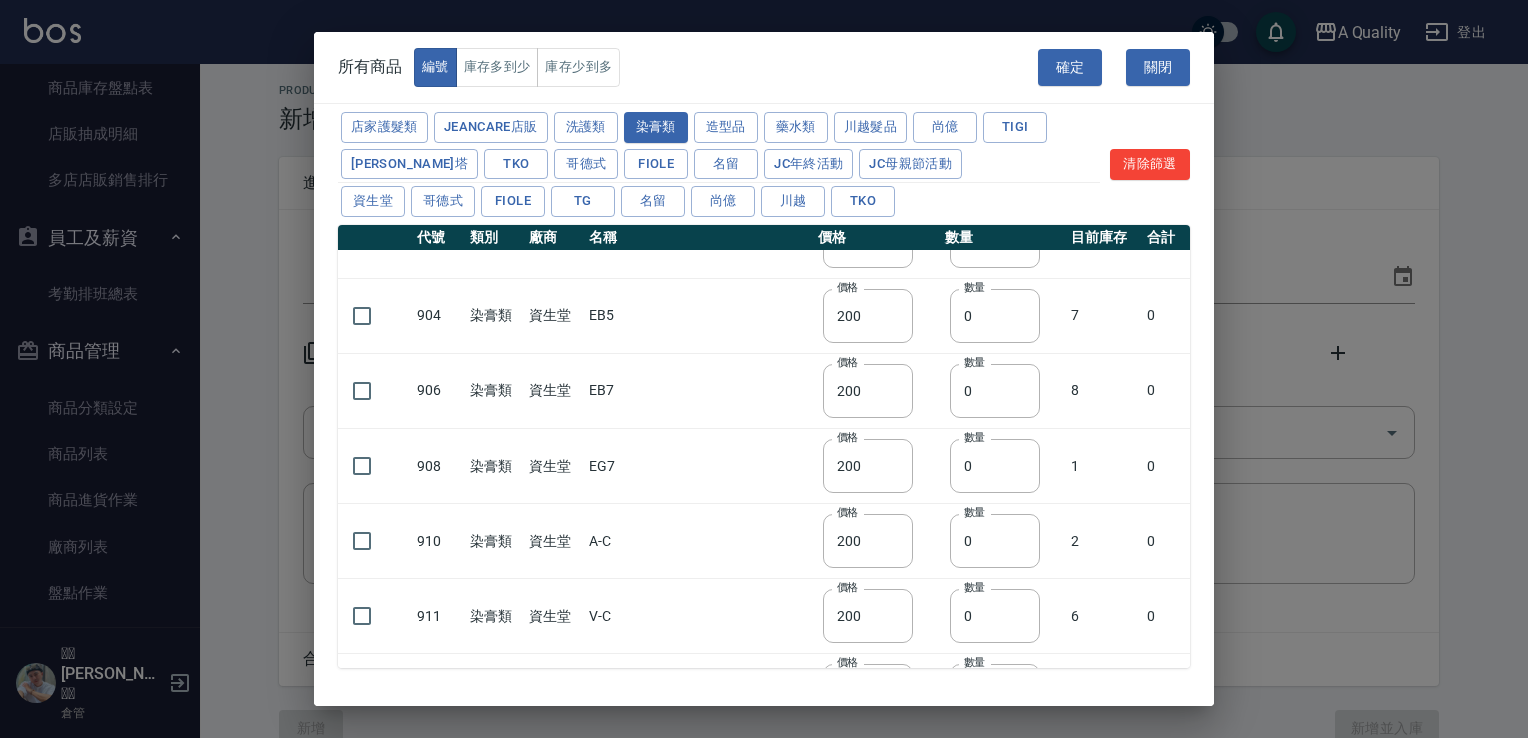 scroll, scrollTop: 13543, scrollLeft: 0, axis: vertical 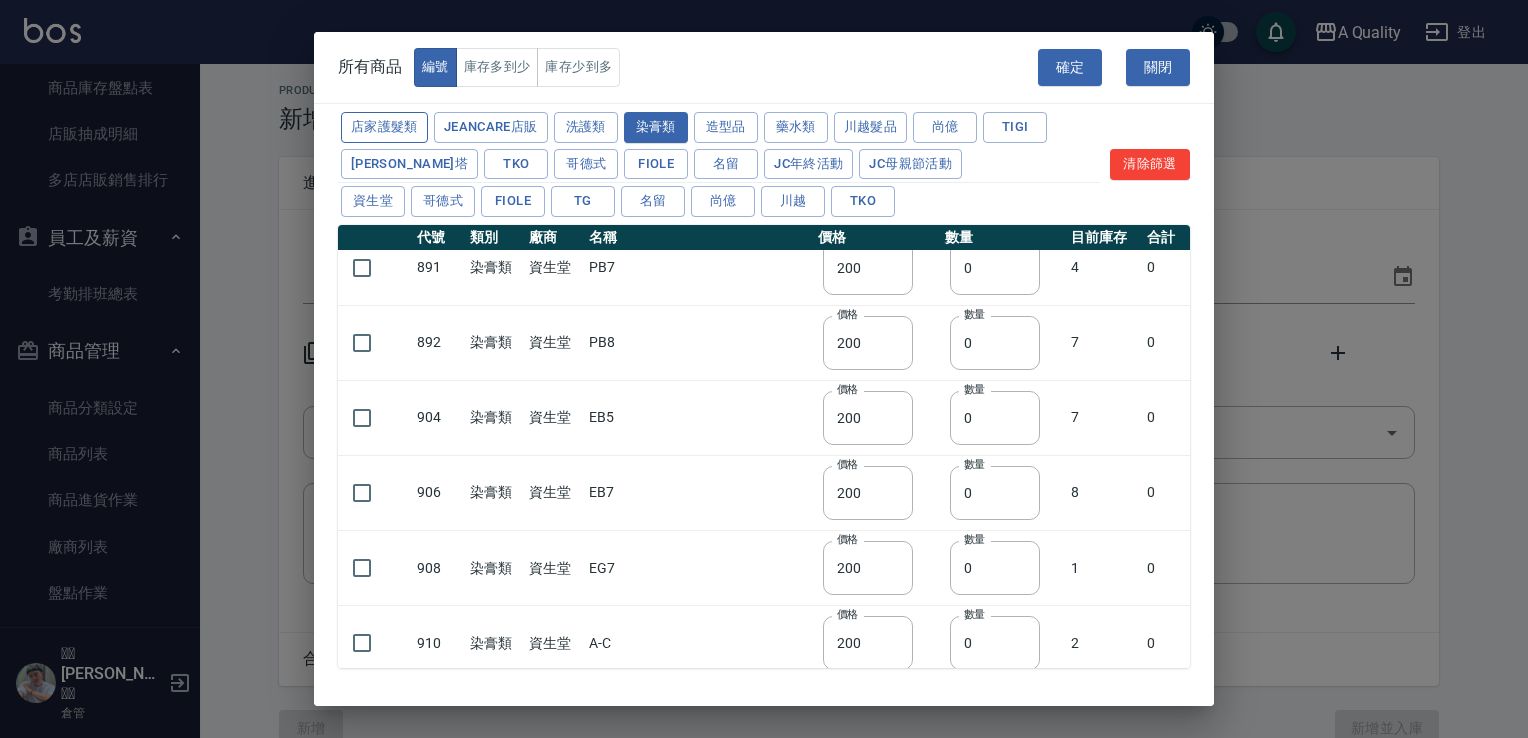 click on "店家護髮類" at bounding box center (384, 127) 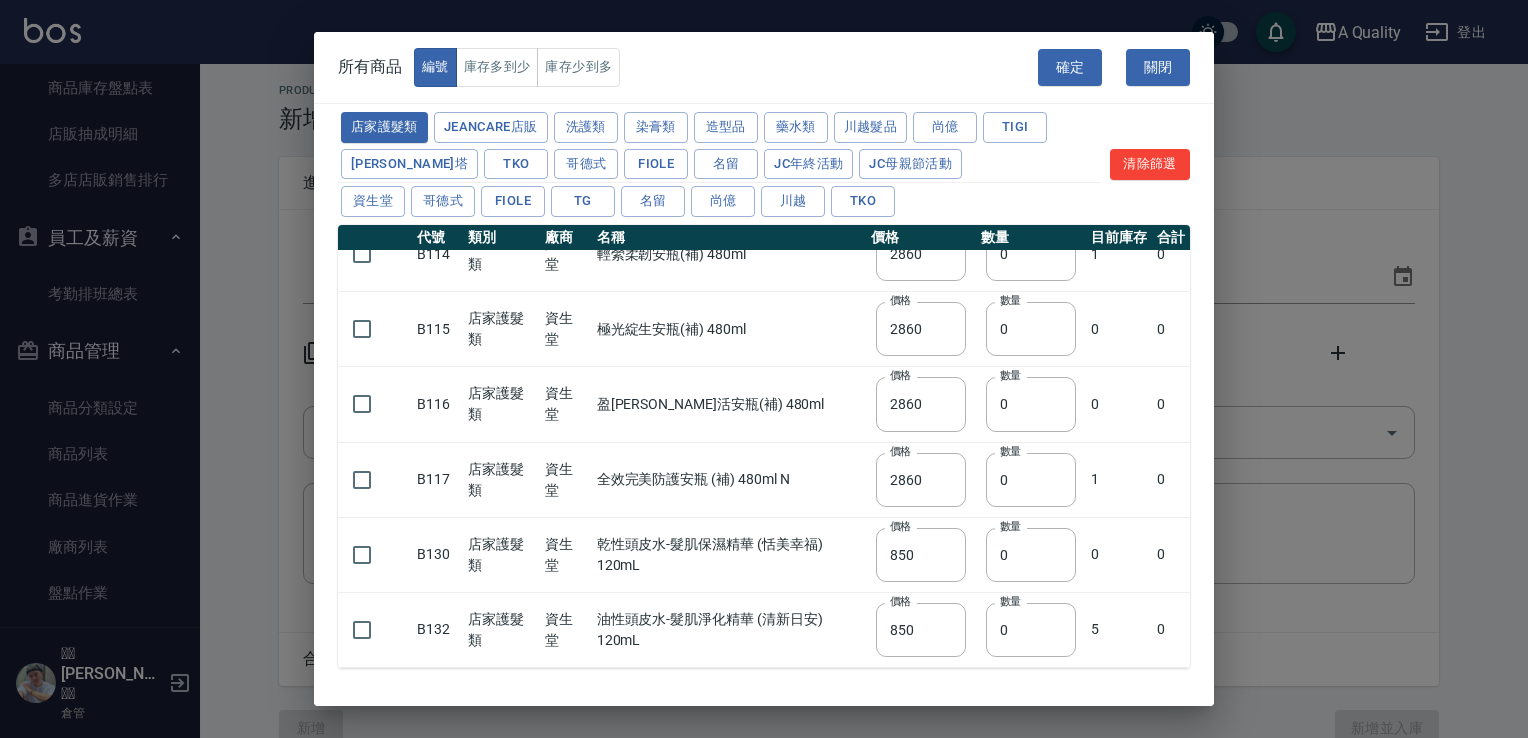 type on "900" 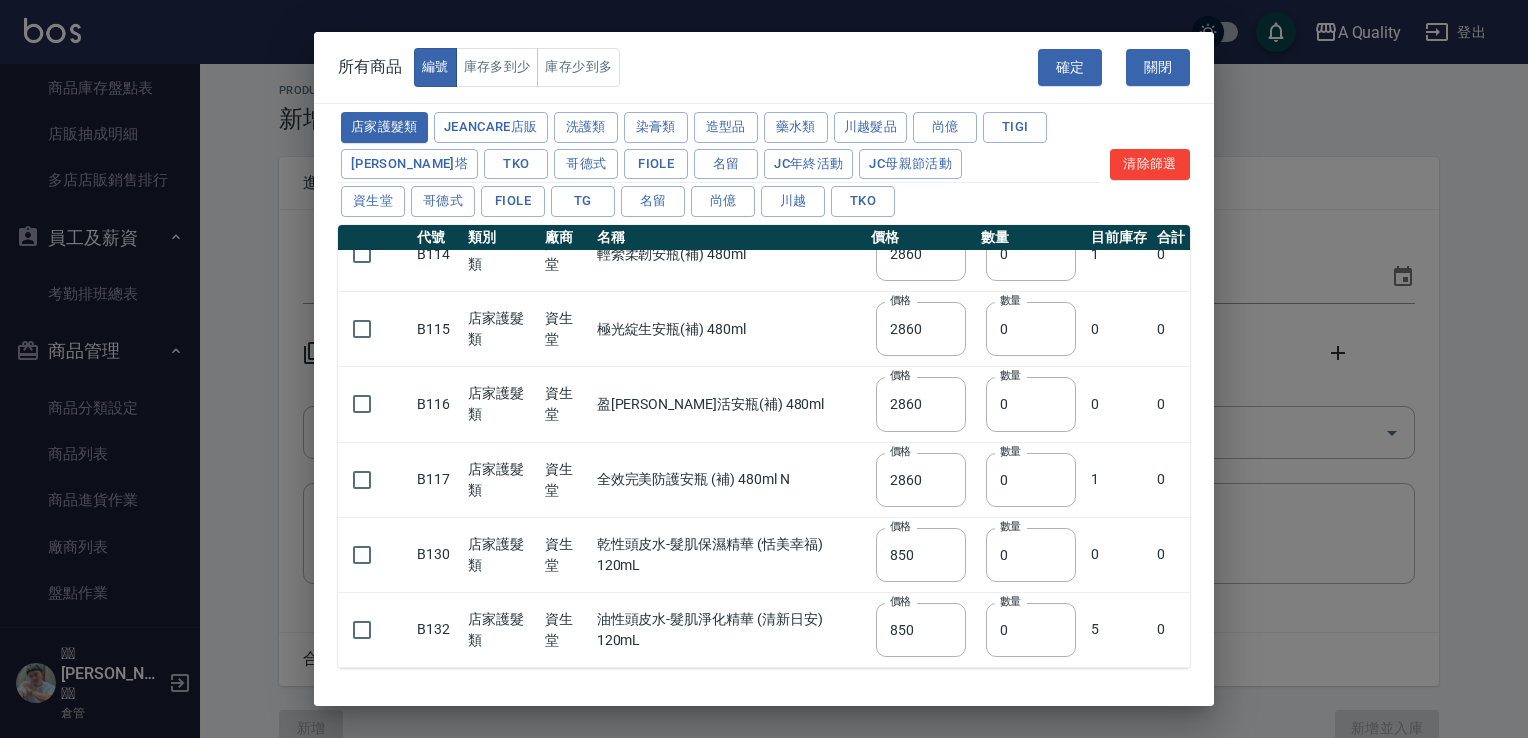 type on "900" 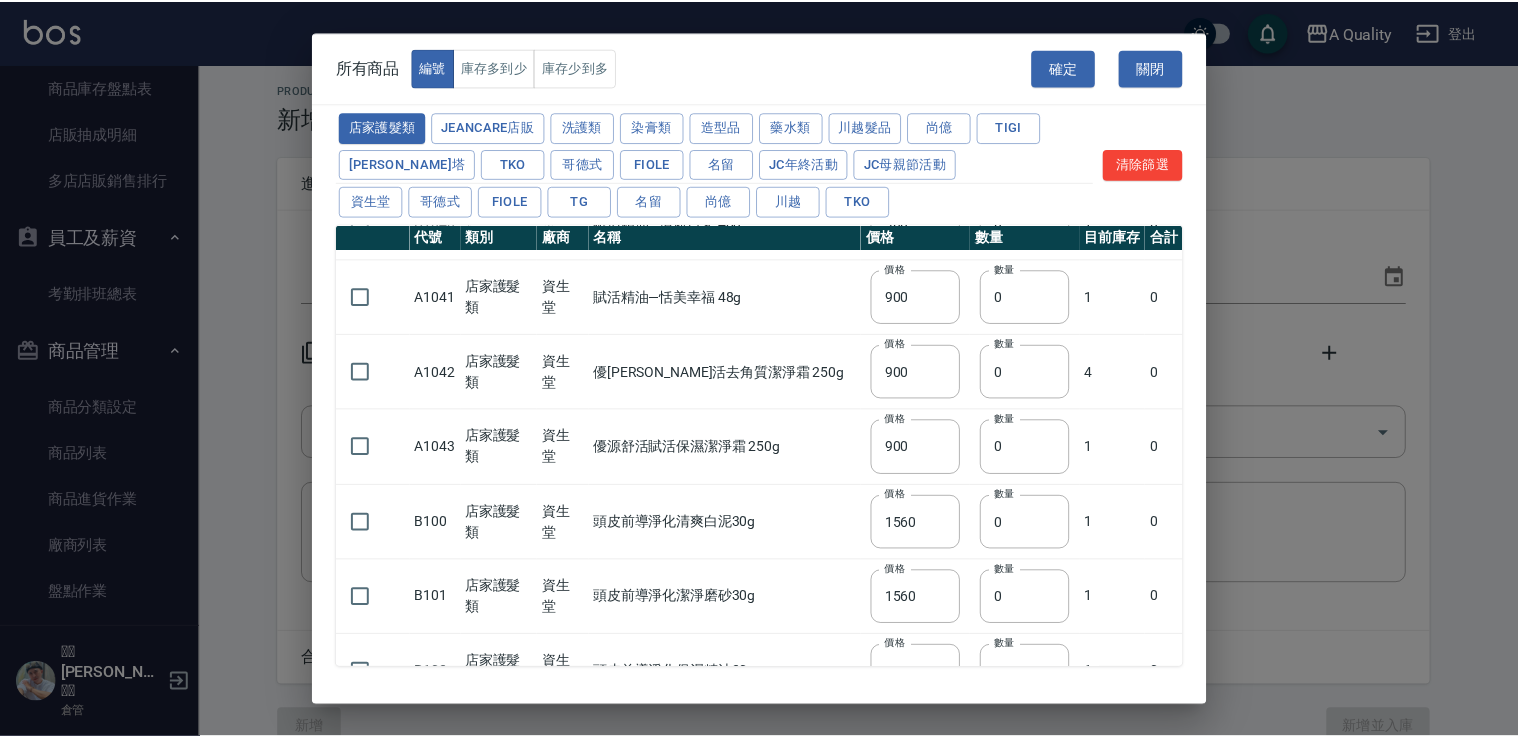 scroll, scrollTop: 100, scrollLeft: 0, axis: vertical 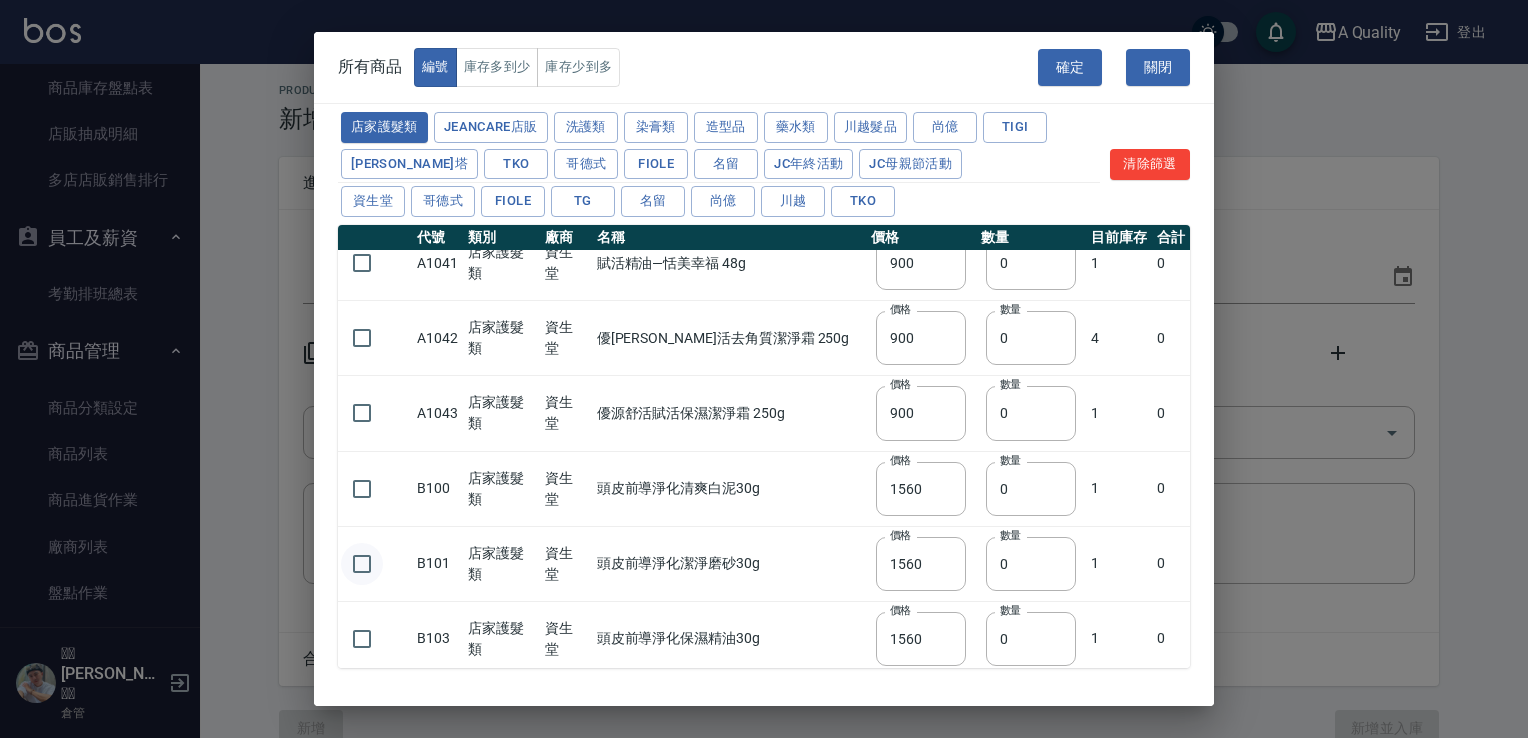 click at bounding box center [362, 564] 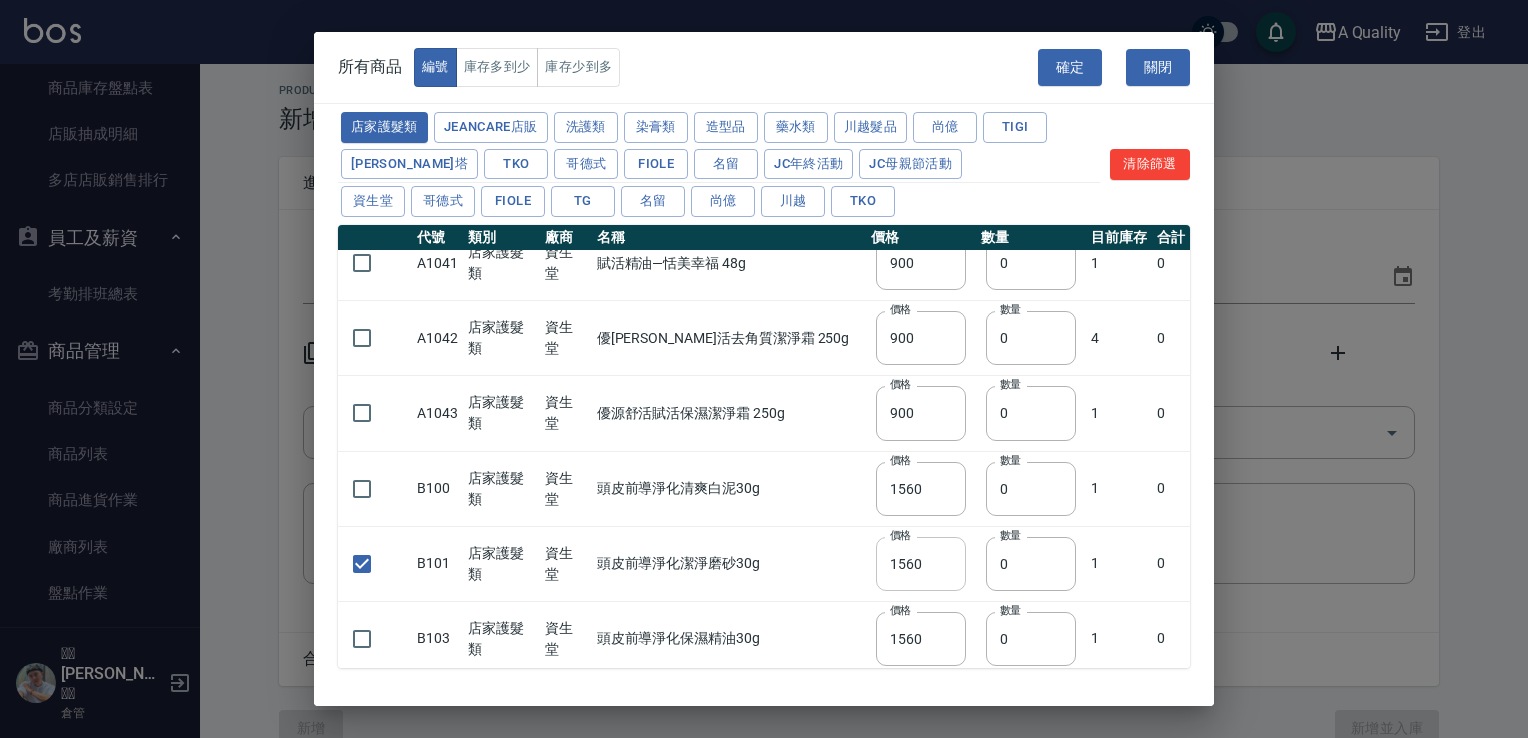 drag, startPoint x: 1023, startPoint y: 566, endPoint x: 929, endPoint y: 568, distance: 94.02127 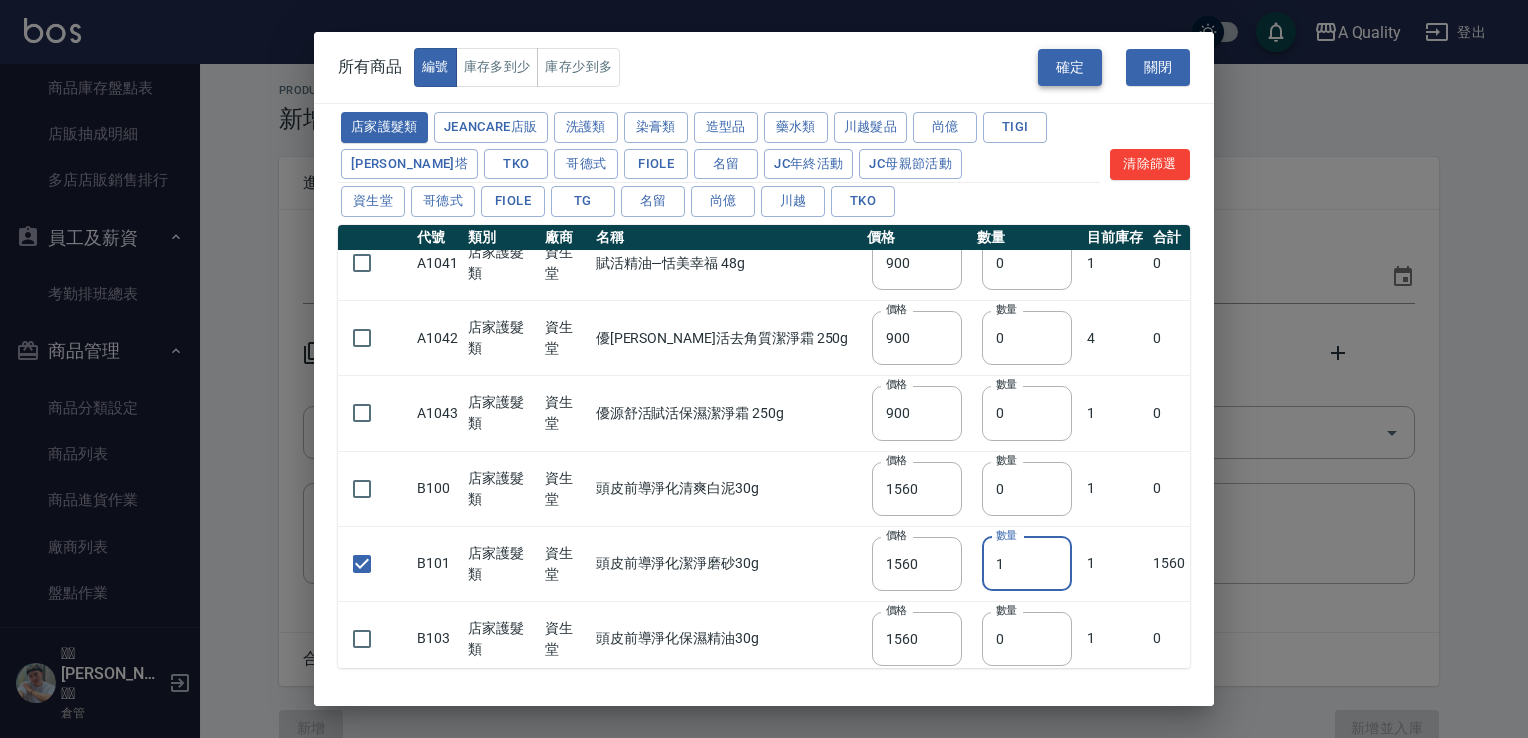 type on "1" 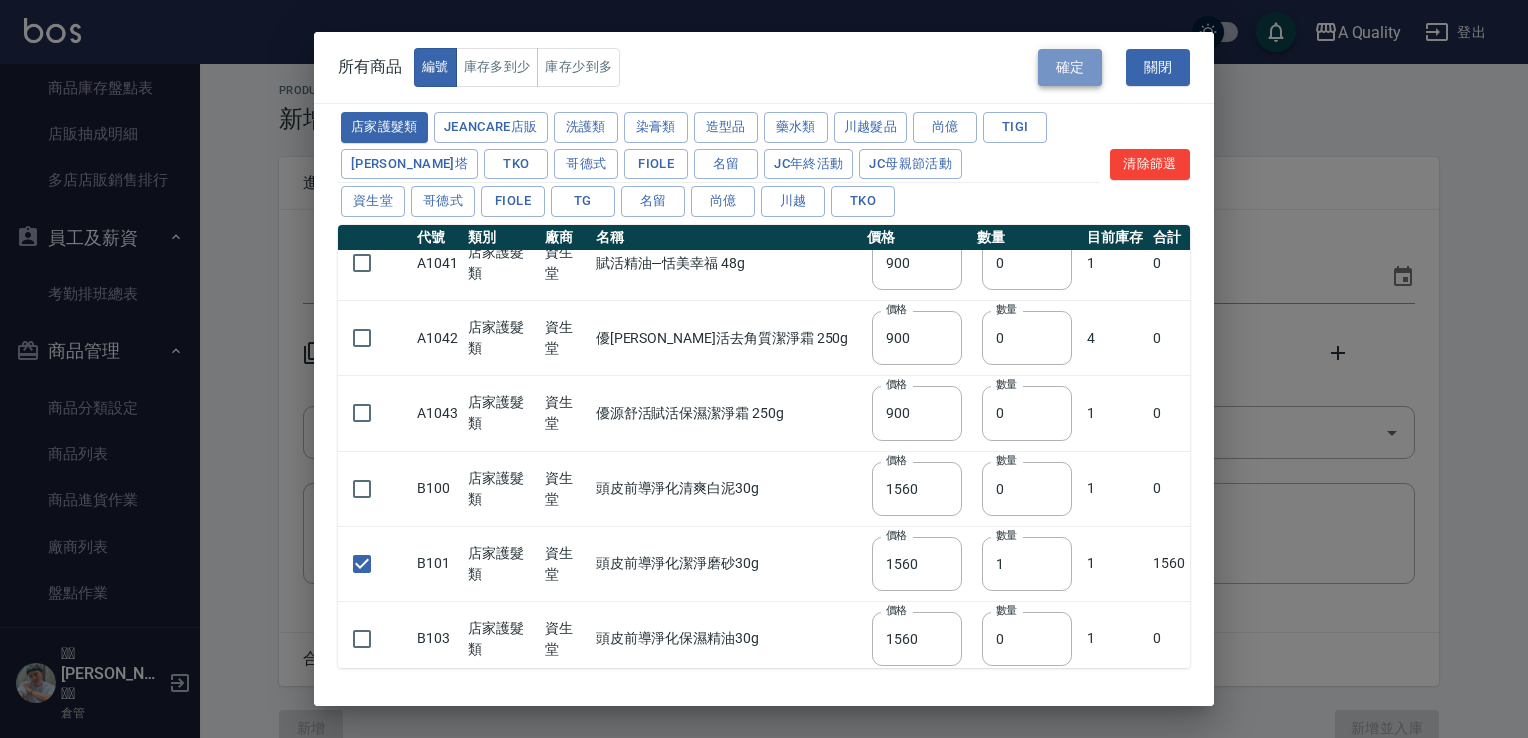 click on "確定" at bounding box center (1070, 67) 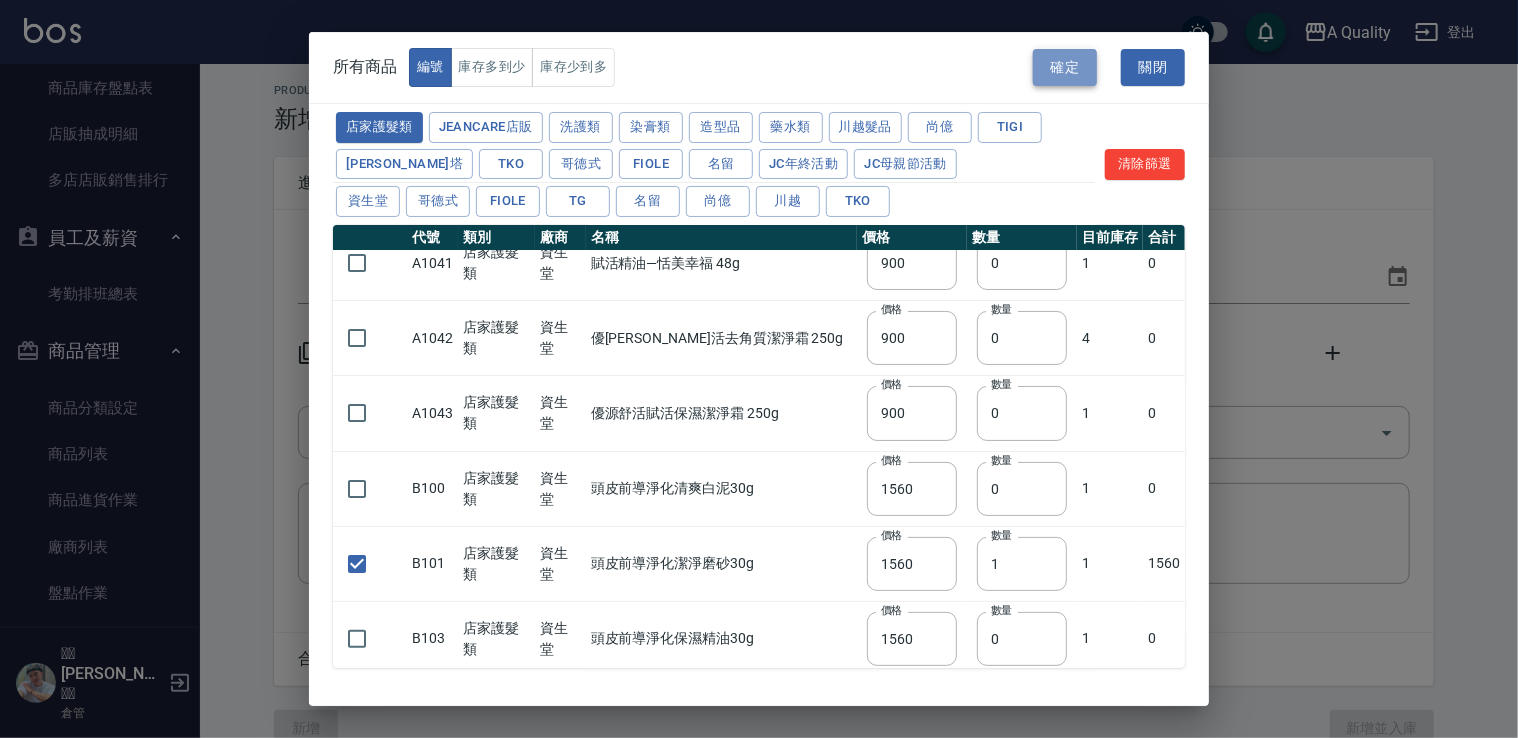 type on "856 CB7" 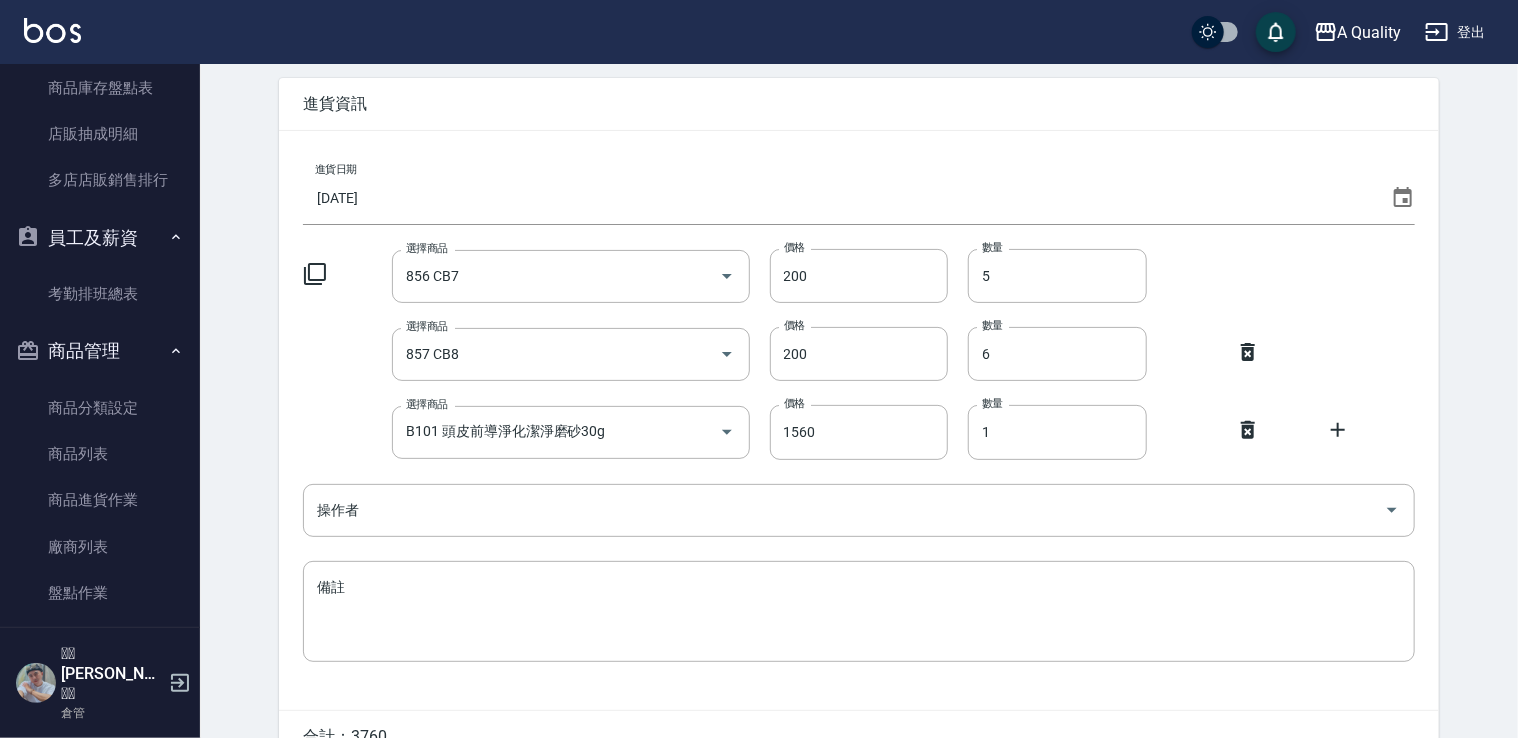 scroll, scrollTop: 186, scrollLeft: 0, axis: vertical 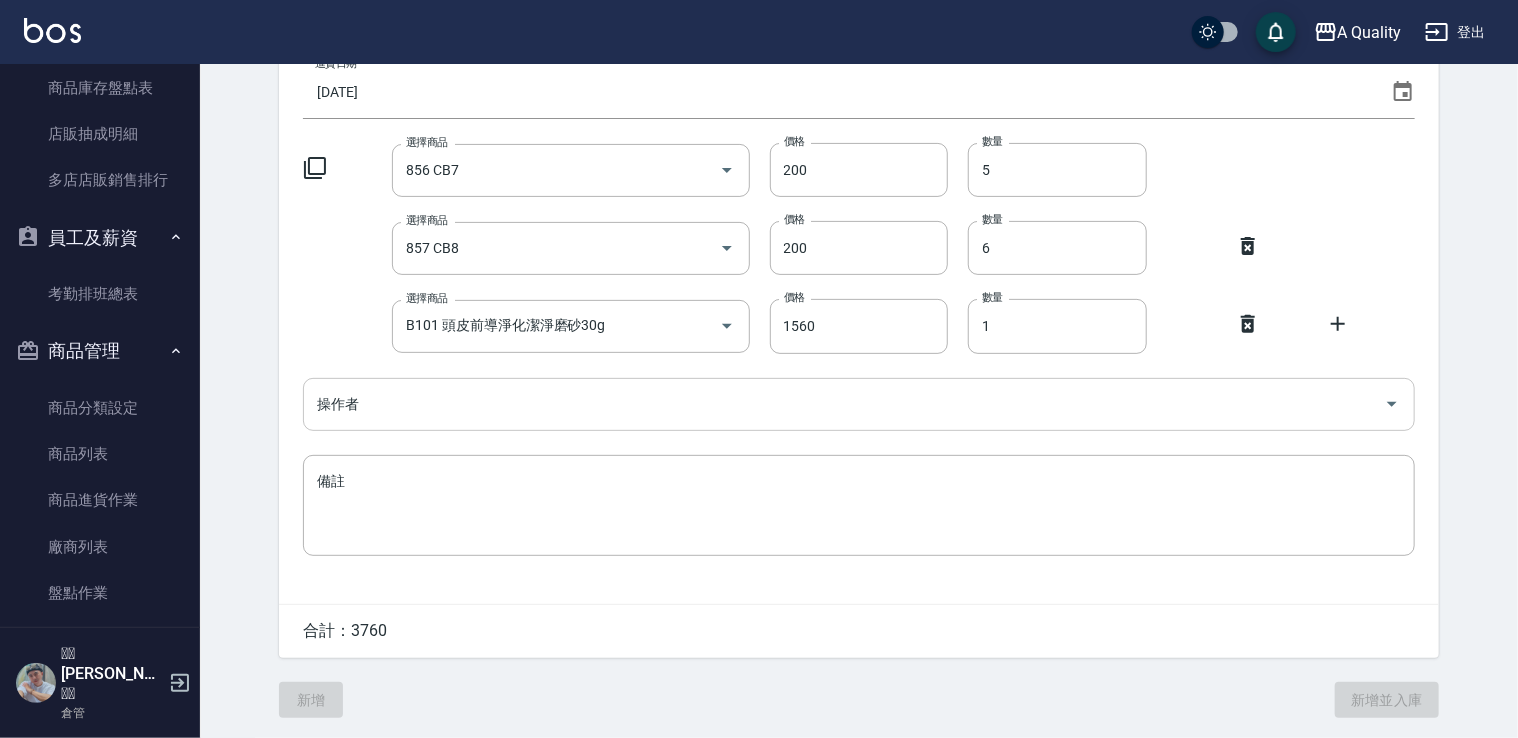 click on "操作者" at bounding box center (844, 404) 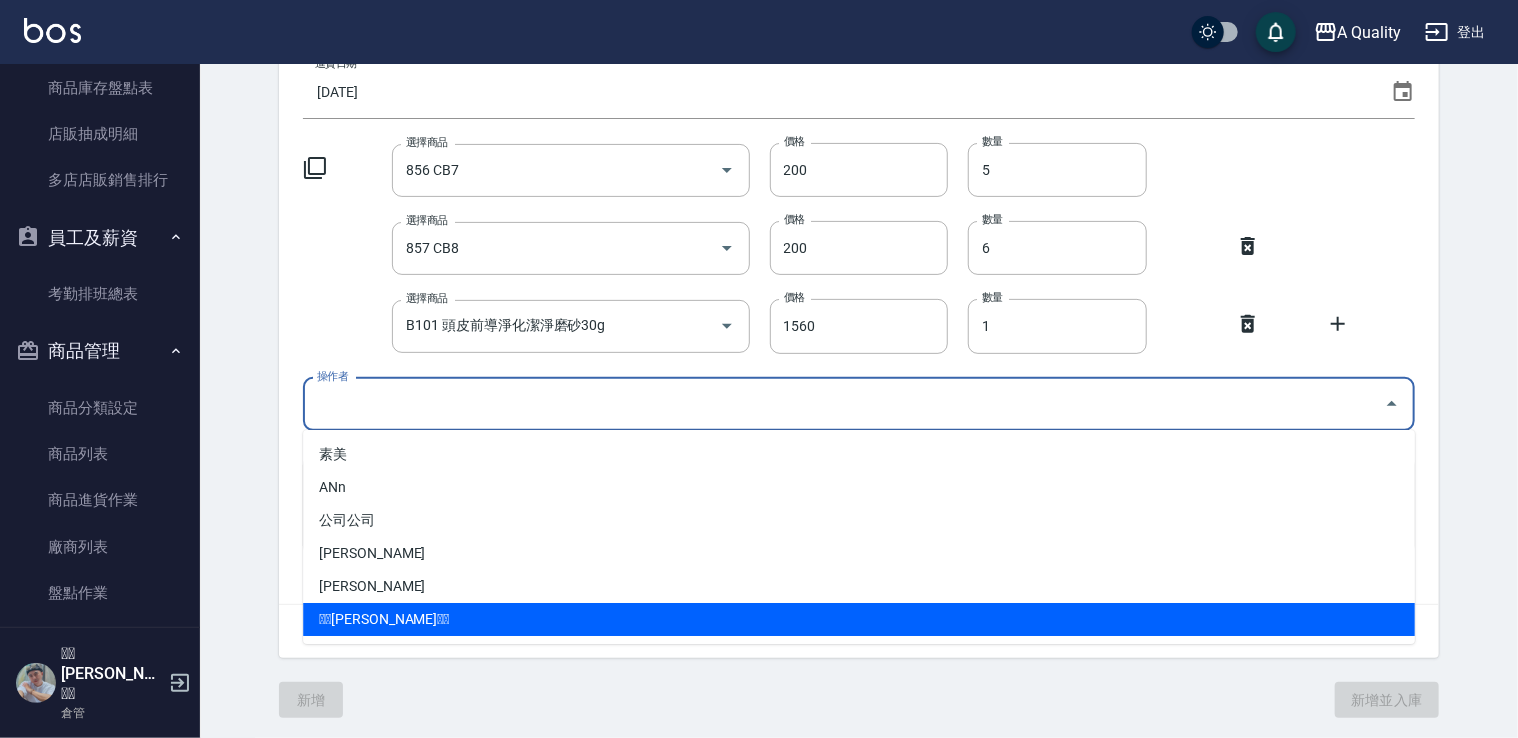 click on "🫧🫧[PERSON_NAME]🫧🫧" at bounding box center (859, 619) 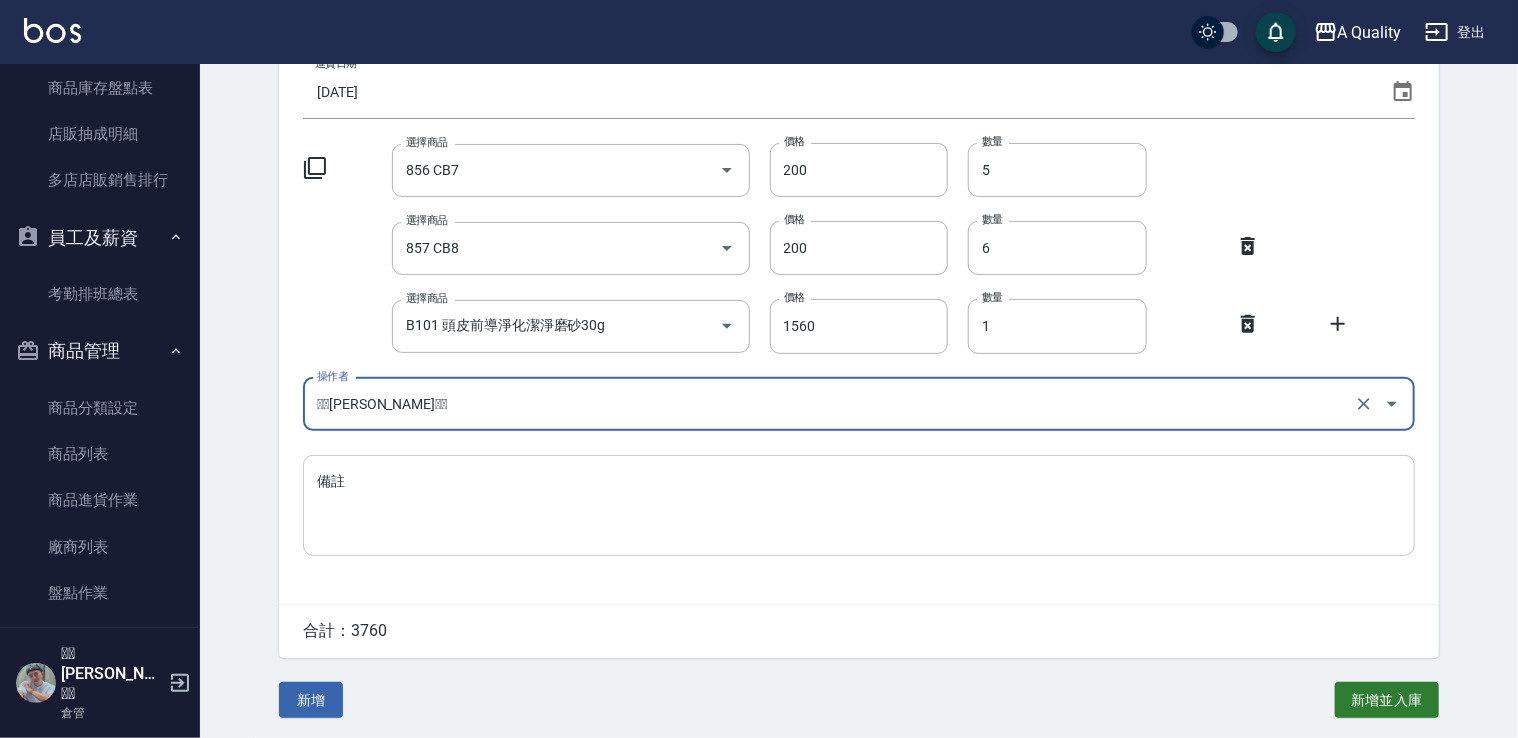 click on "備註" at bounding box center [859, 505] 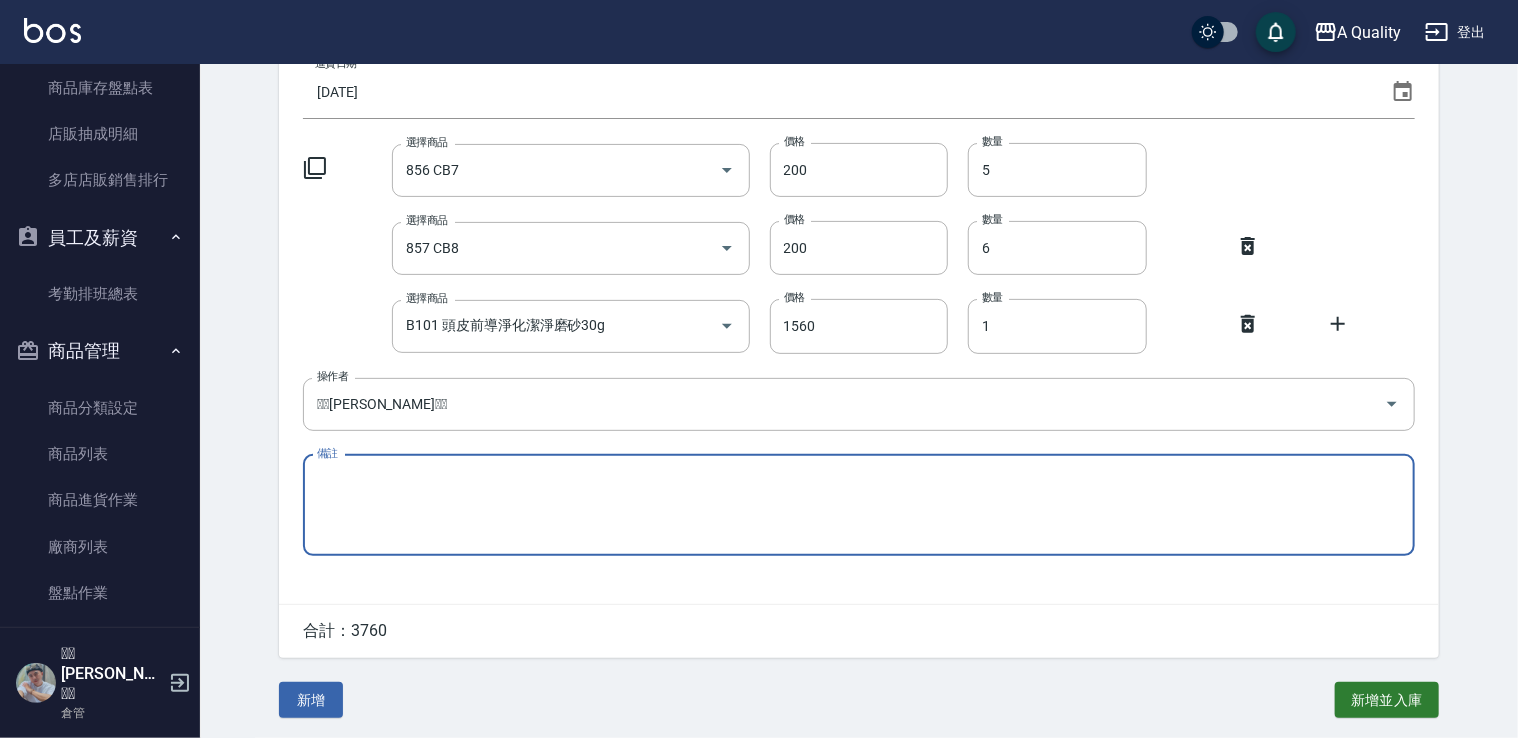 type on "5" 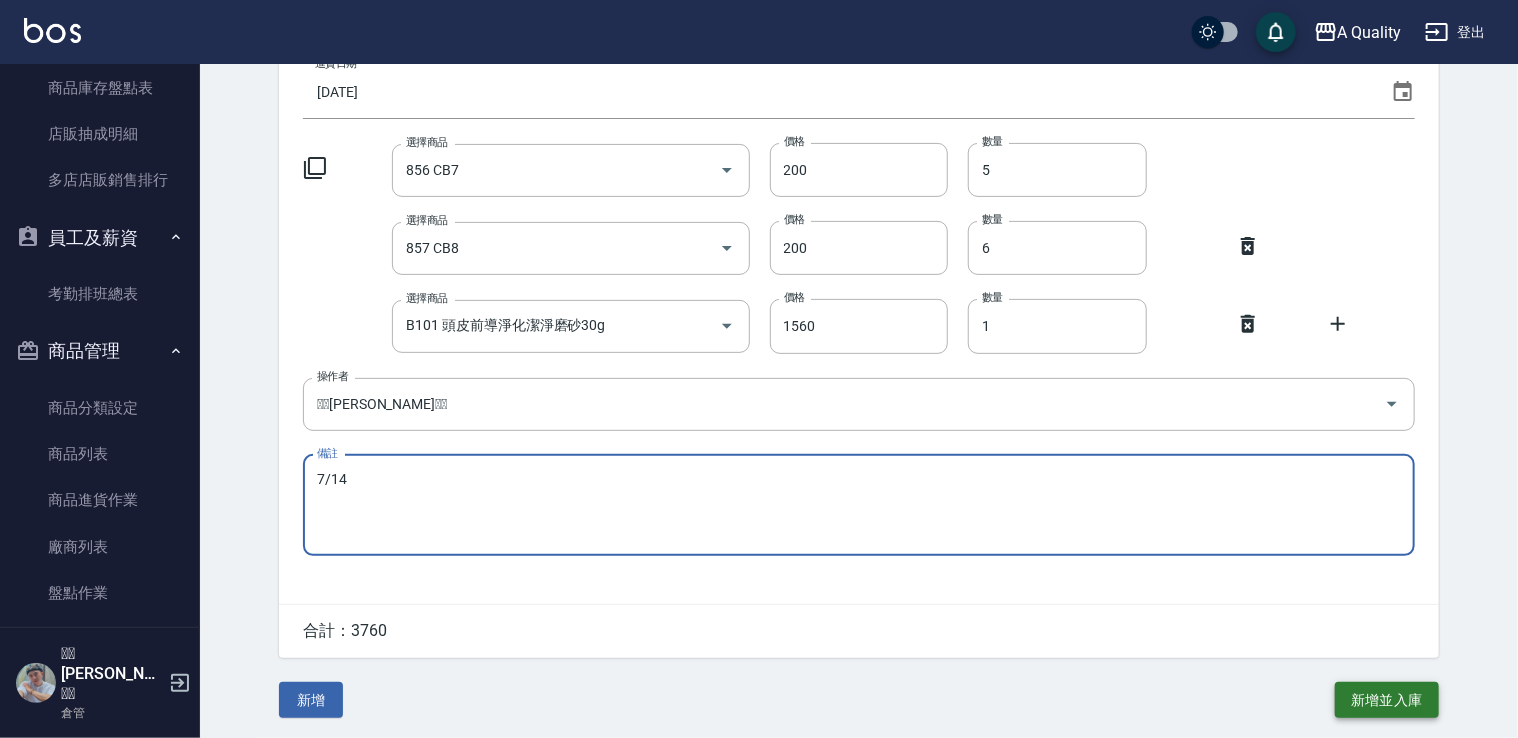 type on "7/14" 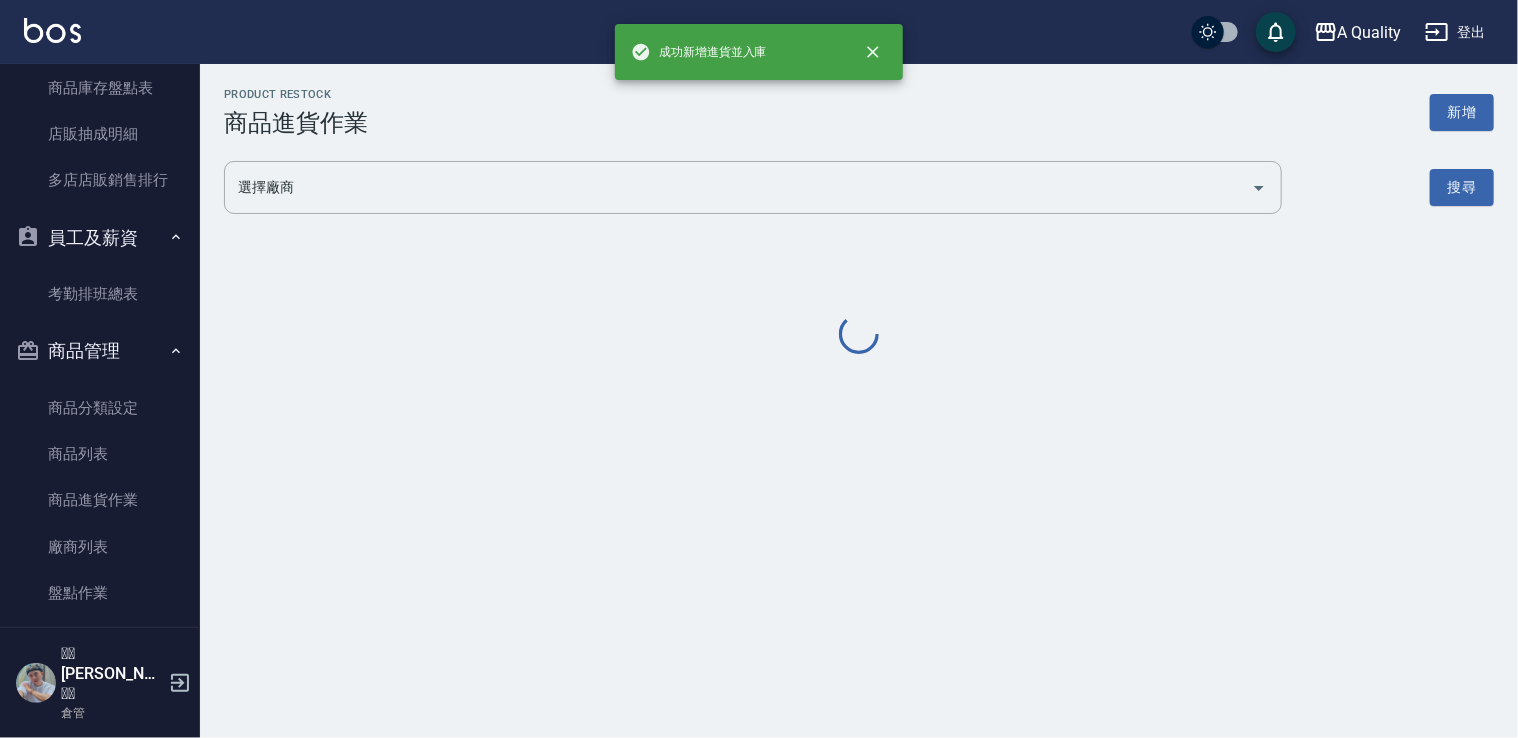 scroll, scrollTop: 0, scrollLeft: 0, axis: both 